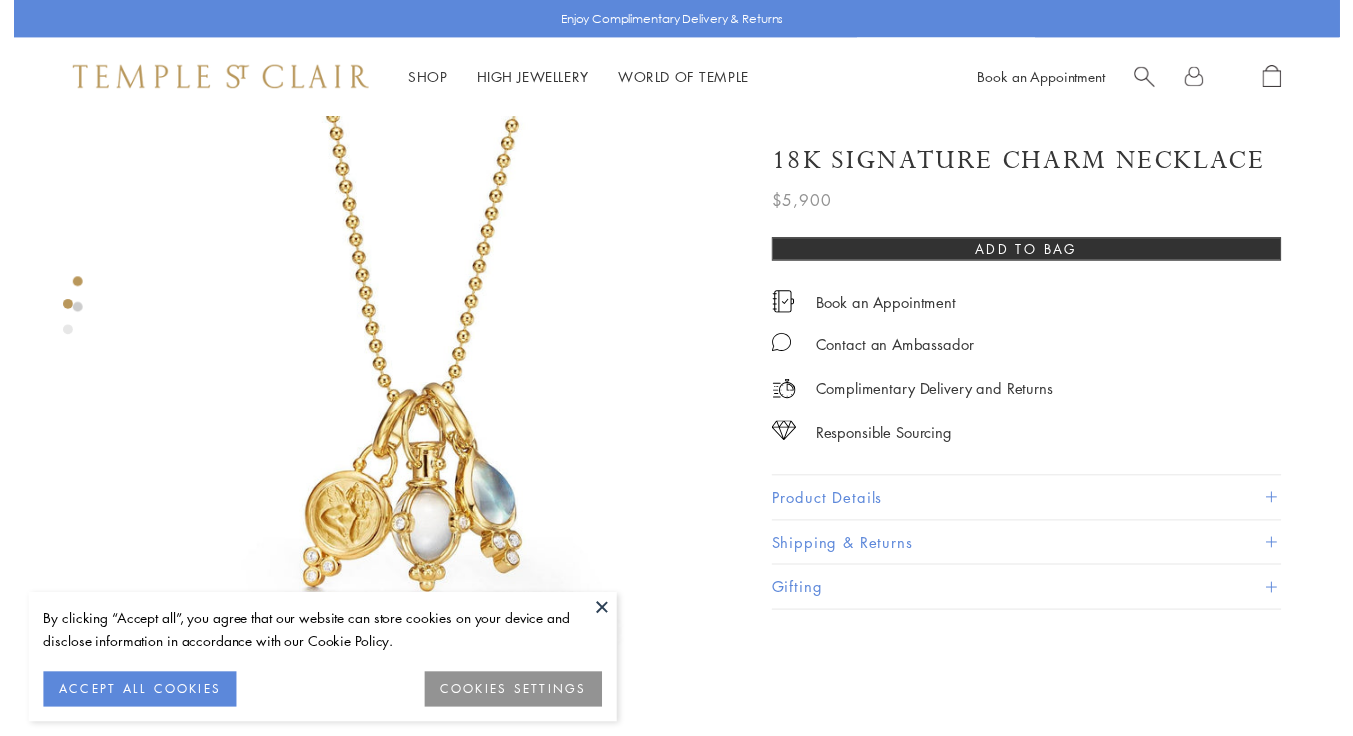 scroll, scrollTop: 0, scrollLeft: 0, axis: both 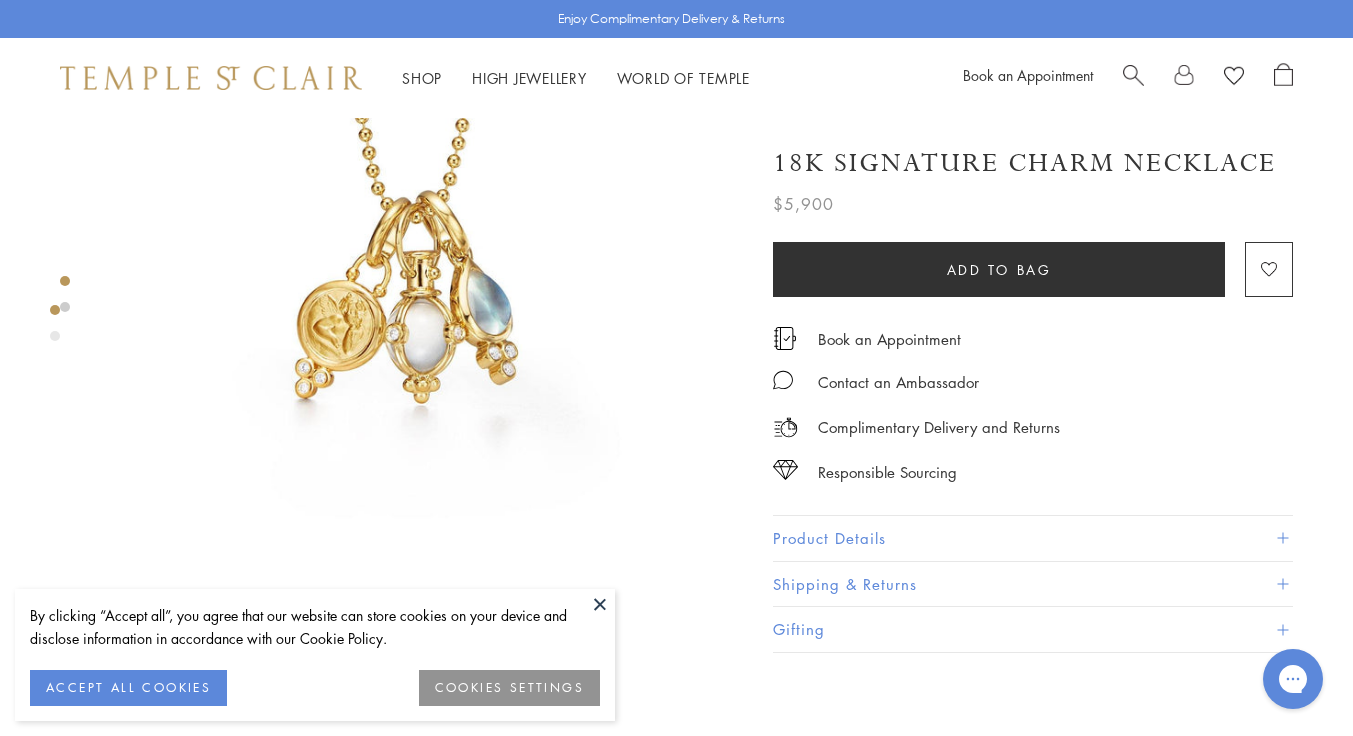 click on "Product Details" at bounding box center [1033, 538] 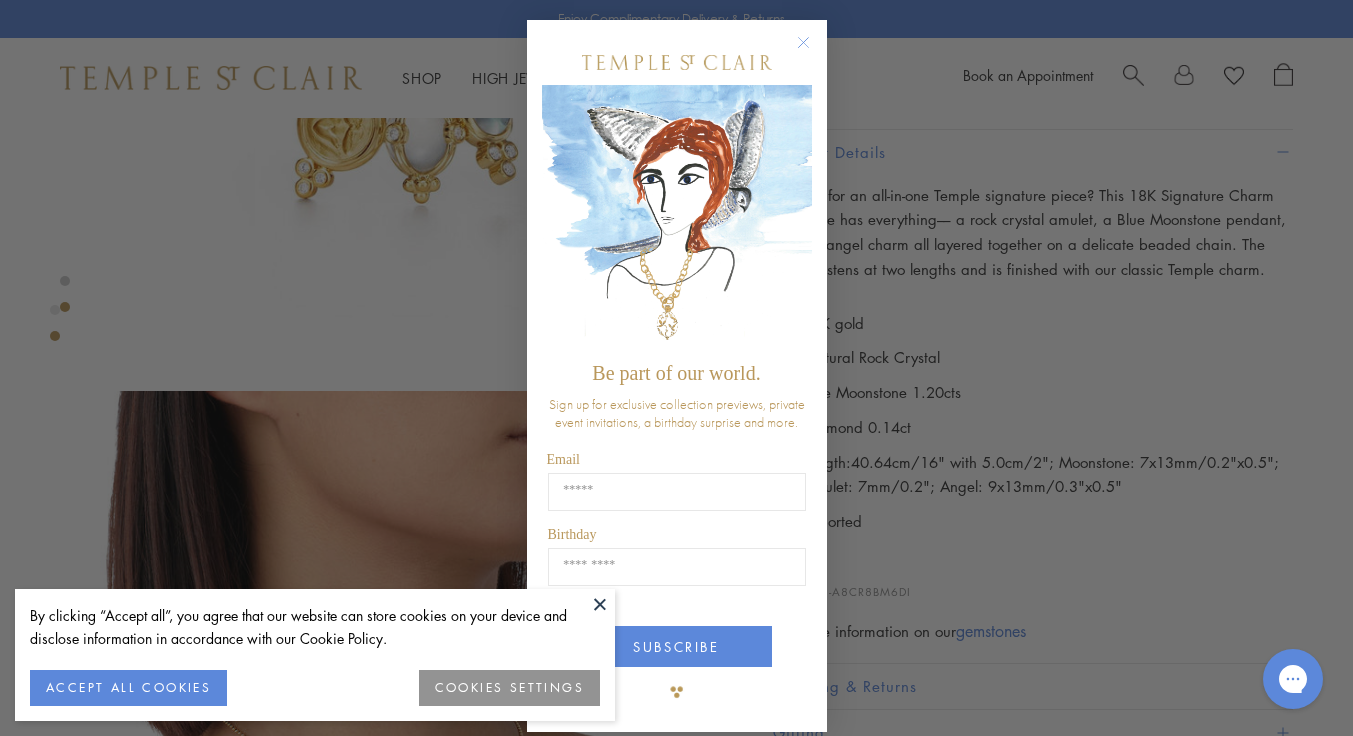 scroll, scrollTop: 600, scrollLeft: 0, axis: vertical 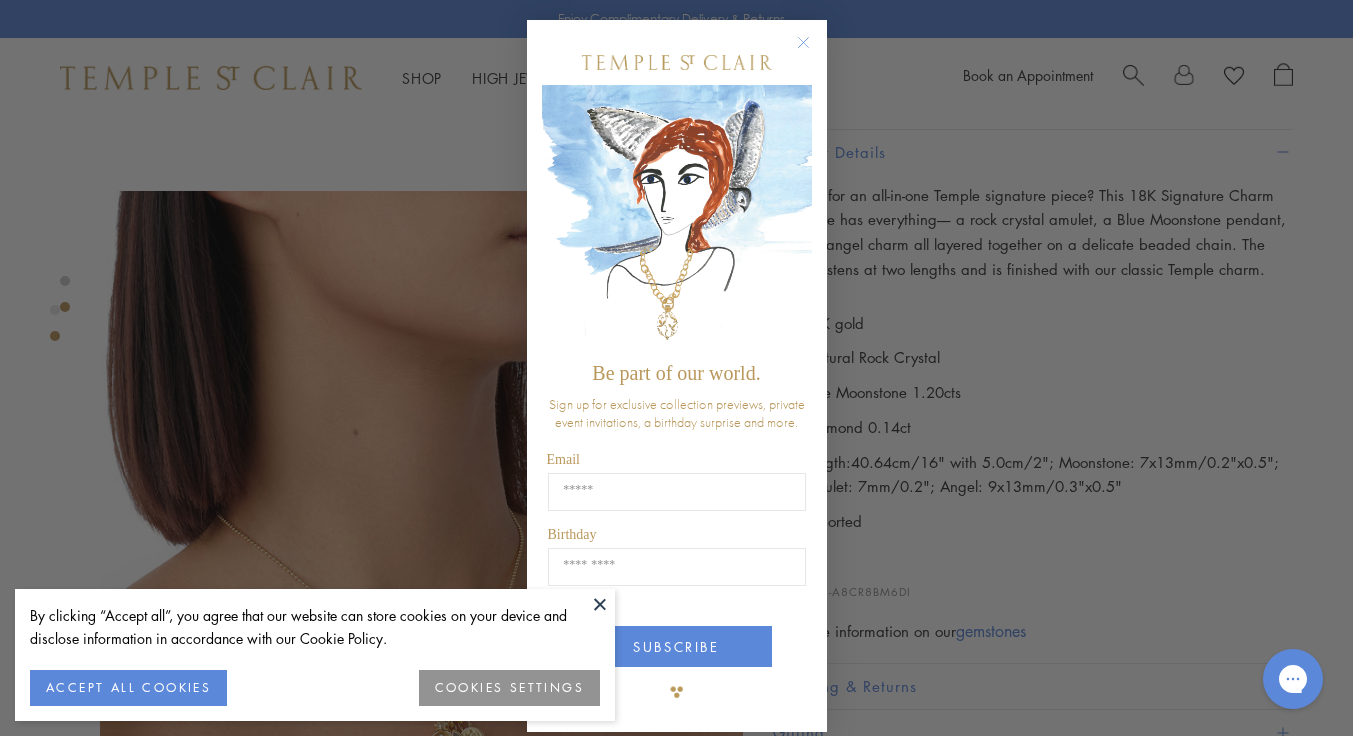 click 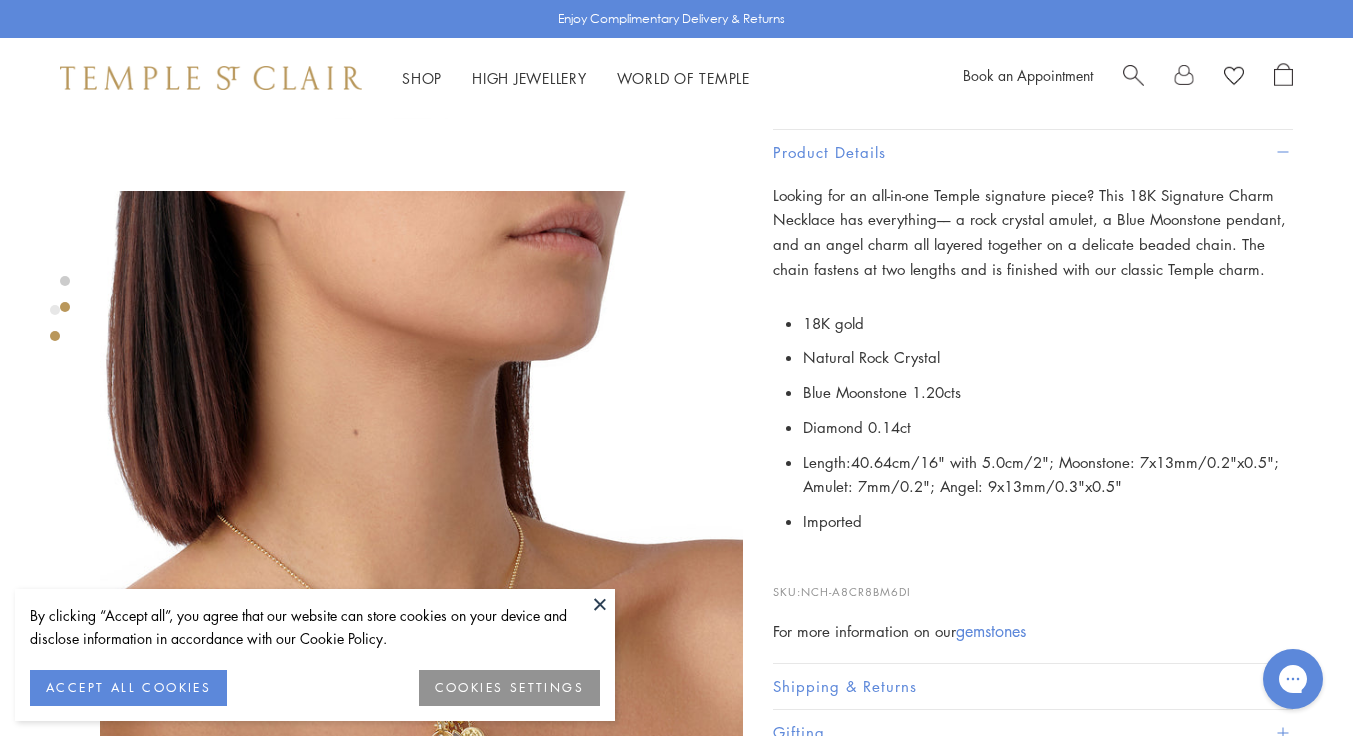 click at bounding box center [600, 604] 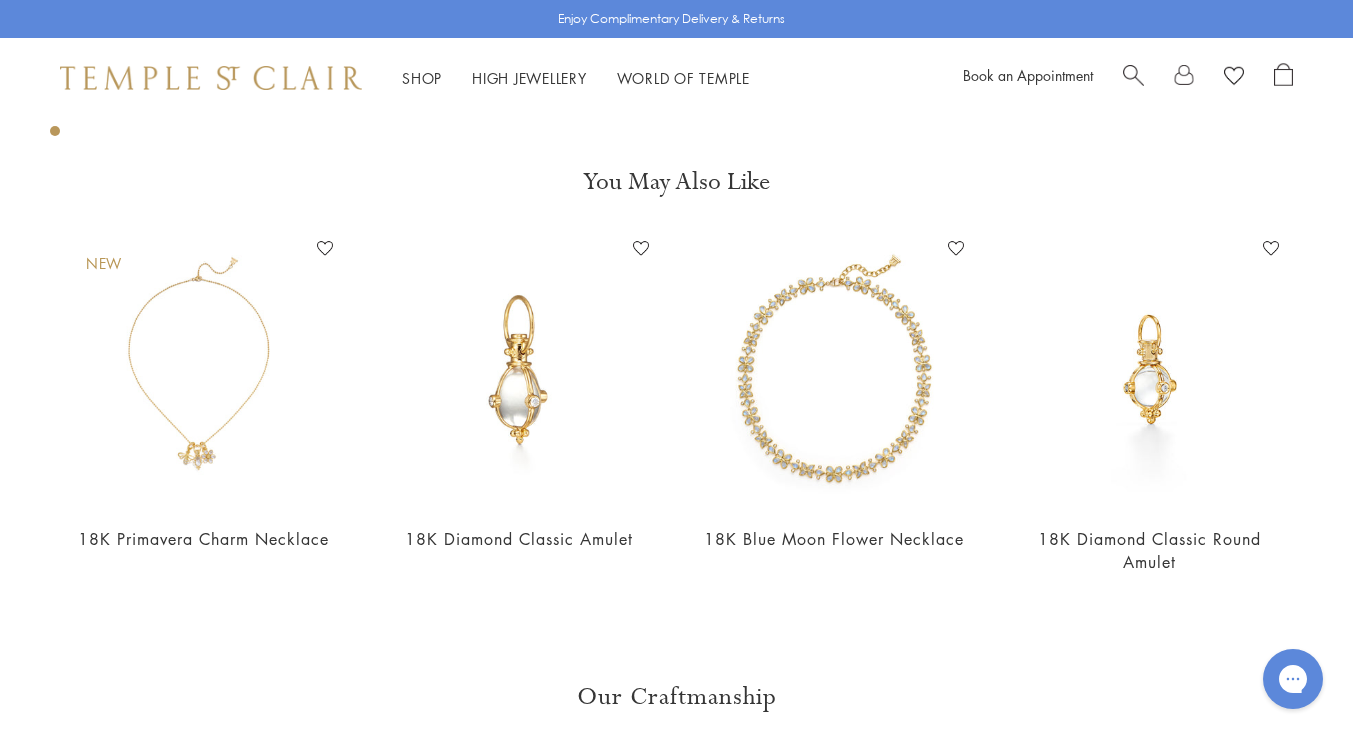 scroll, scrollTop: 1400, scrollLeft: 0, axis: vertical 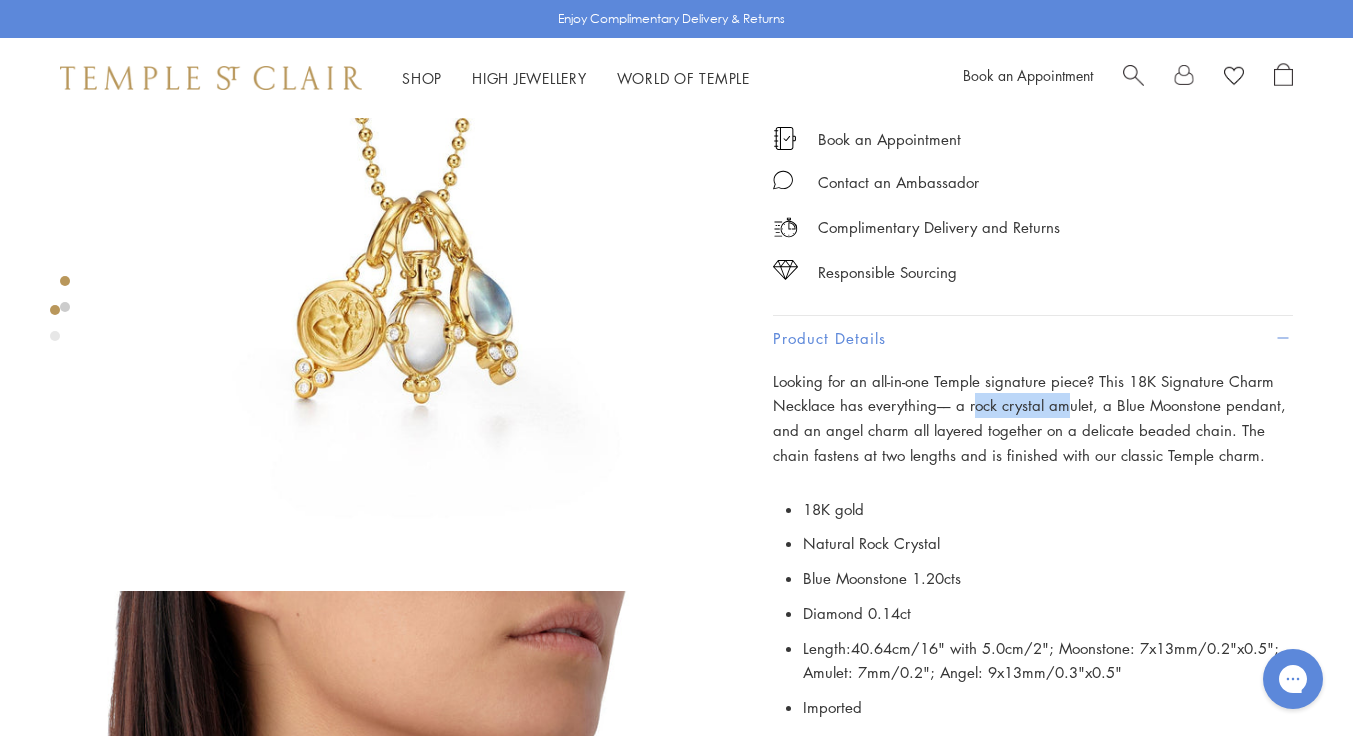 drag, startPoint x: 970, startPoint y: 404, endPoint x: 1066, endPoint y: 403, distance: 96.00521 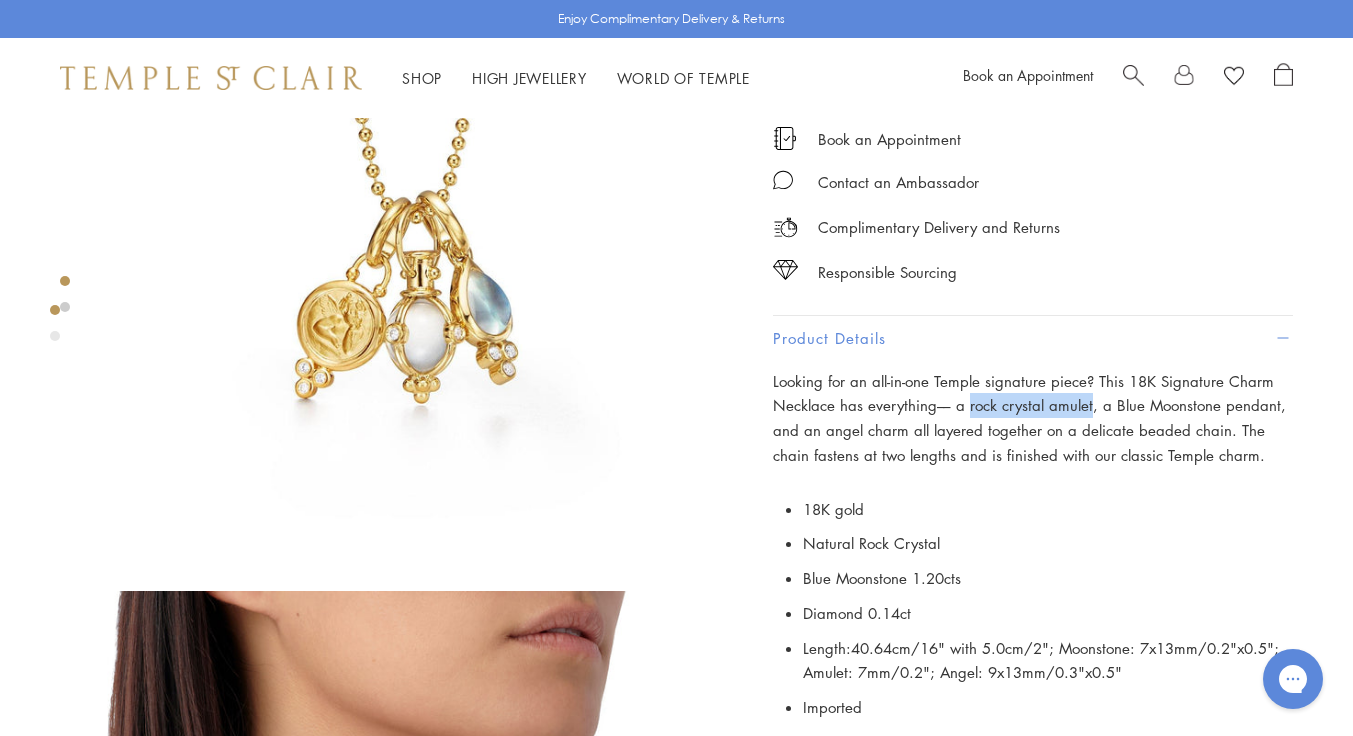 drag, startPoint x: 965, startPoint y: 406, endPoint x: 1086, endPoint y: 411, distance: 121.103264 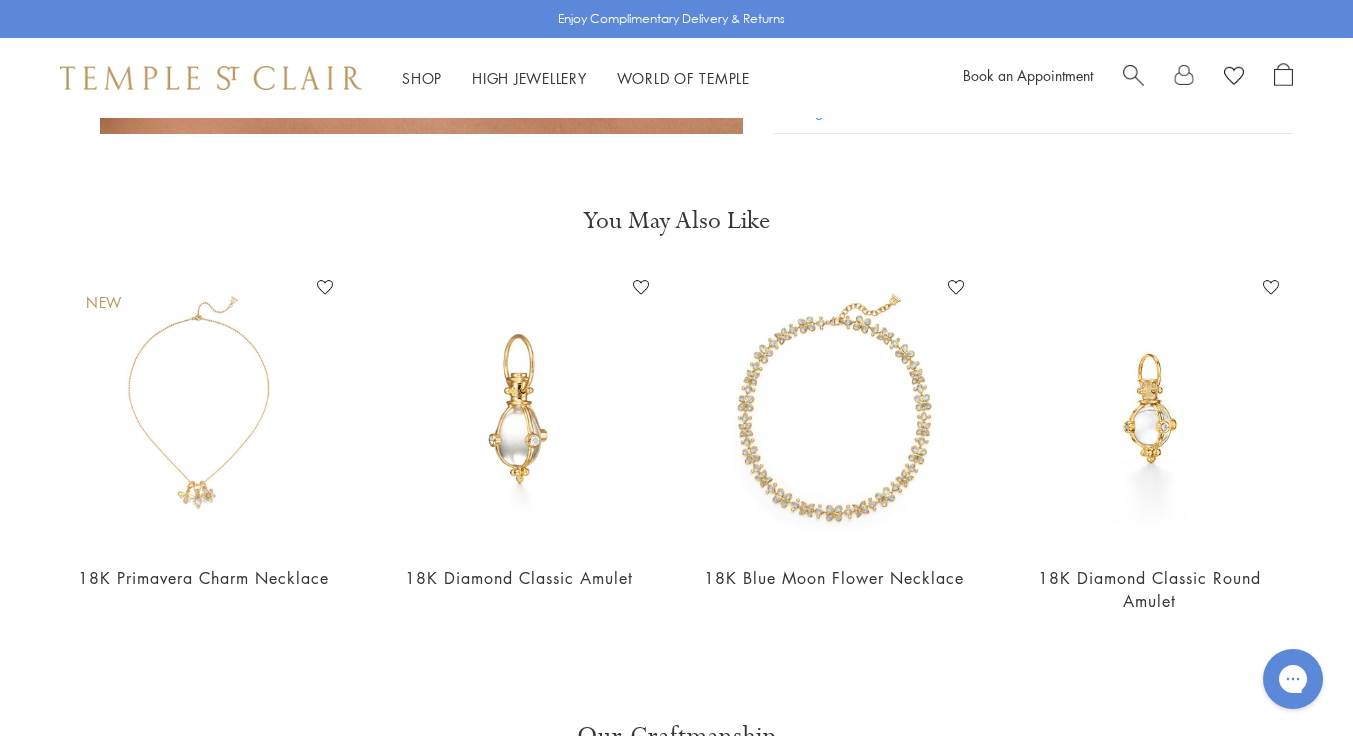 scroll, scrollTop: 1500, scrollLeft: 0, axis: vertical 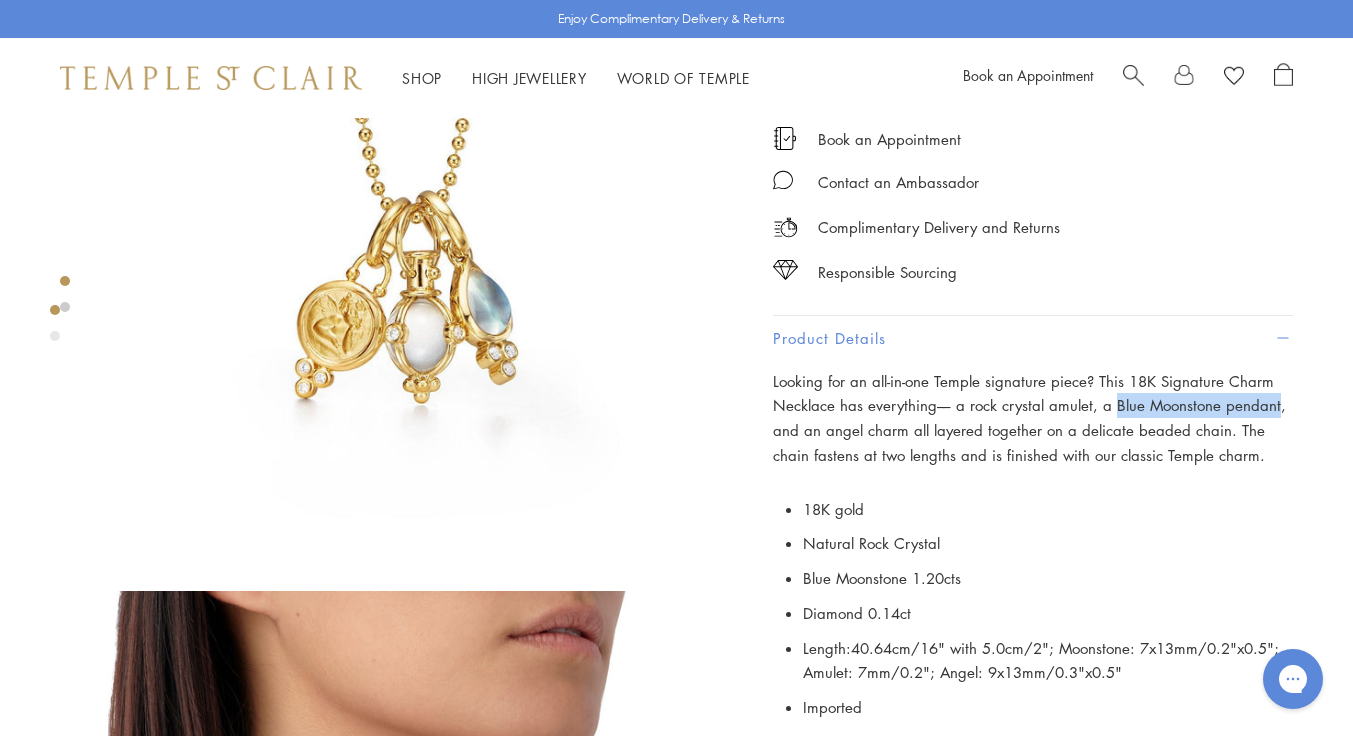 drag, startPoint x: 1110, startPoint y: 405, endPoint x: 1271, endPoint y: 396, distance: 161.25136 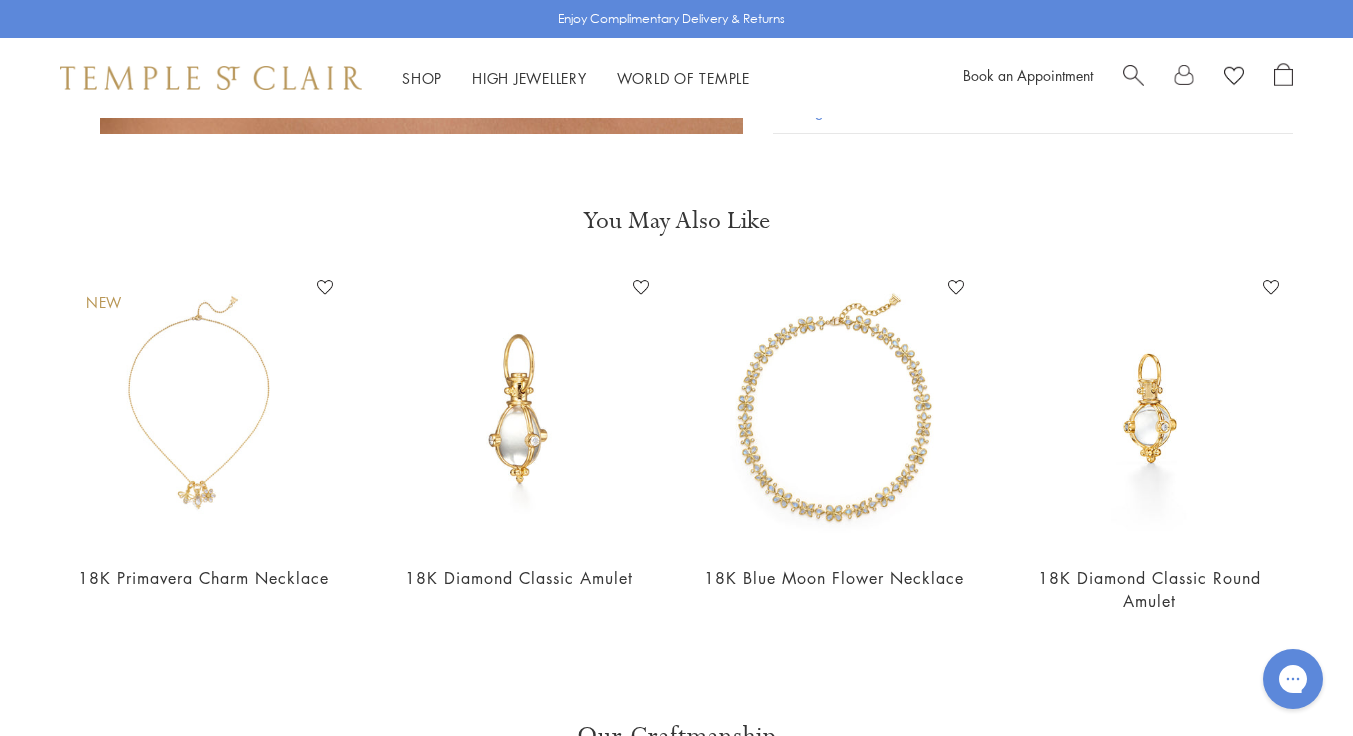scroll, scrollTop: 1300, scrollLeft: 0, axis: vertical 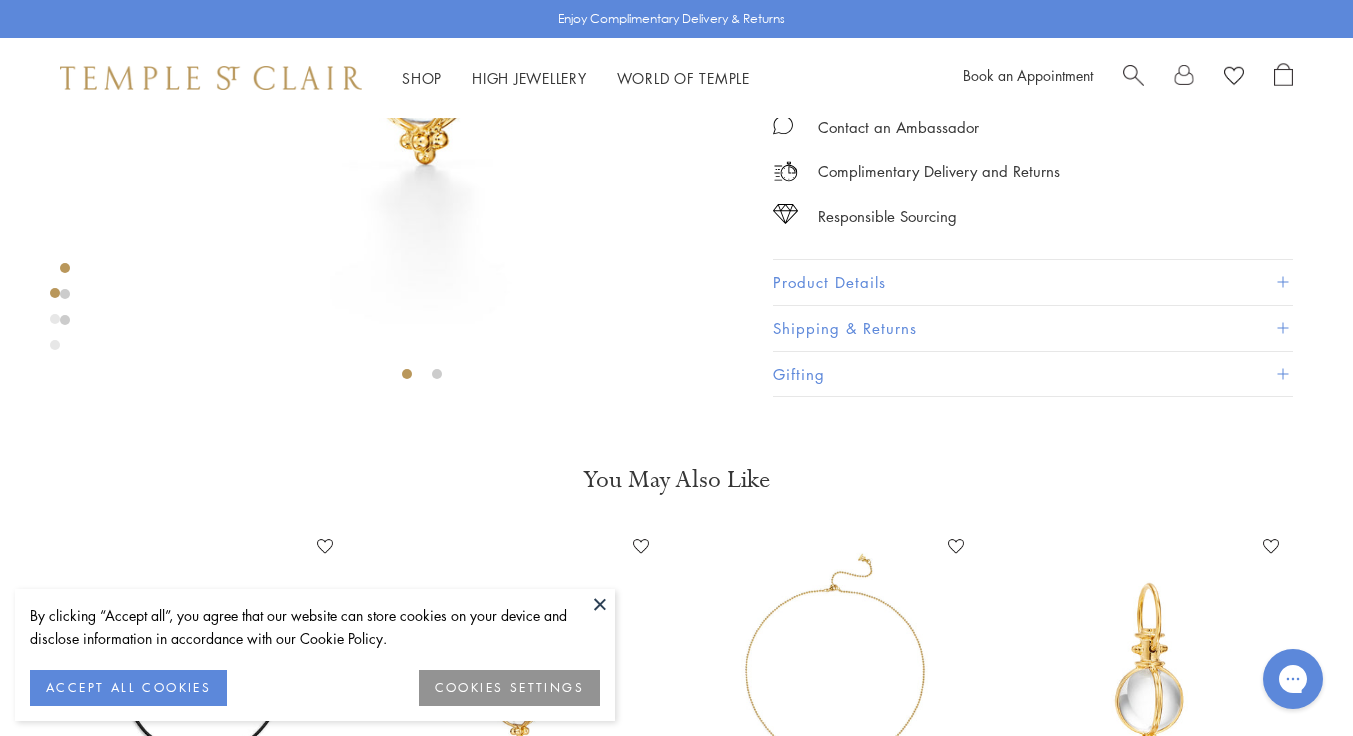 click on "Product Details" at bounding box center (1033, 282) 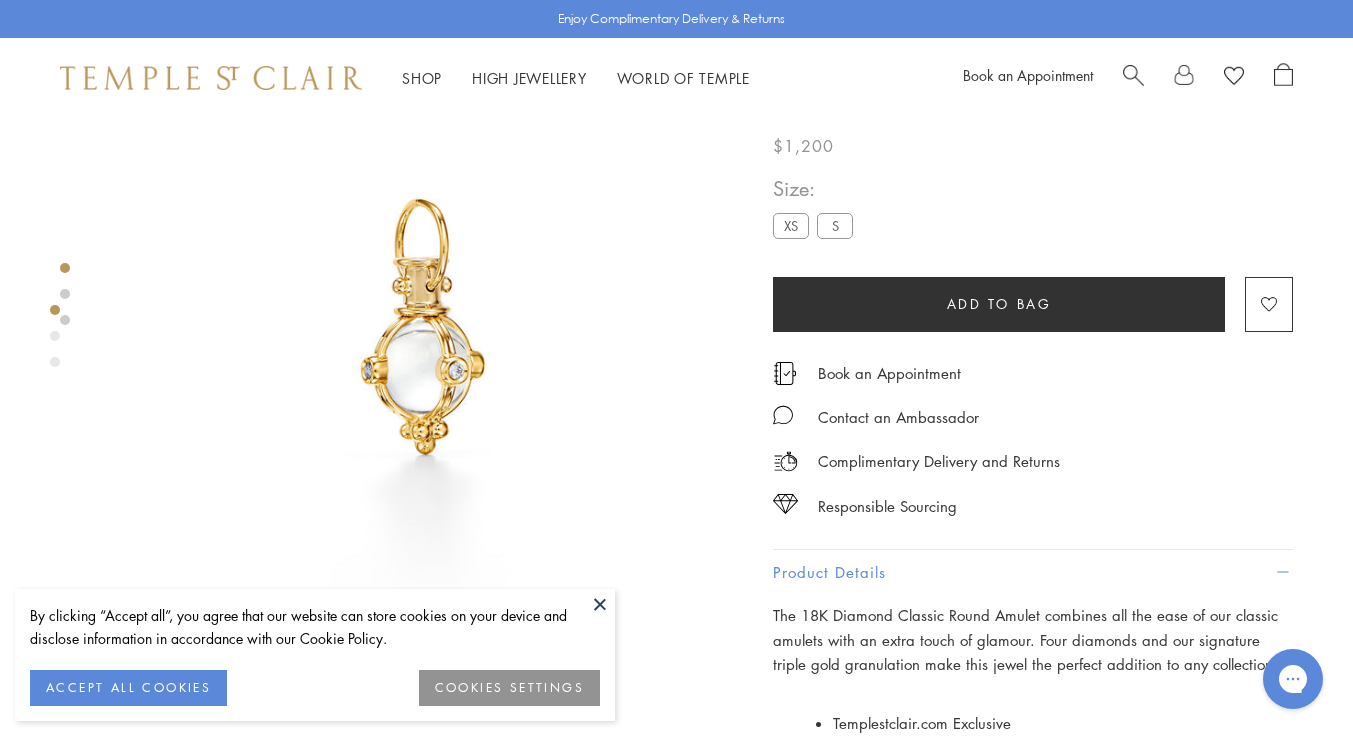 scroll, scrollTop: 100, scrollLeft: 0, axis: vertical 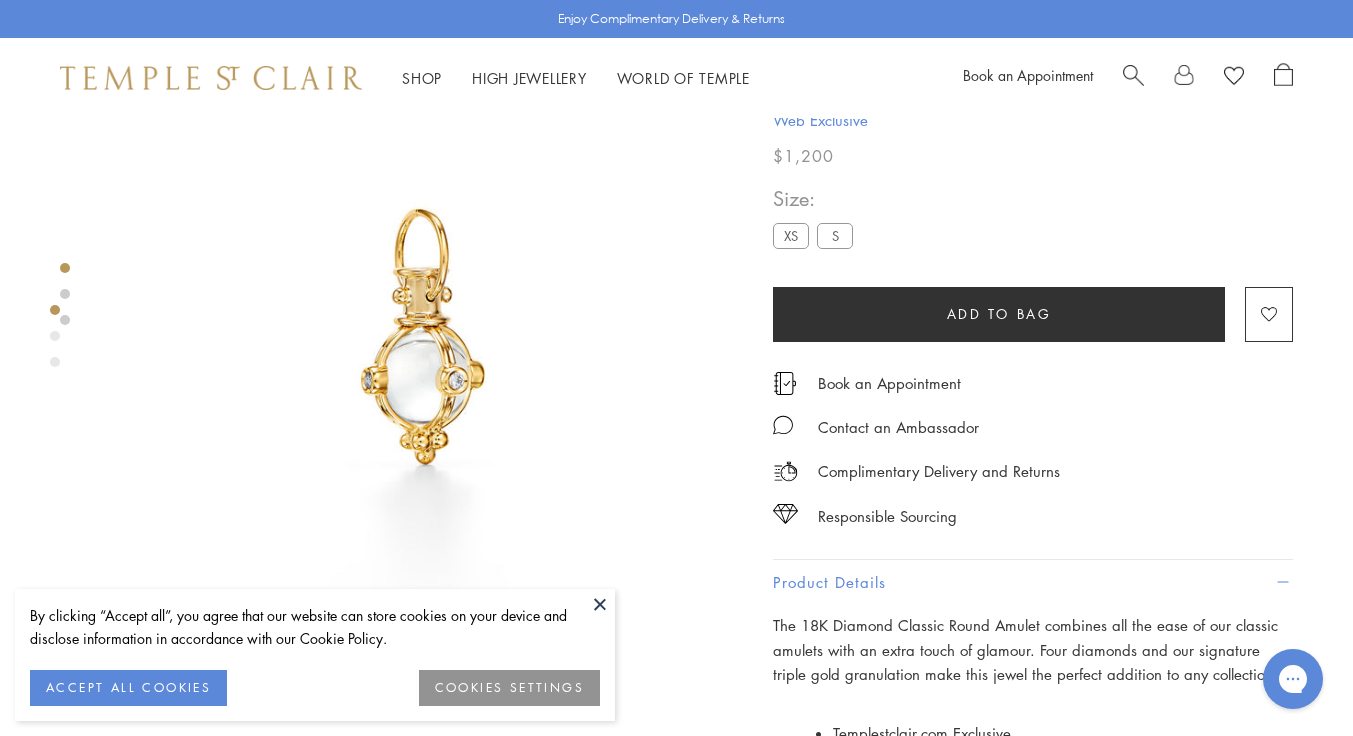 click on "S" at bounding box center (835, 235) 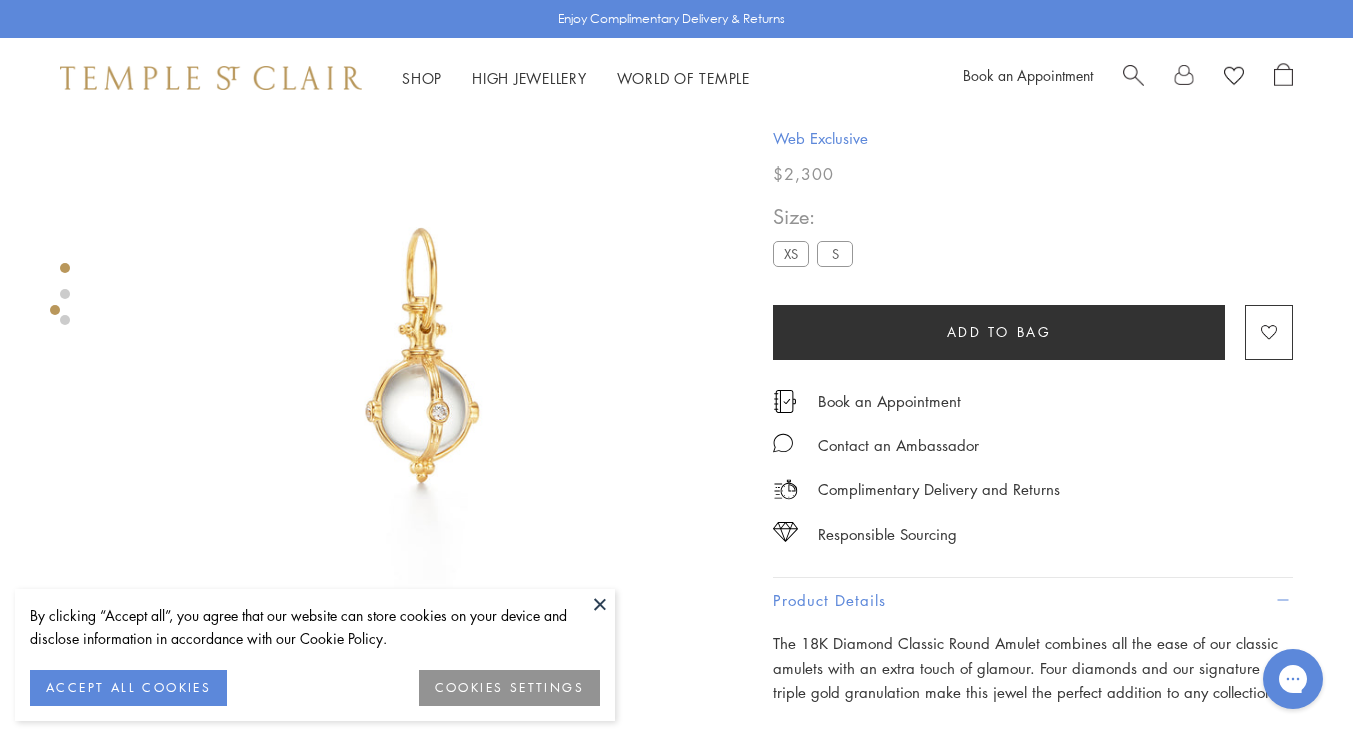 scroll, scrollTop: 18, scrollLeft: 0, axis: vertical 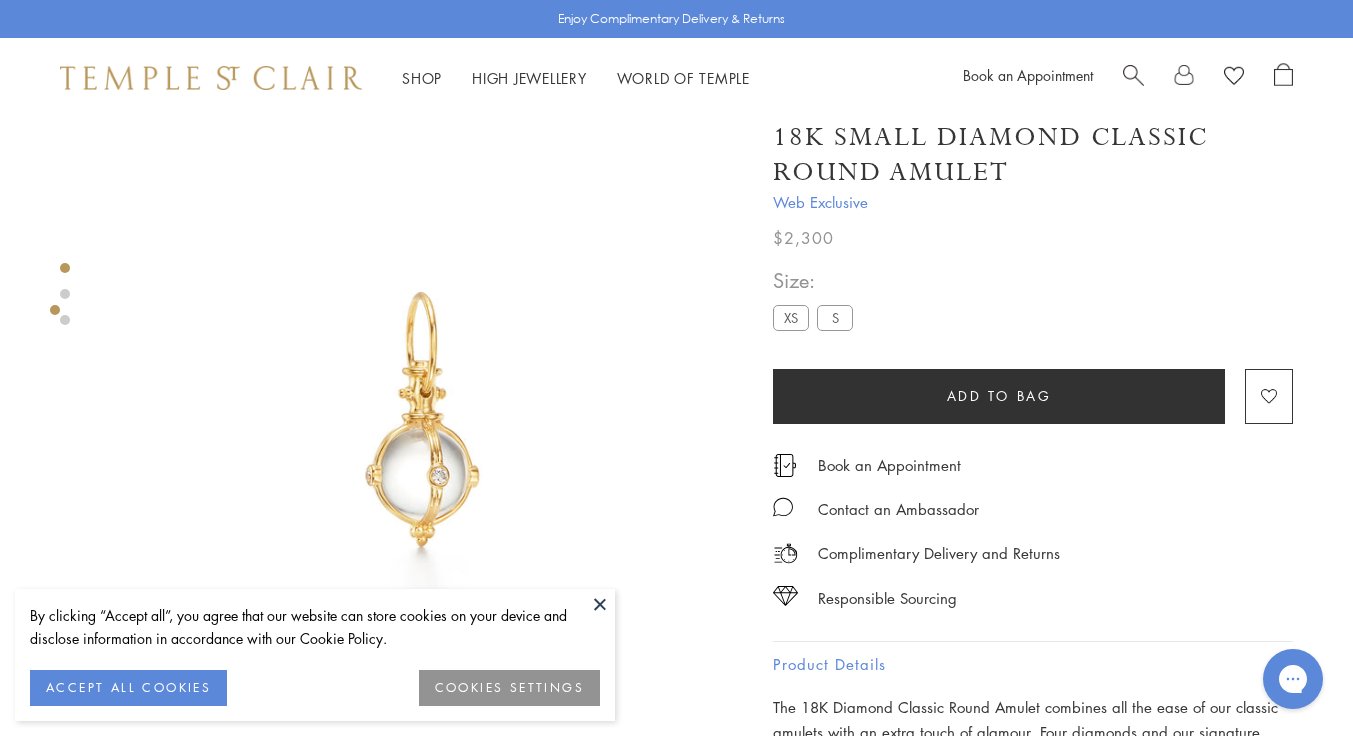 click on "XS" at bounding box center (791, 317) 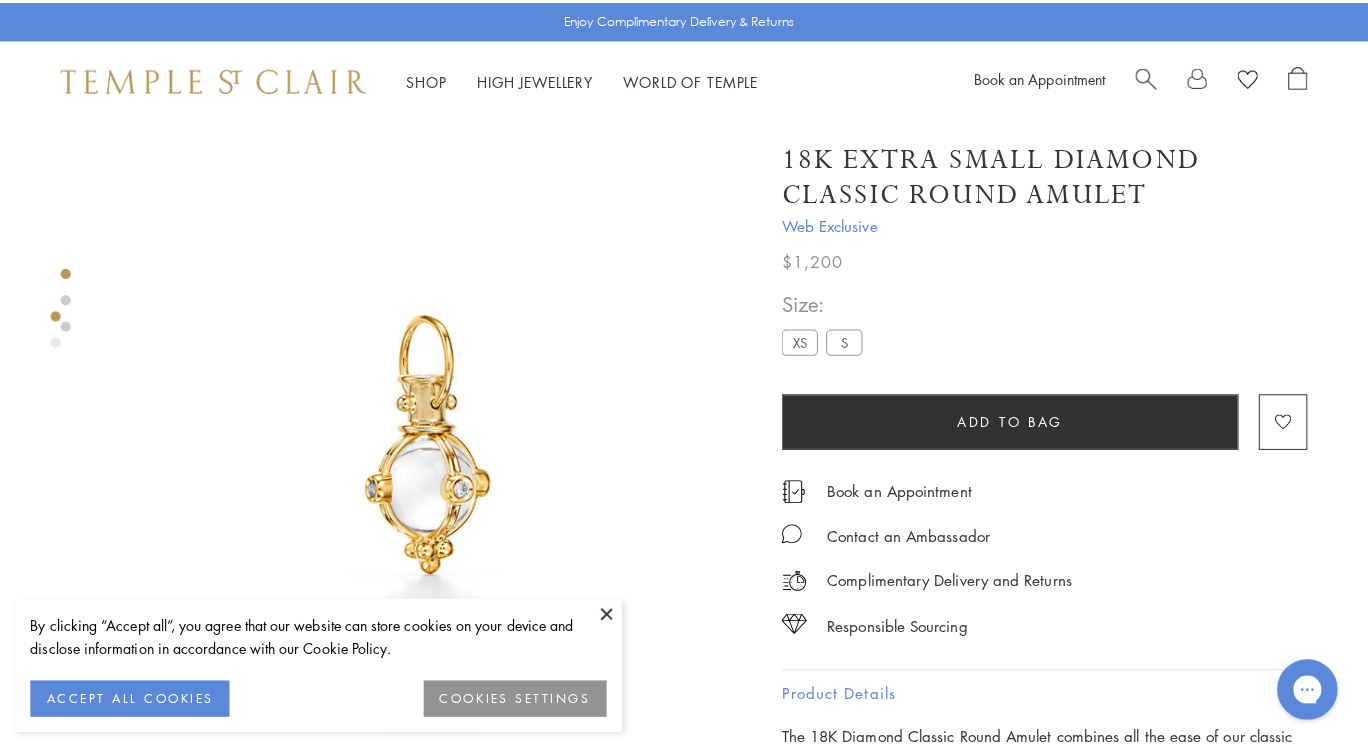 scroll, scrollTop: 0, scrollLeft: 0, axis: both 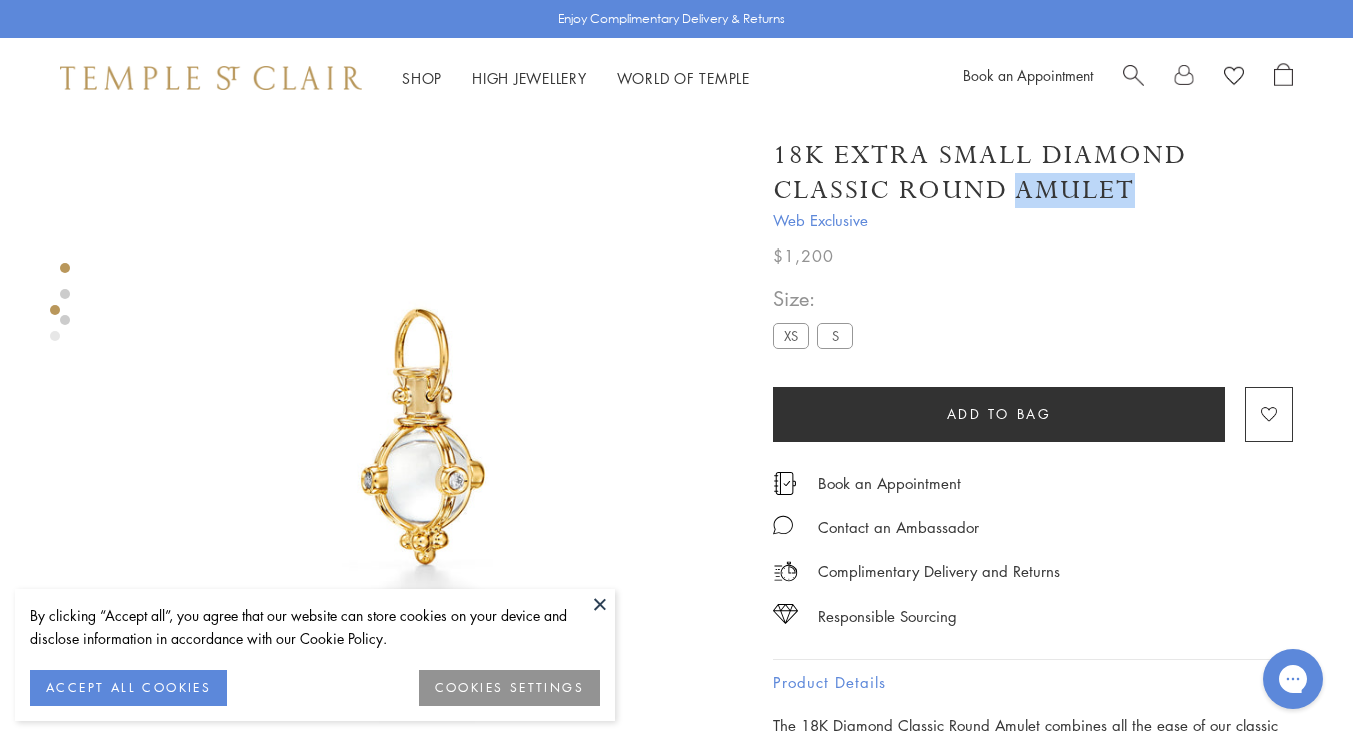 drag, startPoint x: 1017, startPoint y: 192, endPoint x: 1125, endPoint y: 181, distance: 108.55874 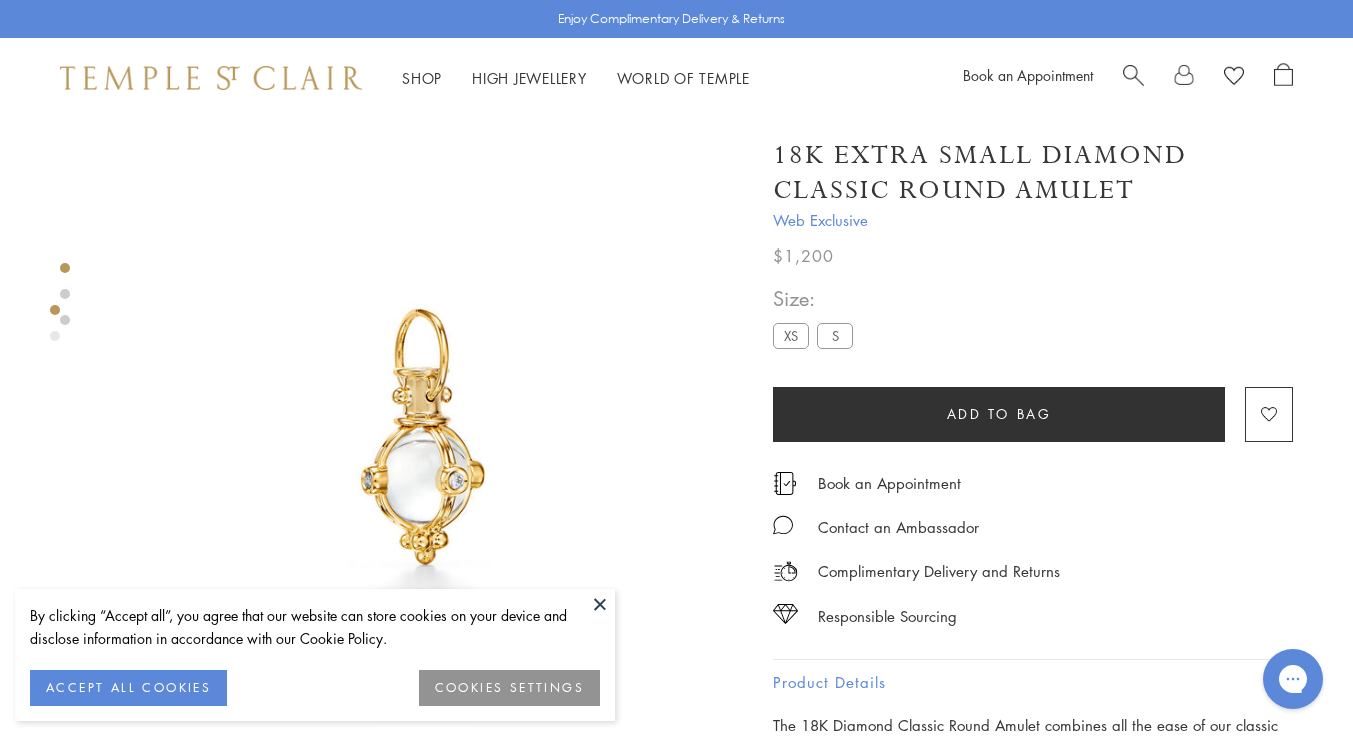 click at bounding box center [1133, 73] 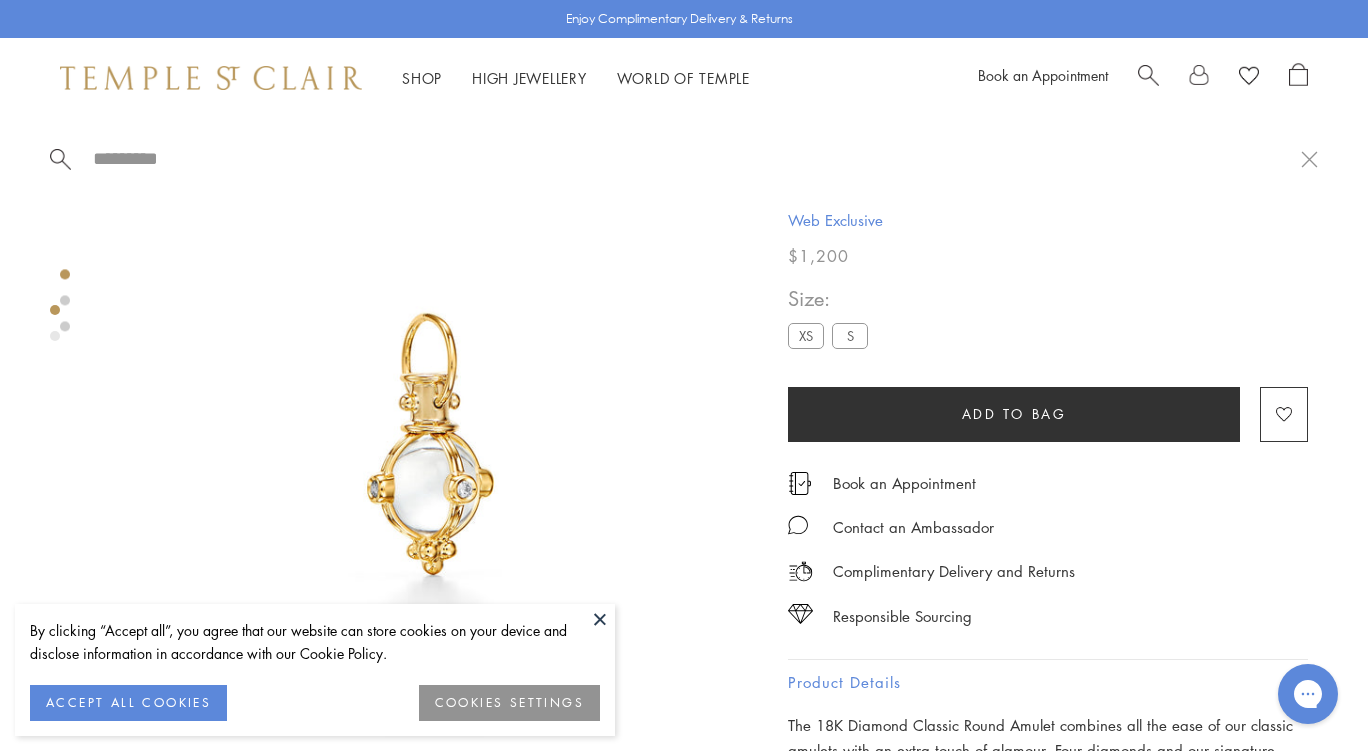 paste on "**********" 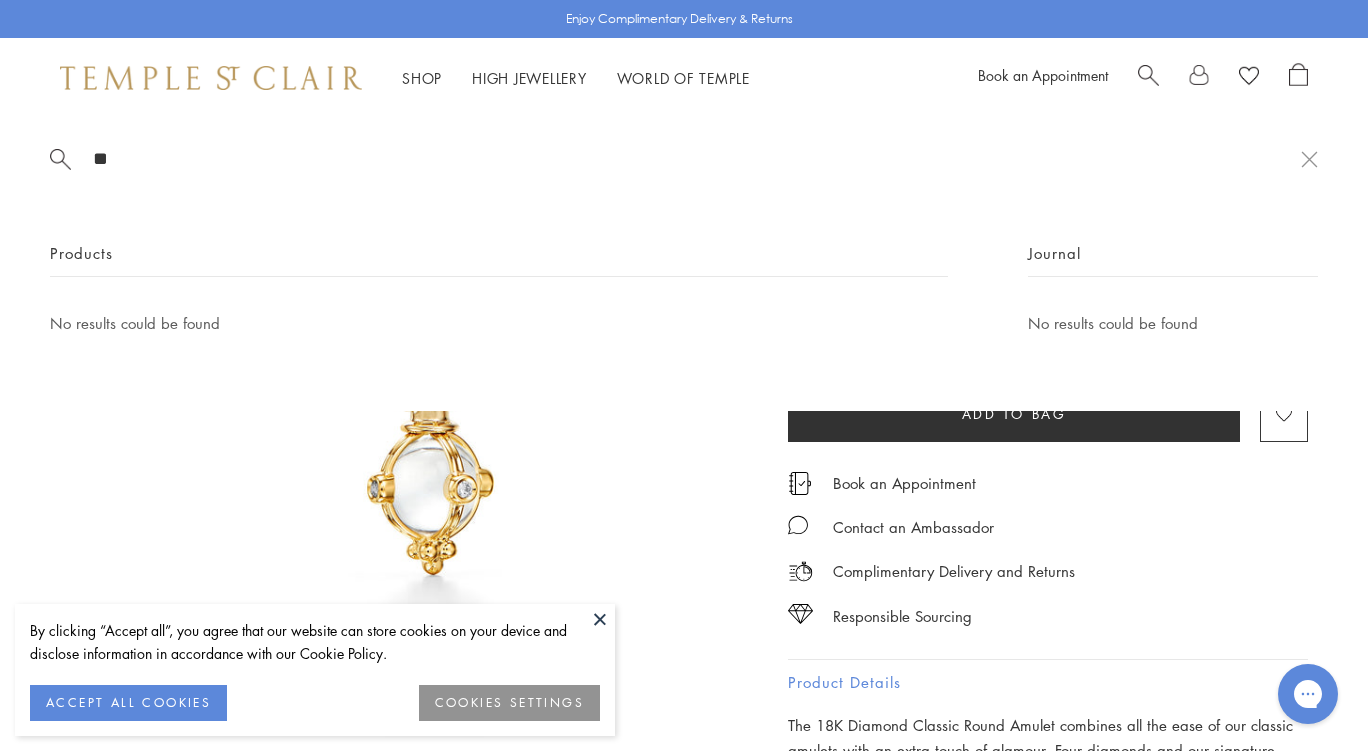 type on "*" 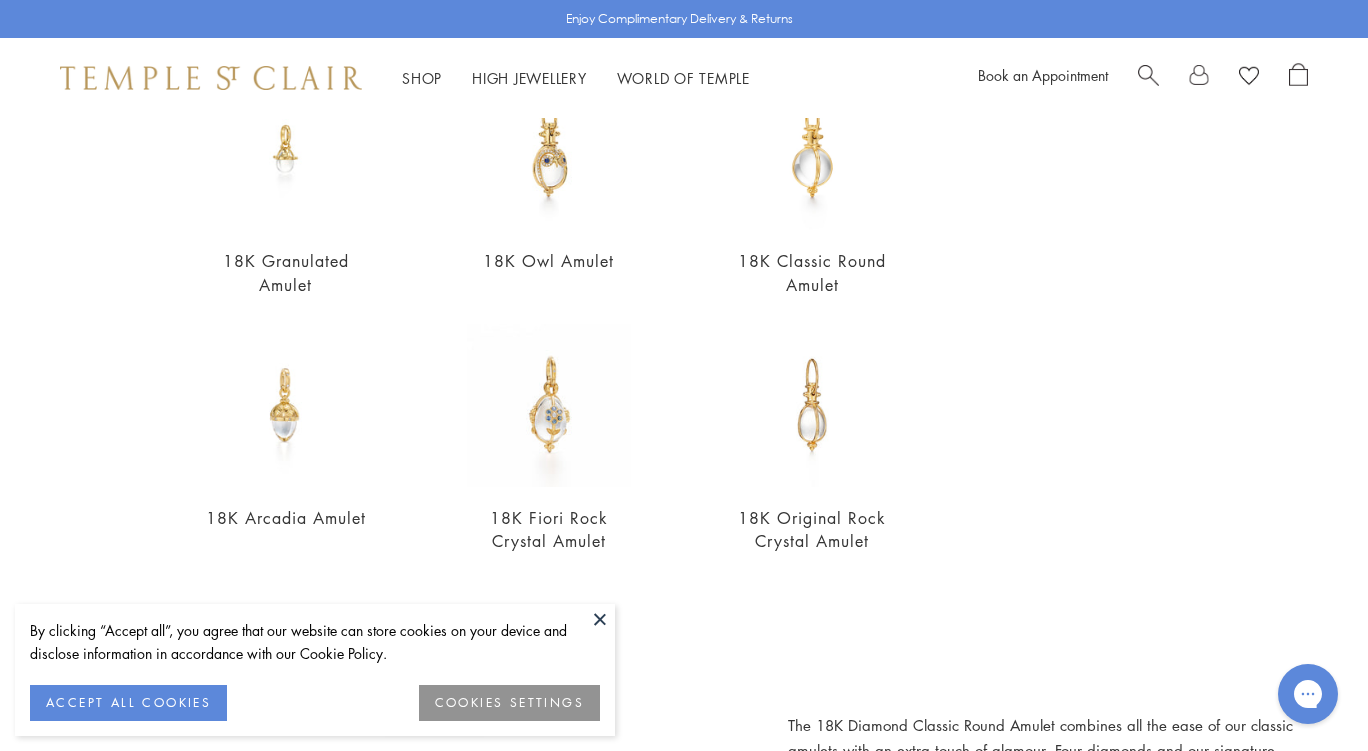 scroll, scrollTop: 692, scrollLeft: 0, axis: vertical 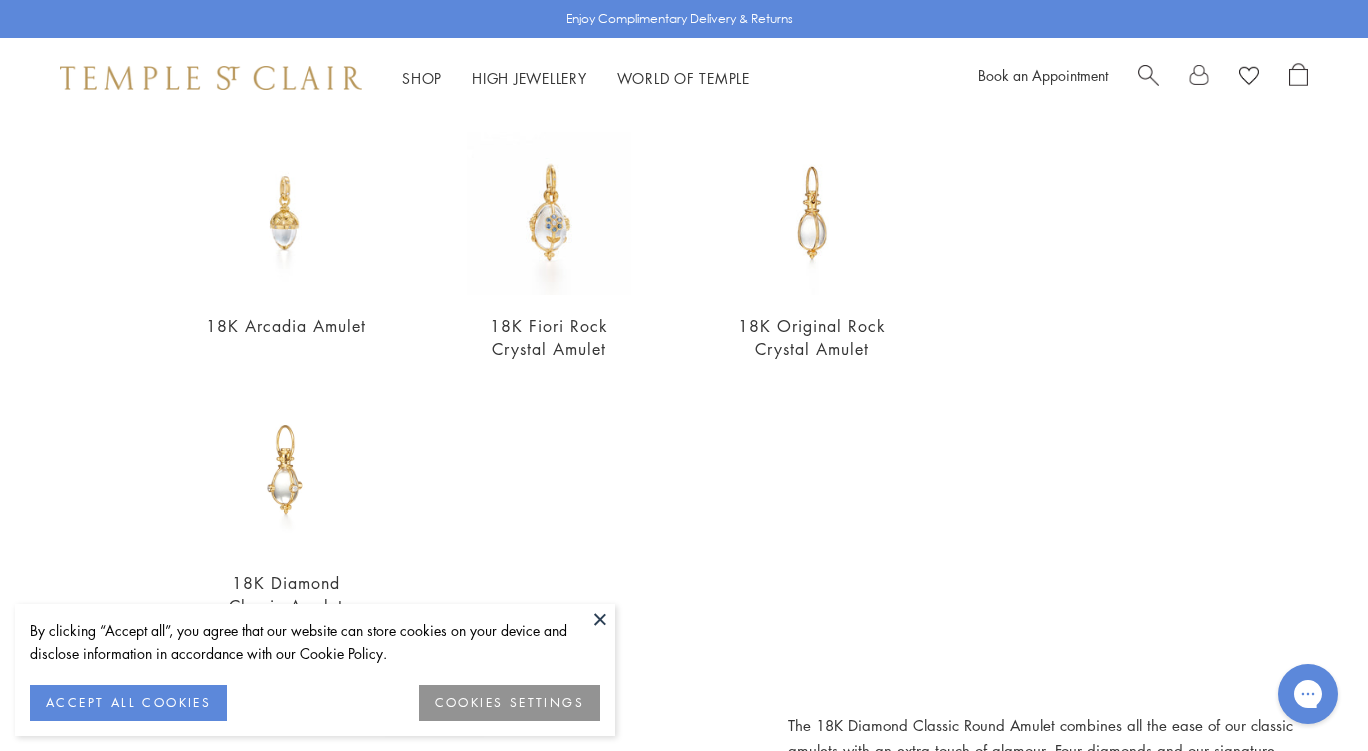 type on "******" 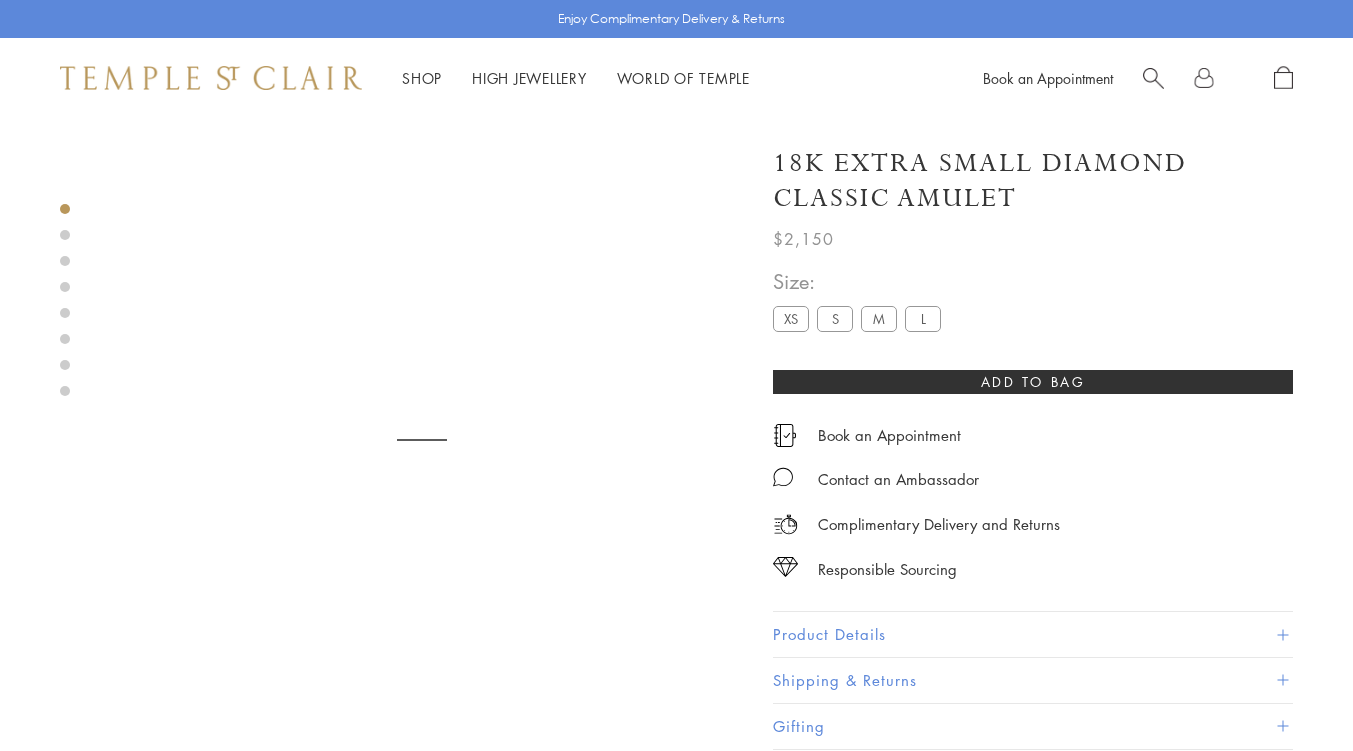 scroll, scrollTop: 0, scrollLeft: 0, axis: both 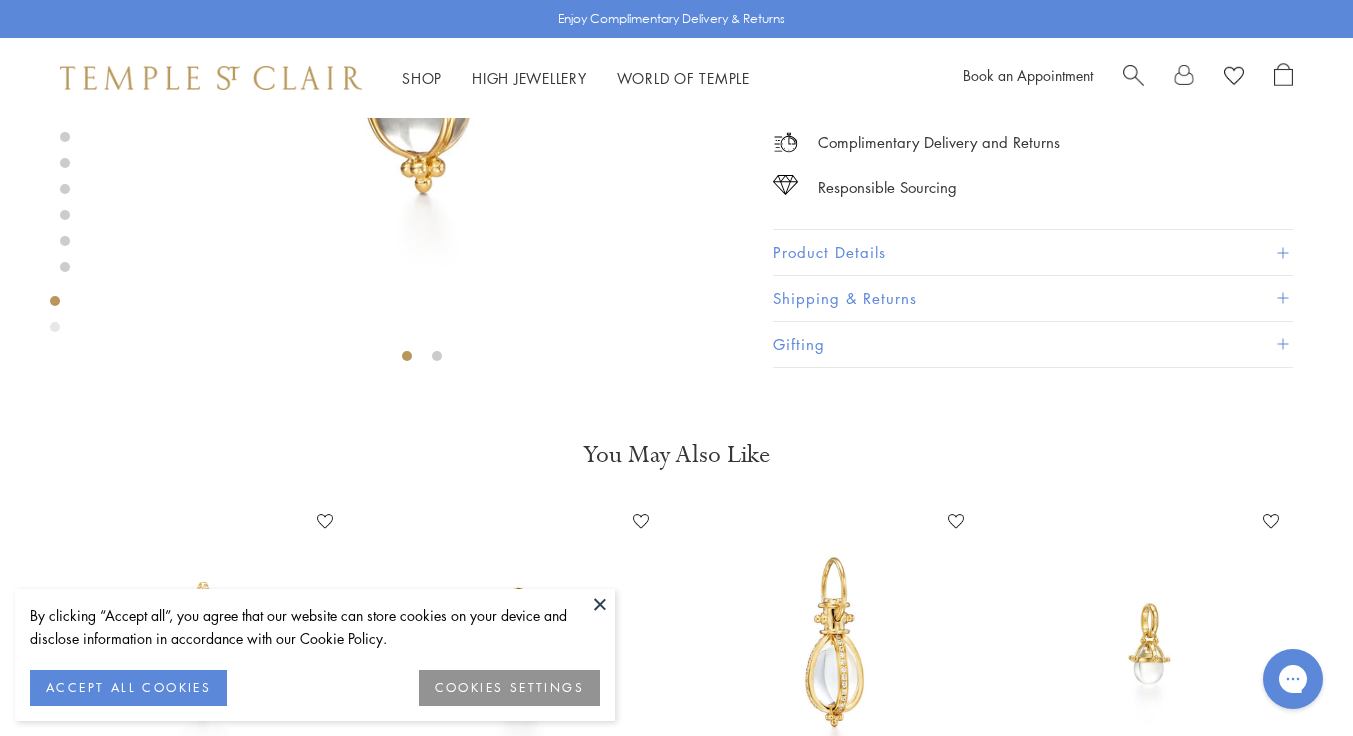 click on "Product Details" at bounding box center (1033, 253) 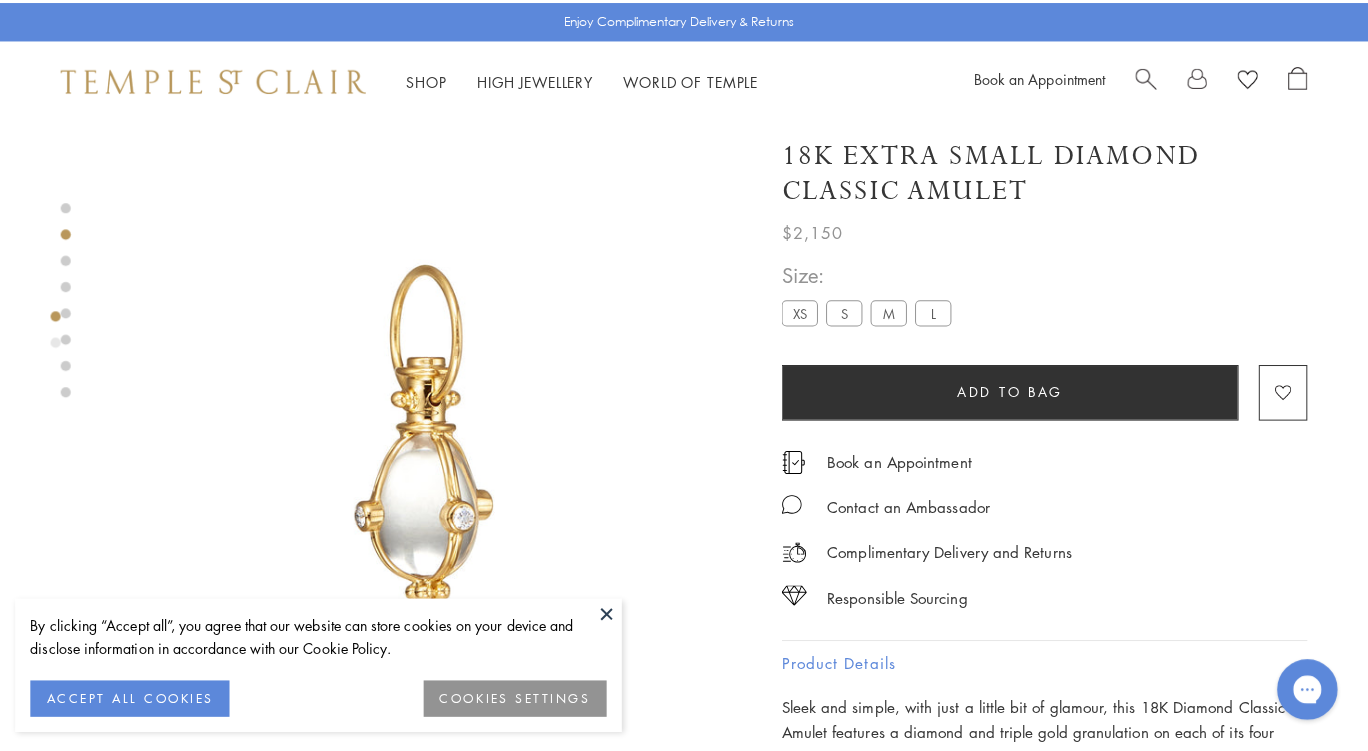 scroll, scrollTop: 0, scrollLeft: 0, axis: both 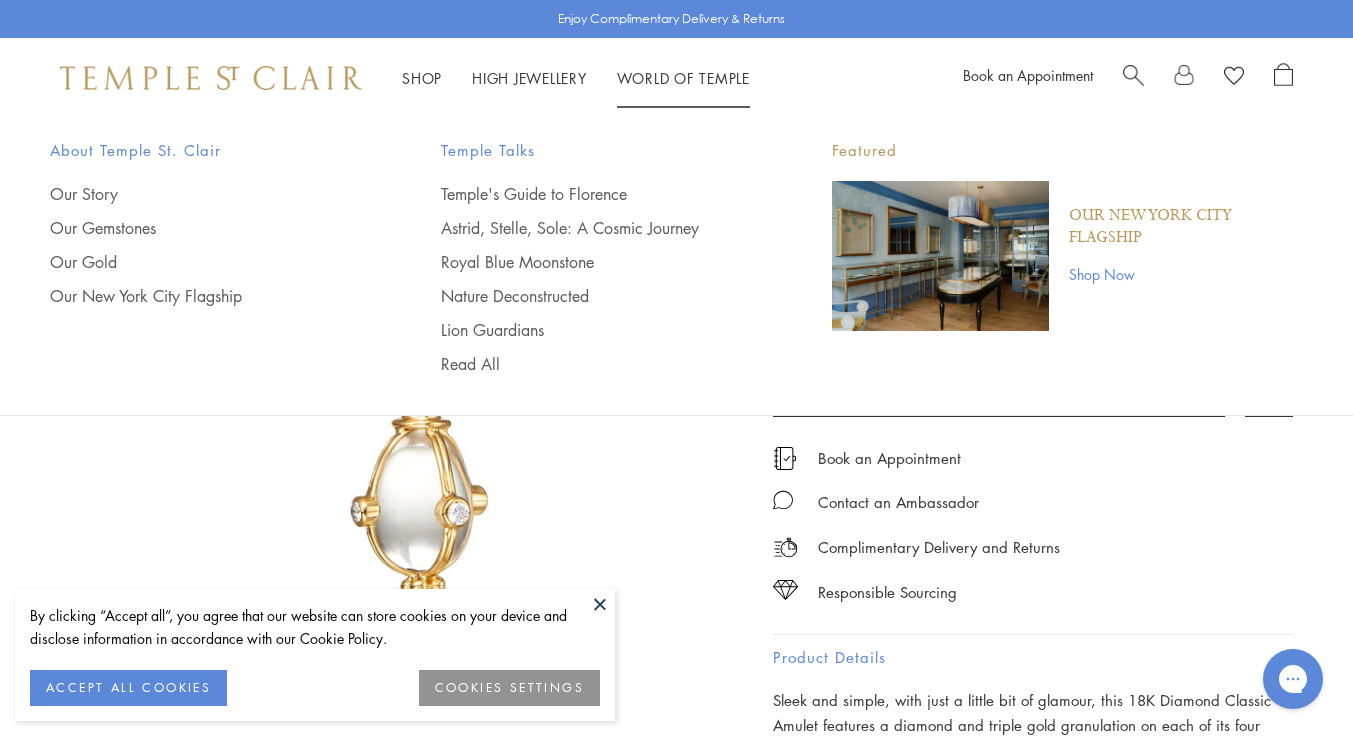 click on "Book an Appointment" at bounding box center (1128, 78) 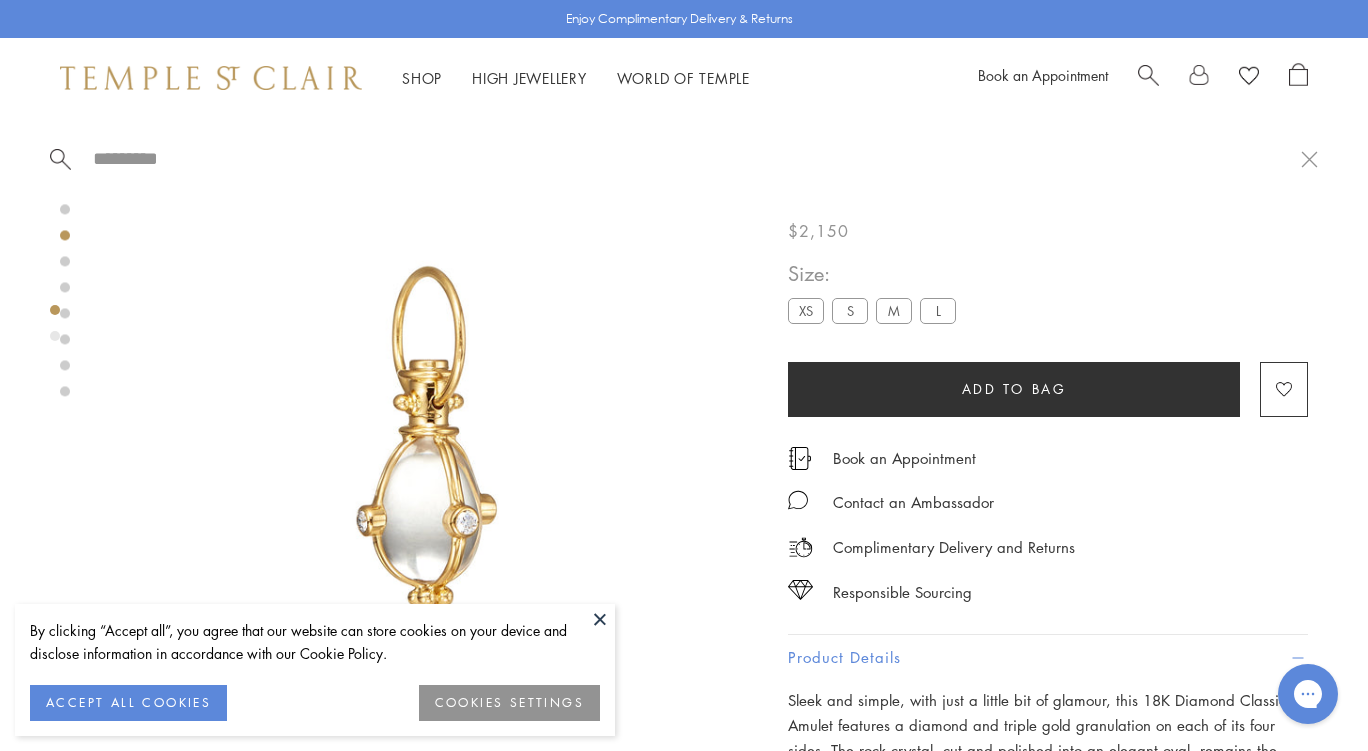 paste on "**********" 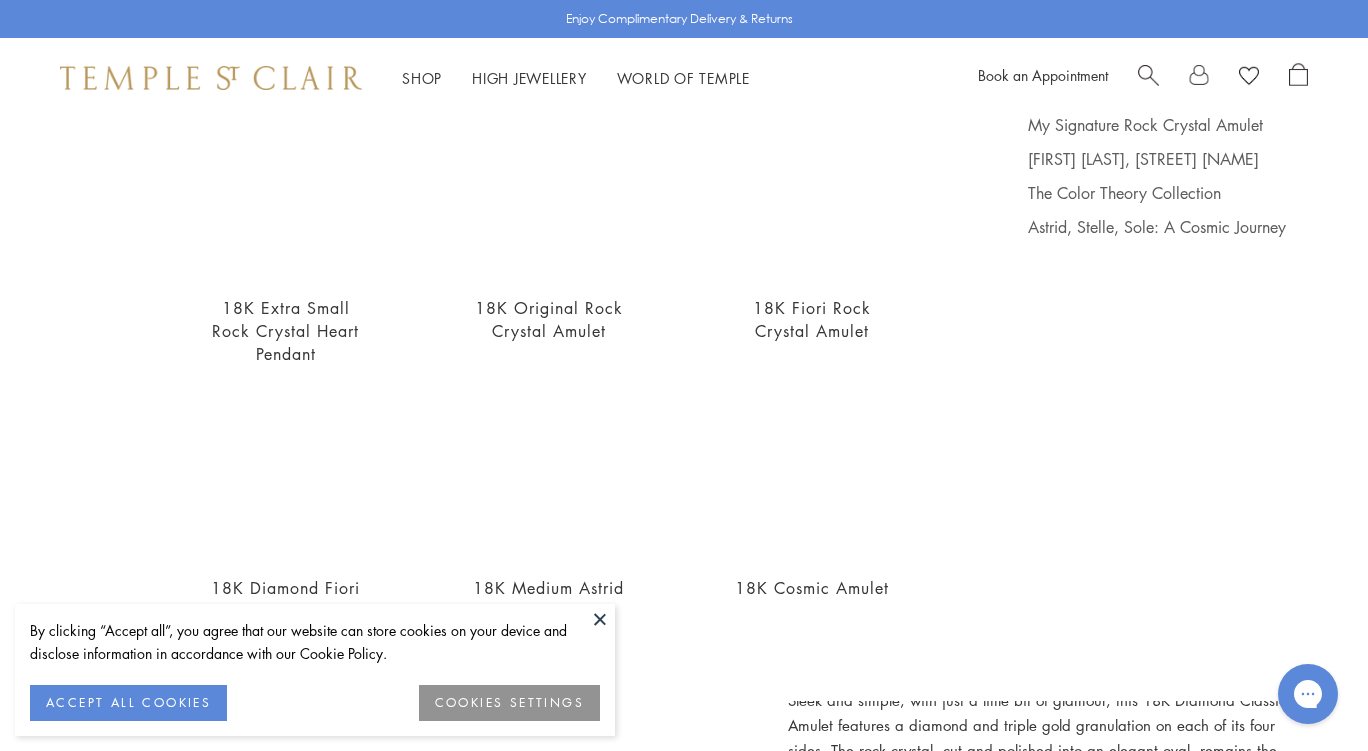 scroll, scrollTop: 200, scrollLeft: 0, axis: vertical 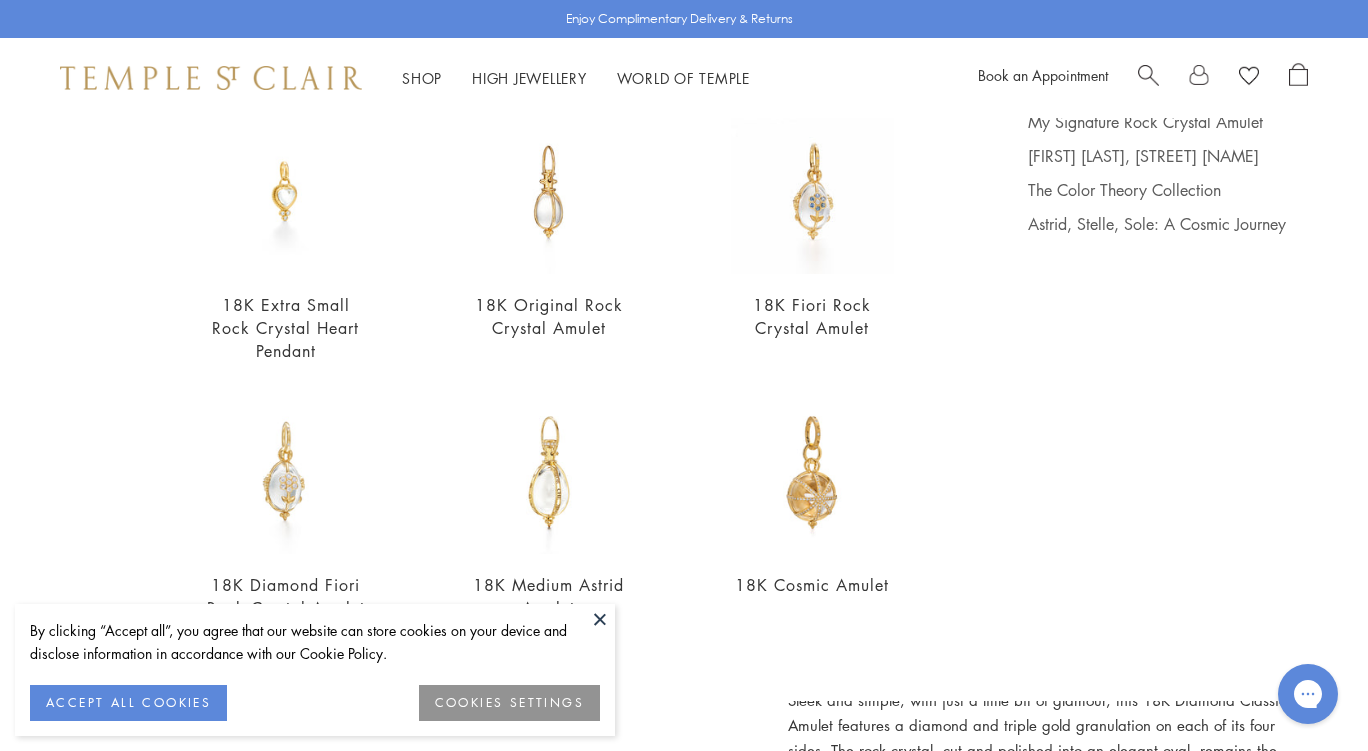 type on "**********" 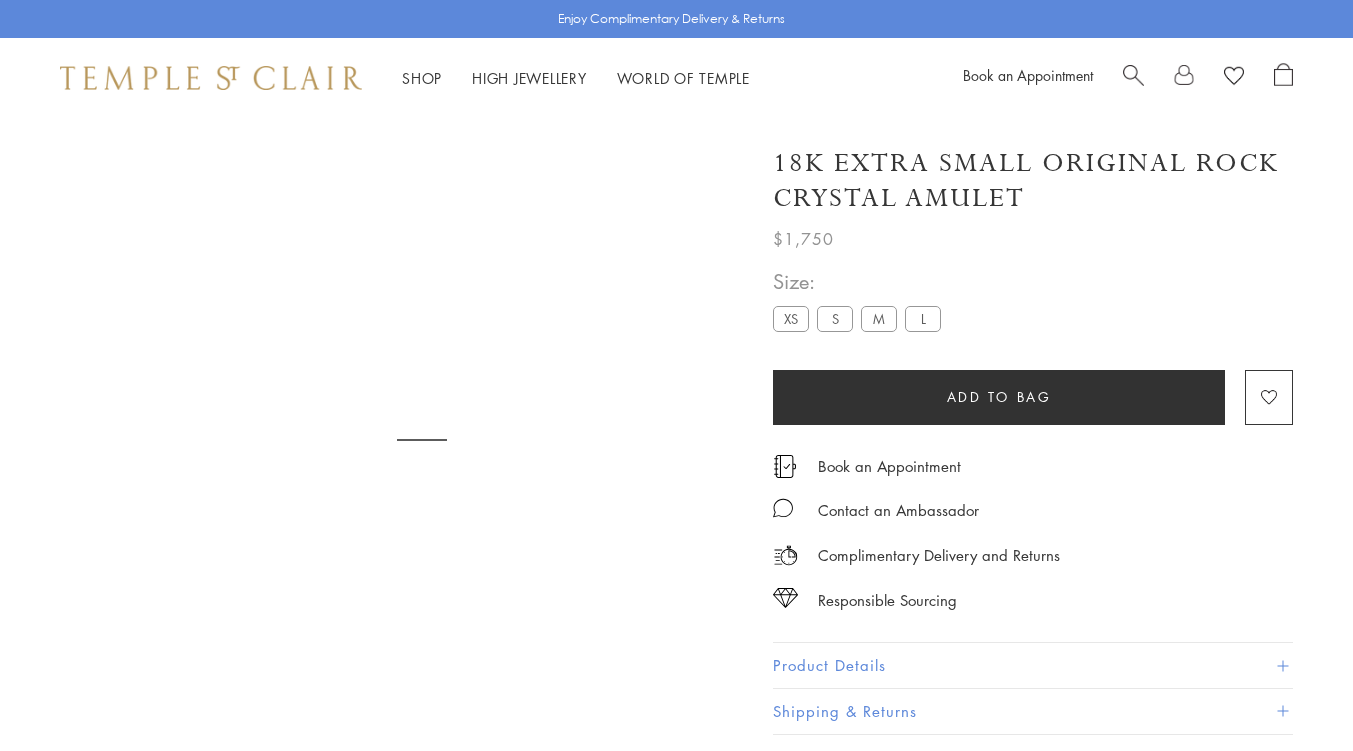 scroll, scrollTop: 0, scrollLeft: 0, axis: both 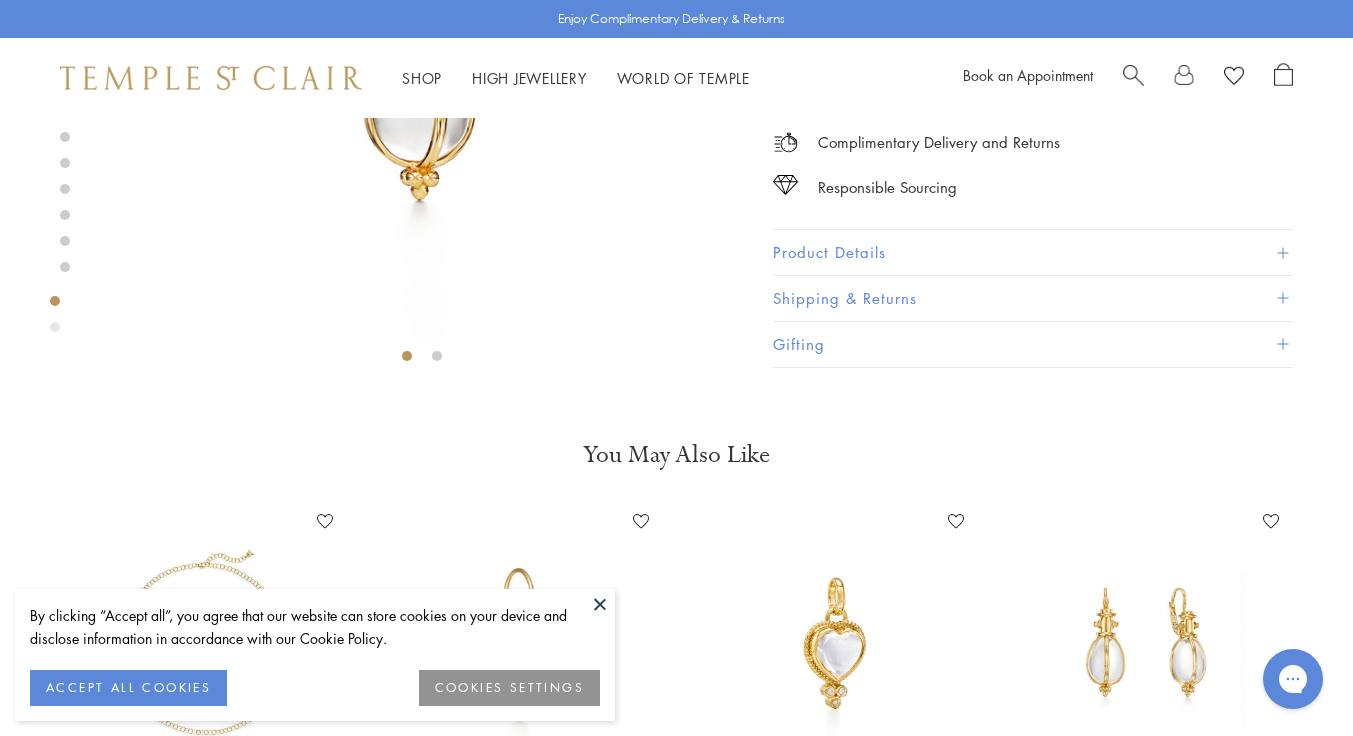 click on "Product Details" at bounding box center (1033, 253) 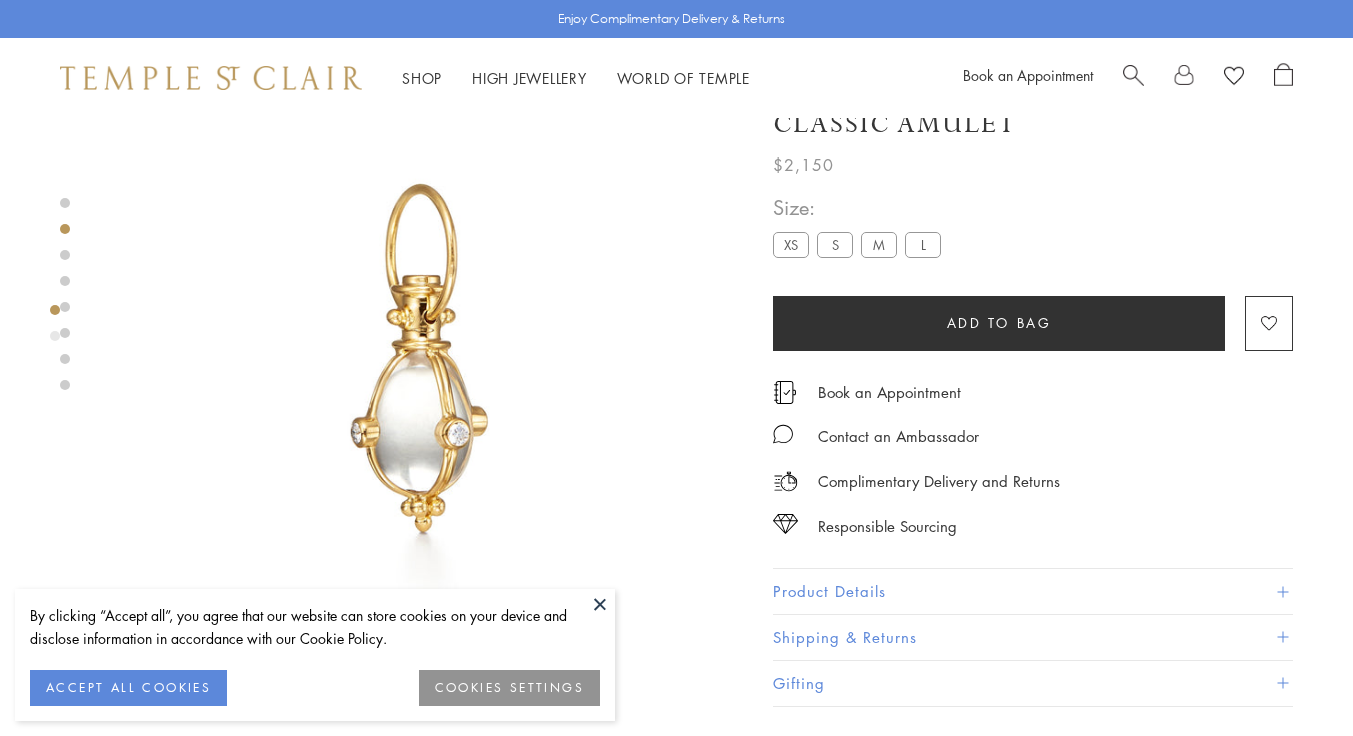 scroll, scrollTop: 118, scrollLeft: 0, axis: vertical 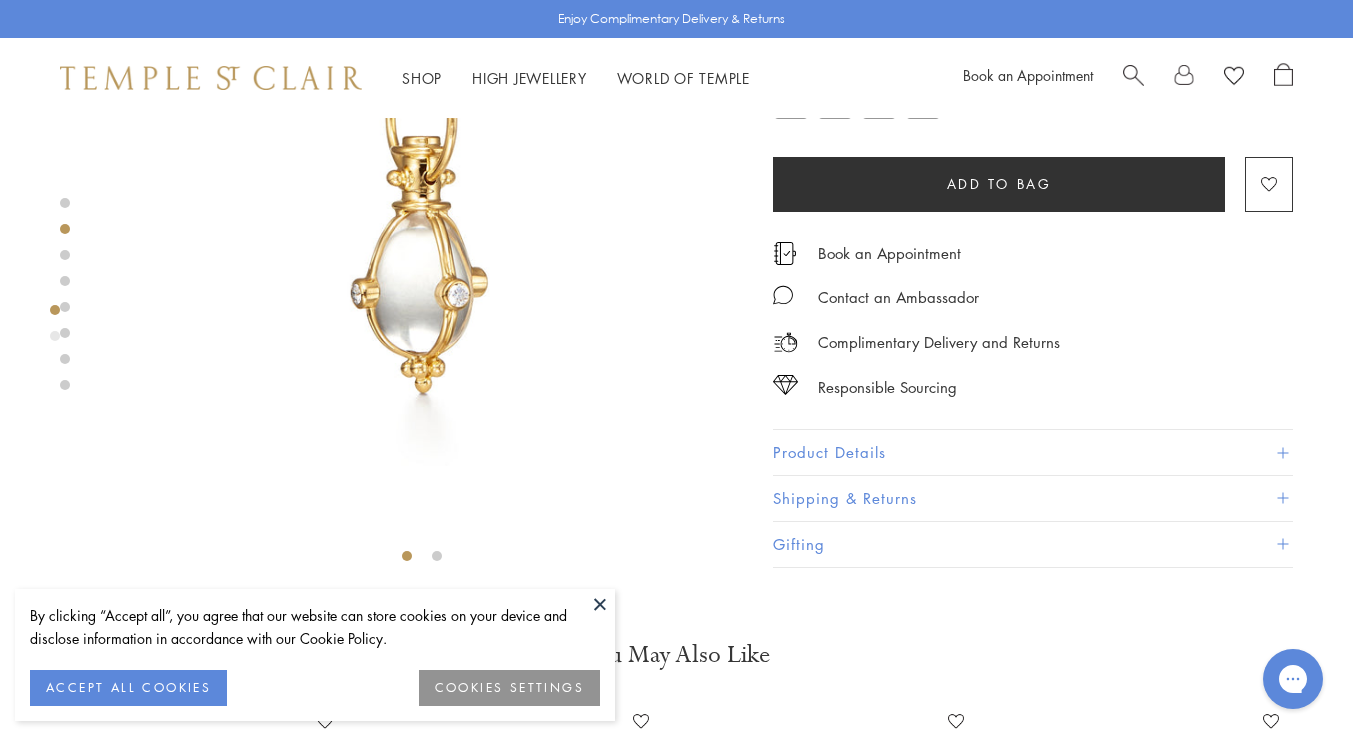 click on "Product Details" at bounding box center [1033, 453] 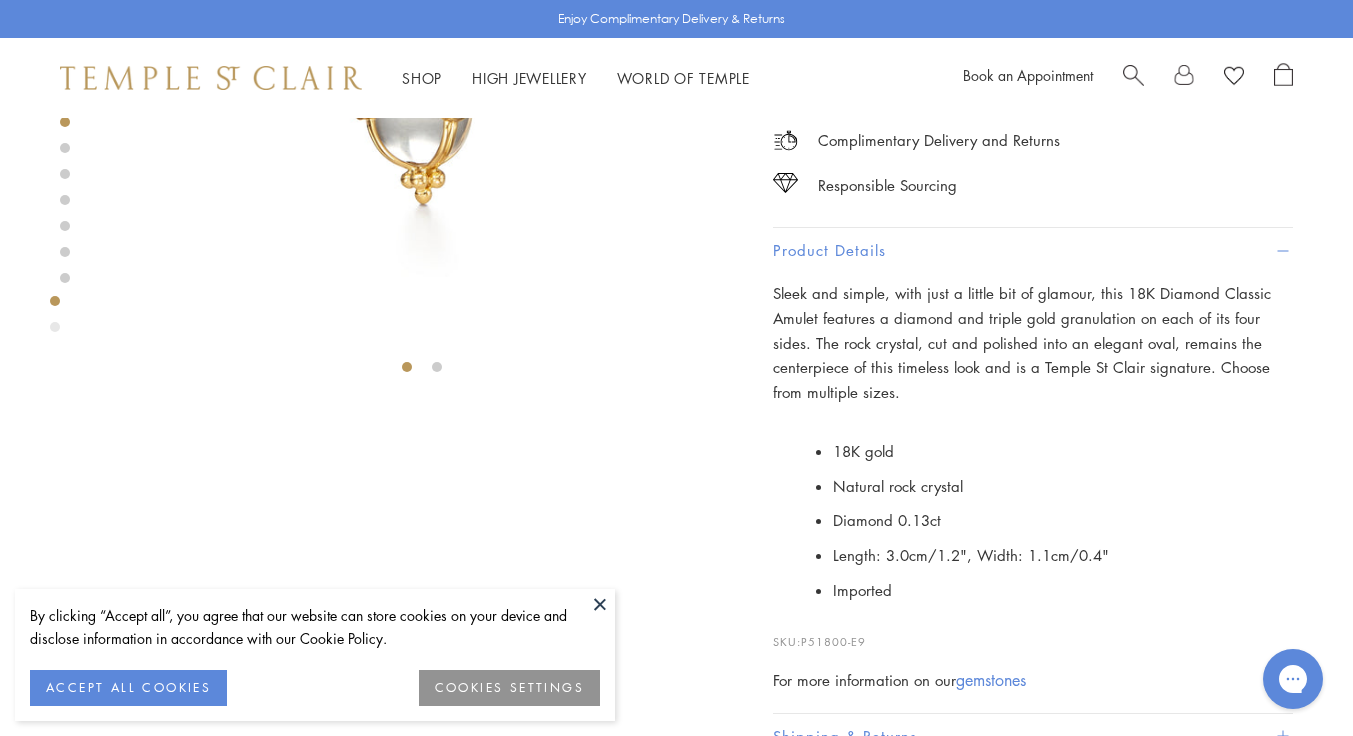 scroll, scrollTop: 418, scrollLeft: 0, axis: vertical 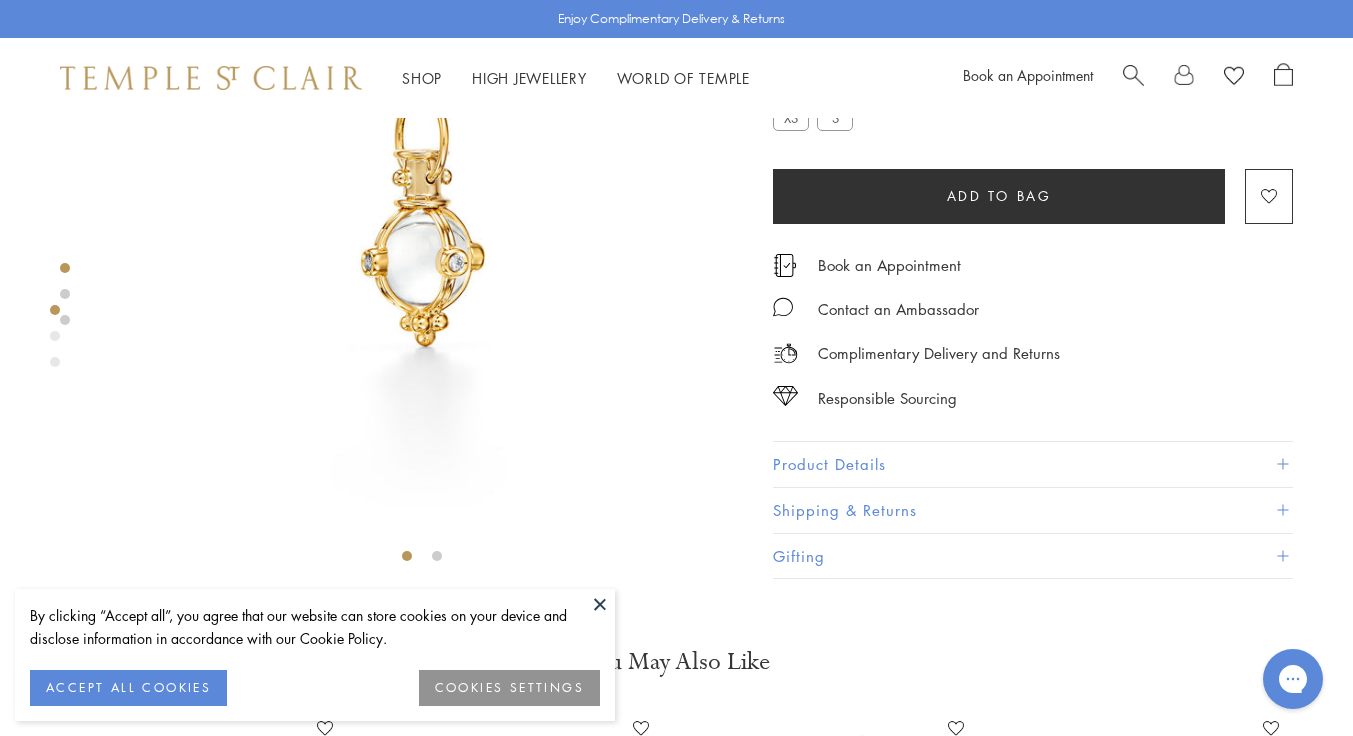 click on "Product Details" at bounding box center [1033, 464] 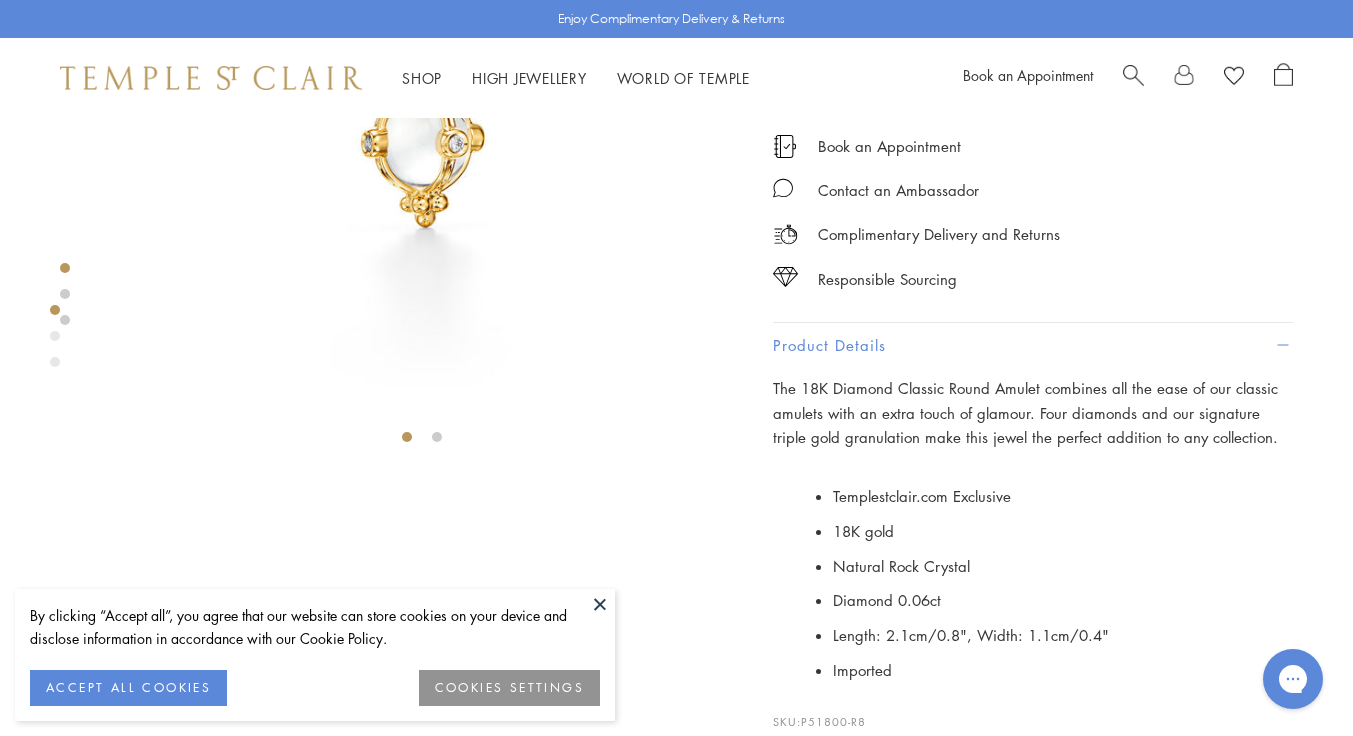 scroll, scrollTop: 318, scrollLeft: 0, axis: vertical 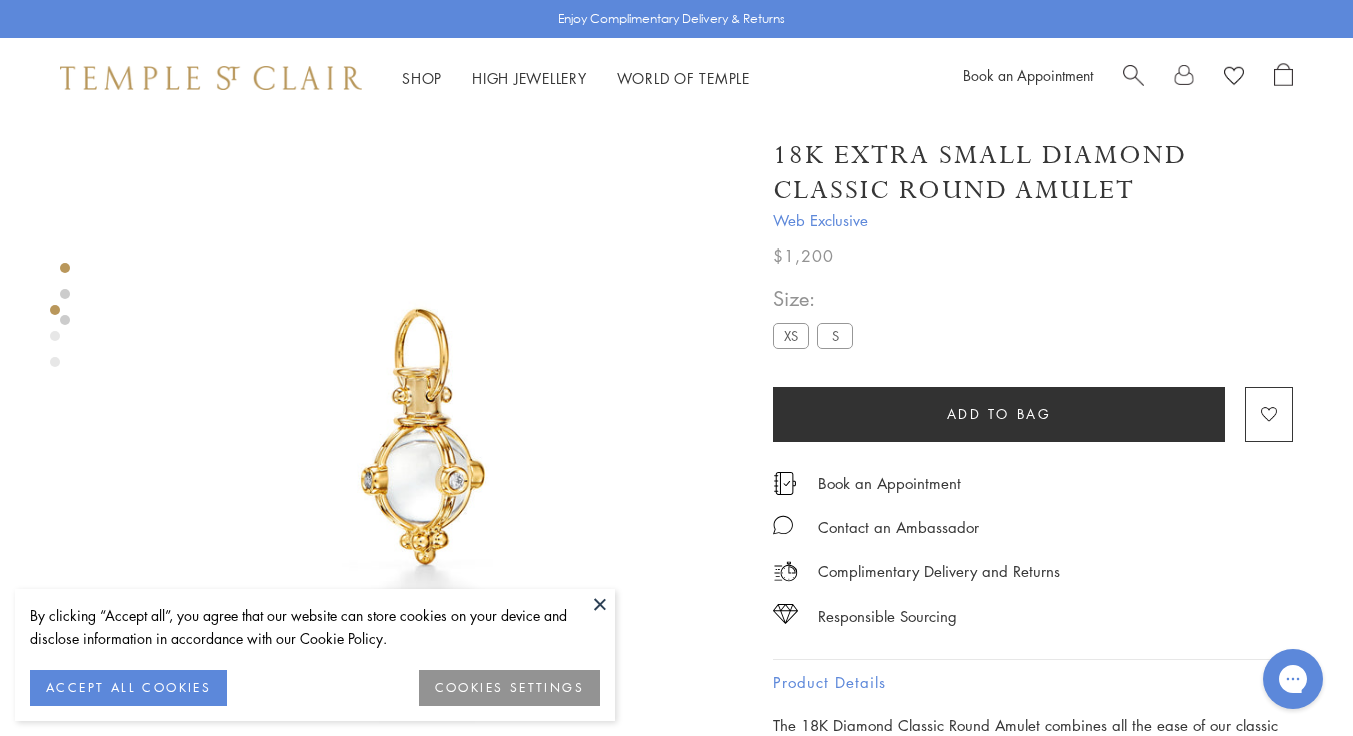 click at bounding box center (1133, 73) 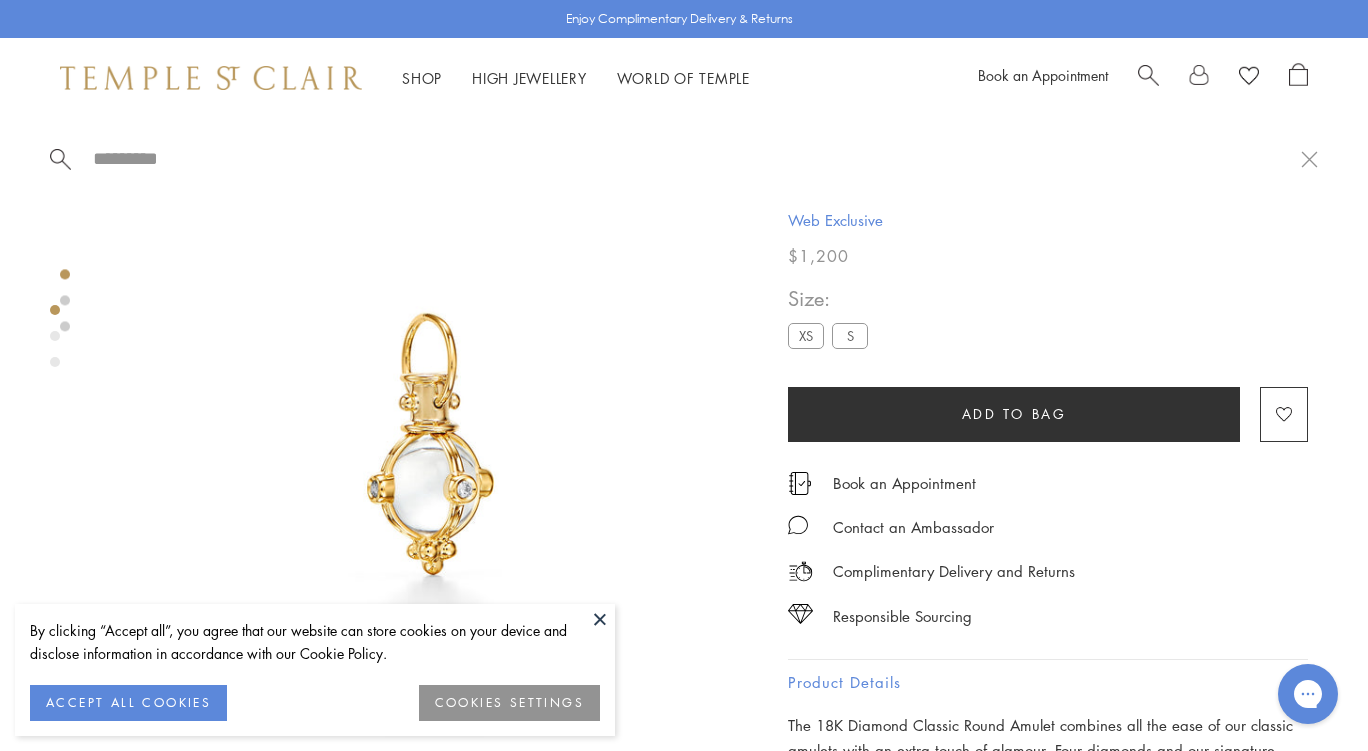 paste on "**********" 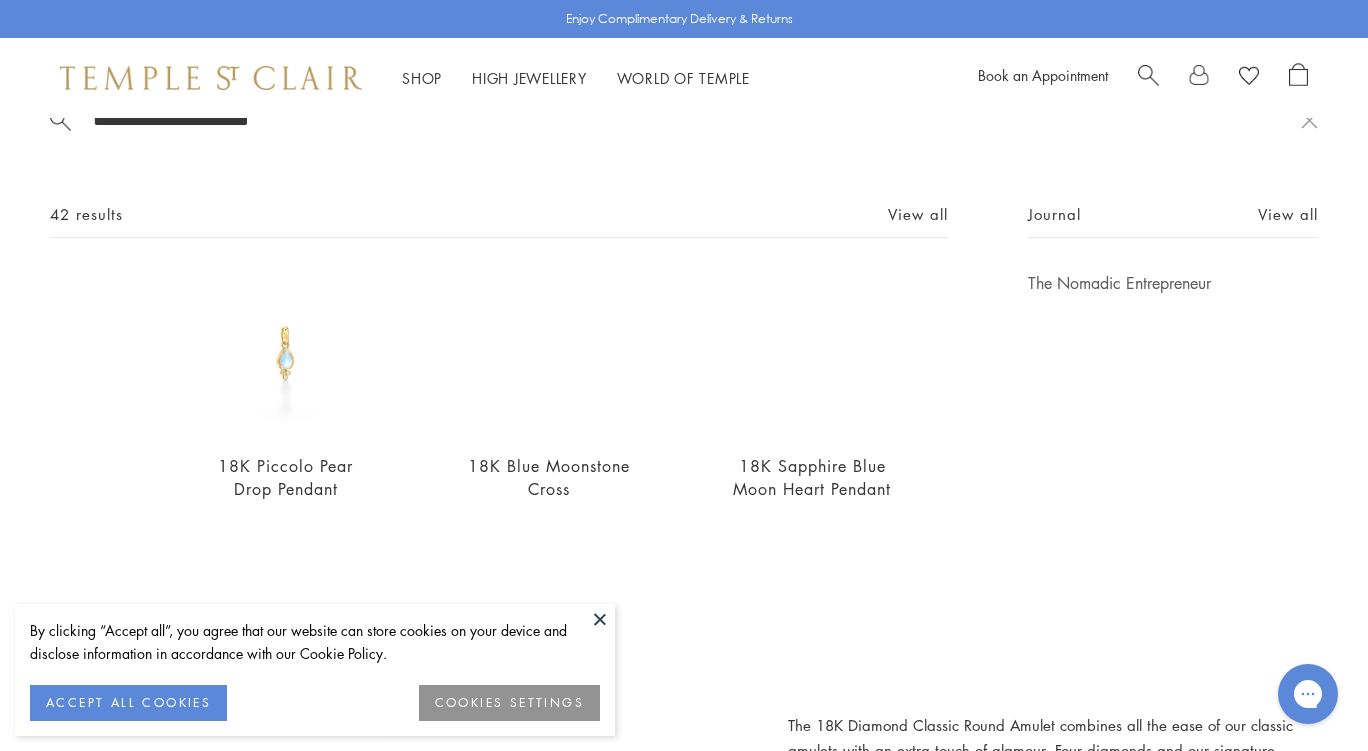 scroll, scrollTop: 15, scrollLeft: 0, axis: vertical 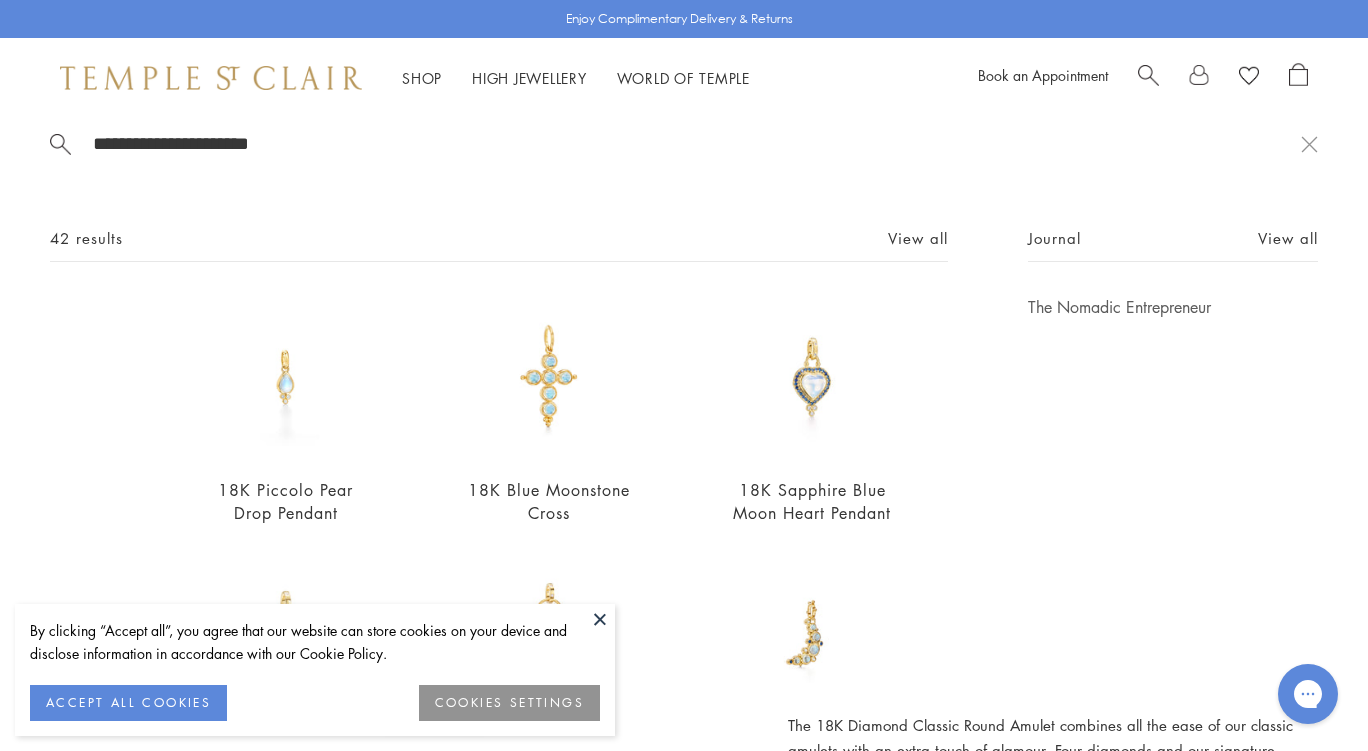 type on "**********" 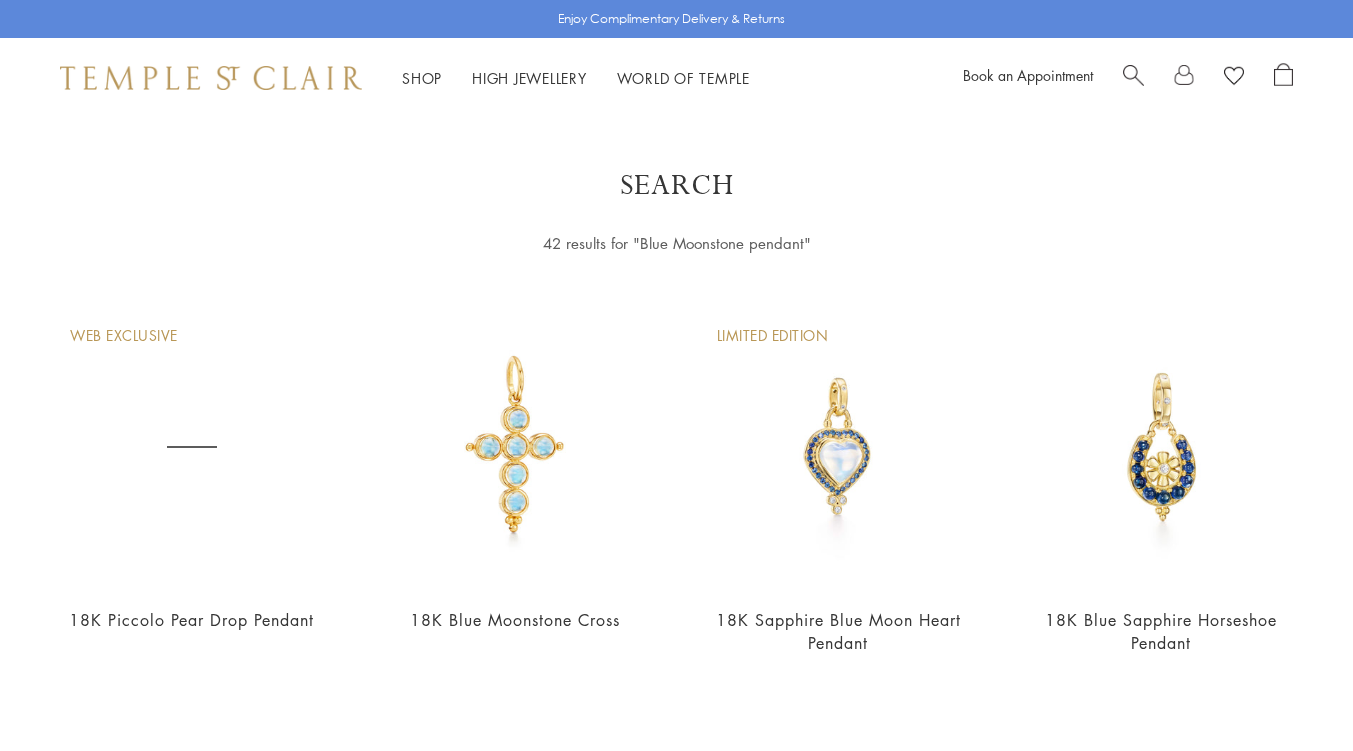 scroll, scrollTop: 0, scrollLeft: 0, axis: both 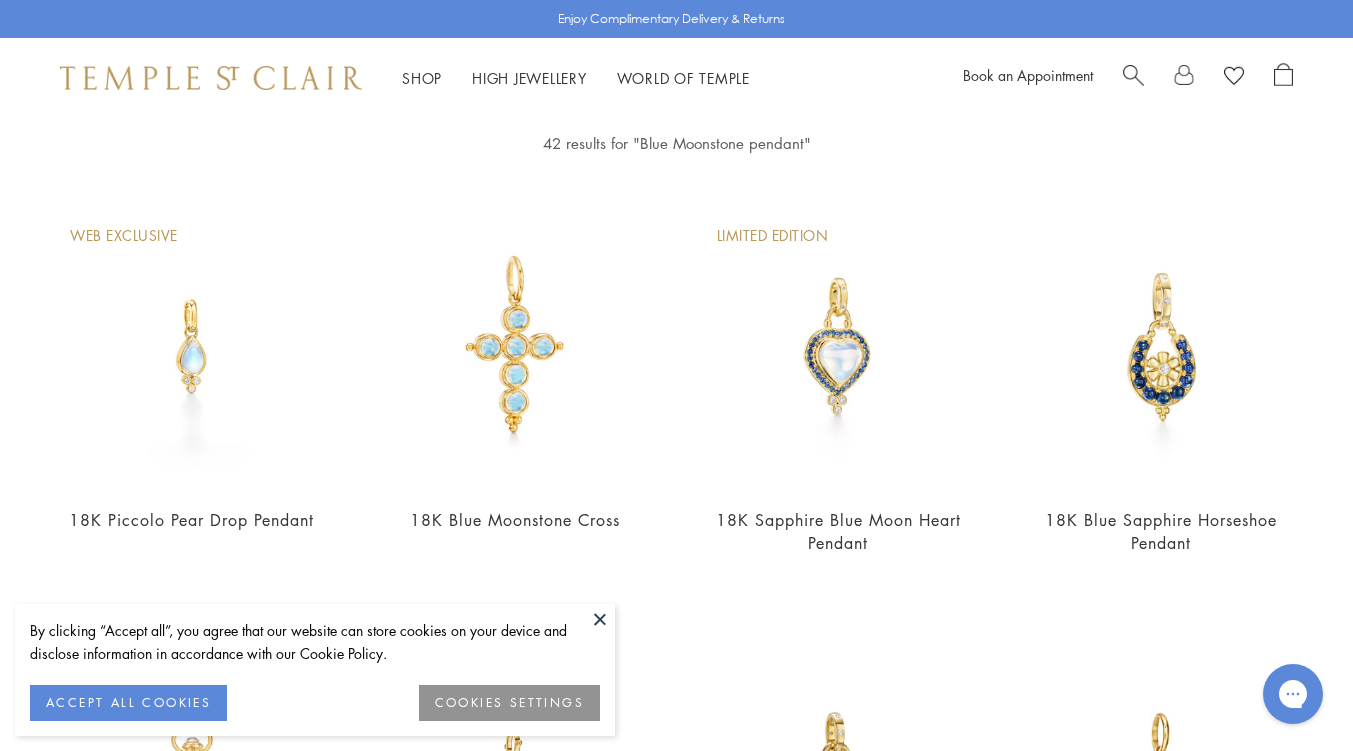 click at bounding box center (191, 346) 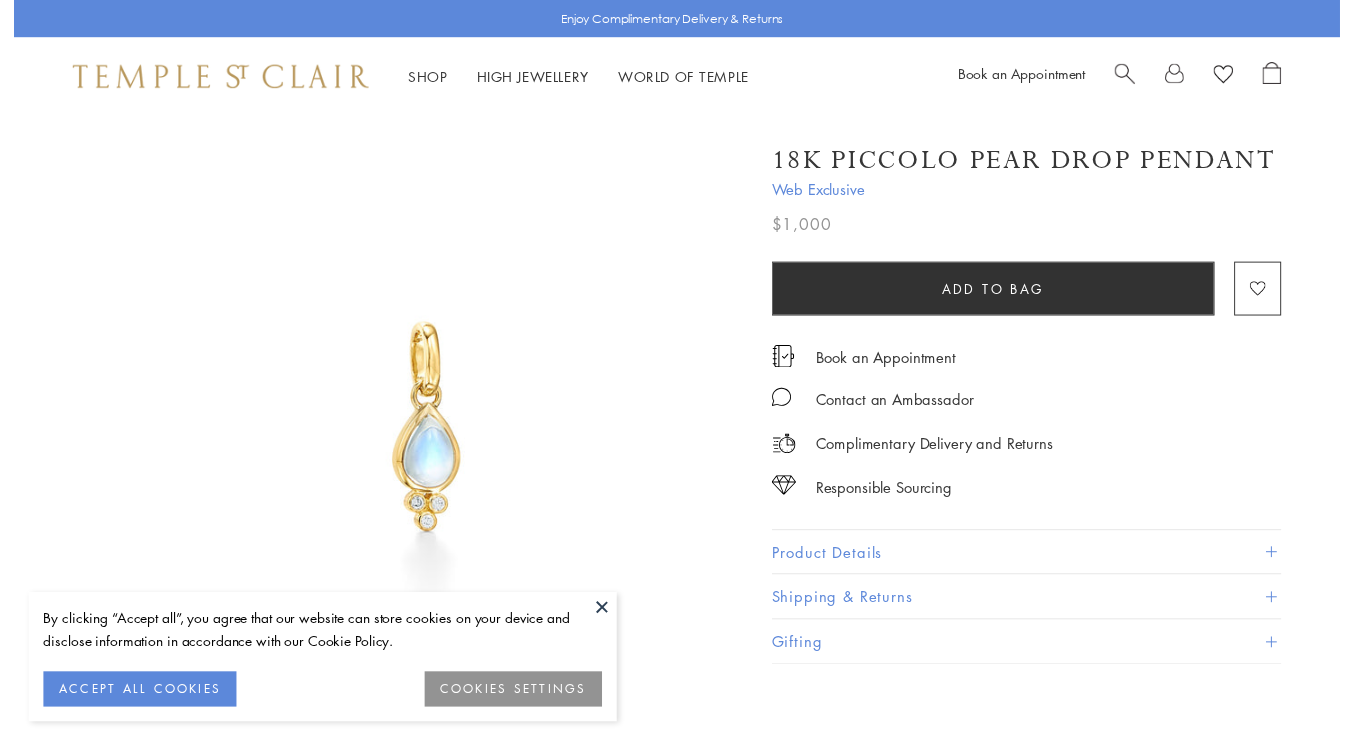 scroll, scrollTop: 100, scrollLeft: 0, axis: vertical 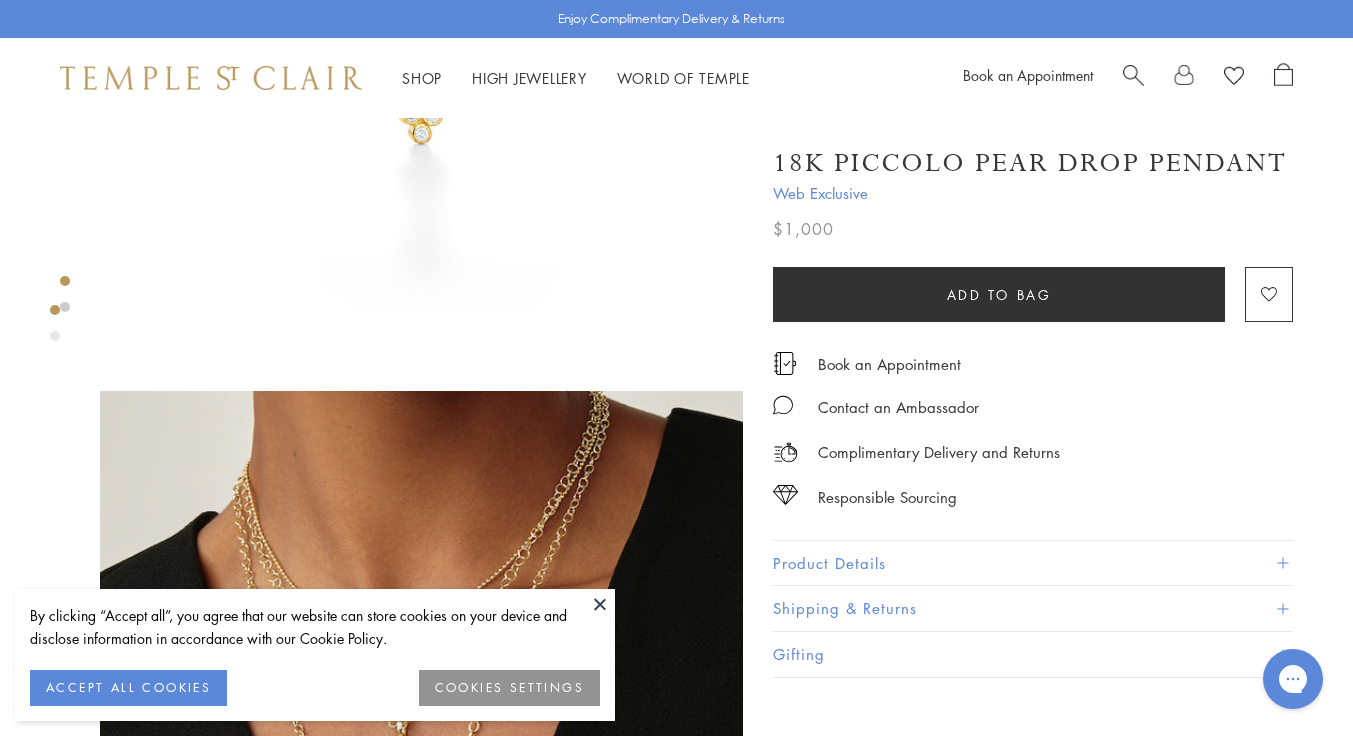 click on "Product Details" at bounding box center [1033, 563] 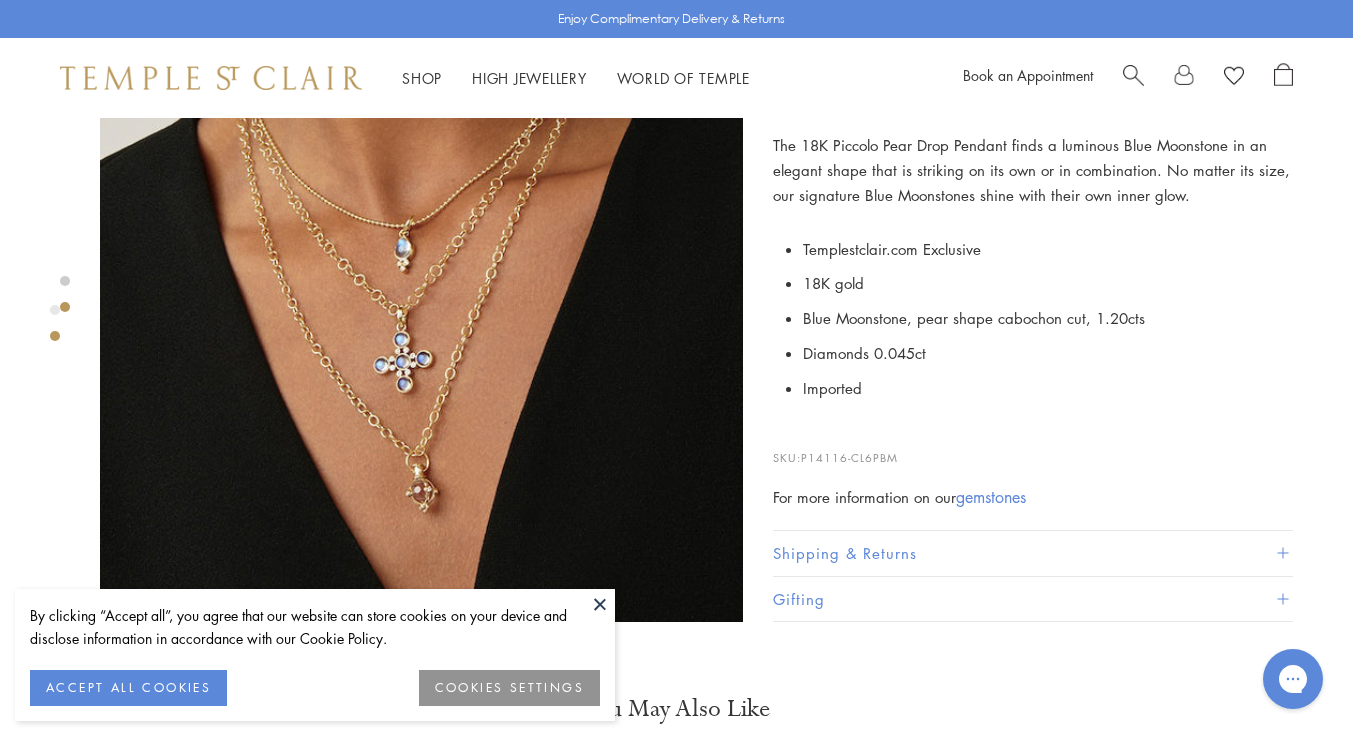 scroll, scrollTop: 900, scrollLeft: 0, axis: vertical 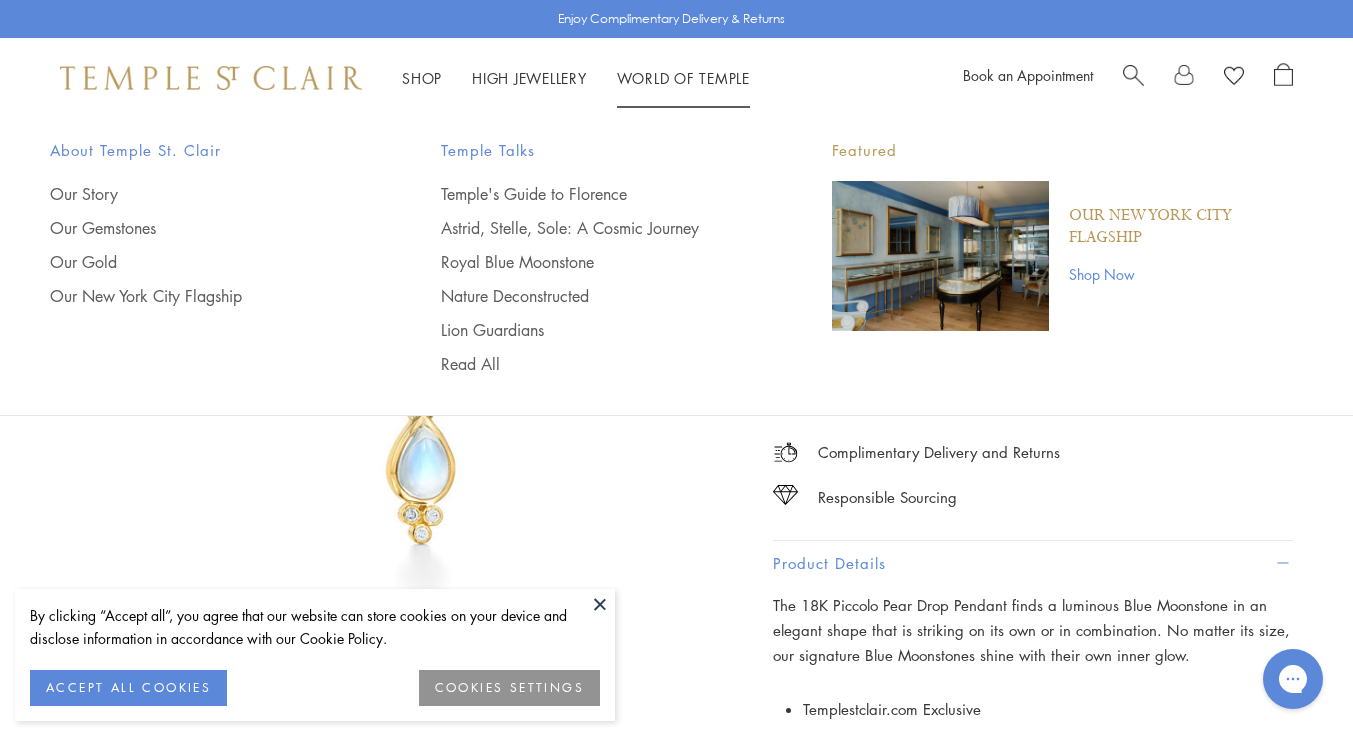 click at bounding box center (1133, 73) 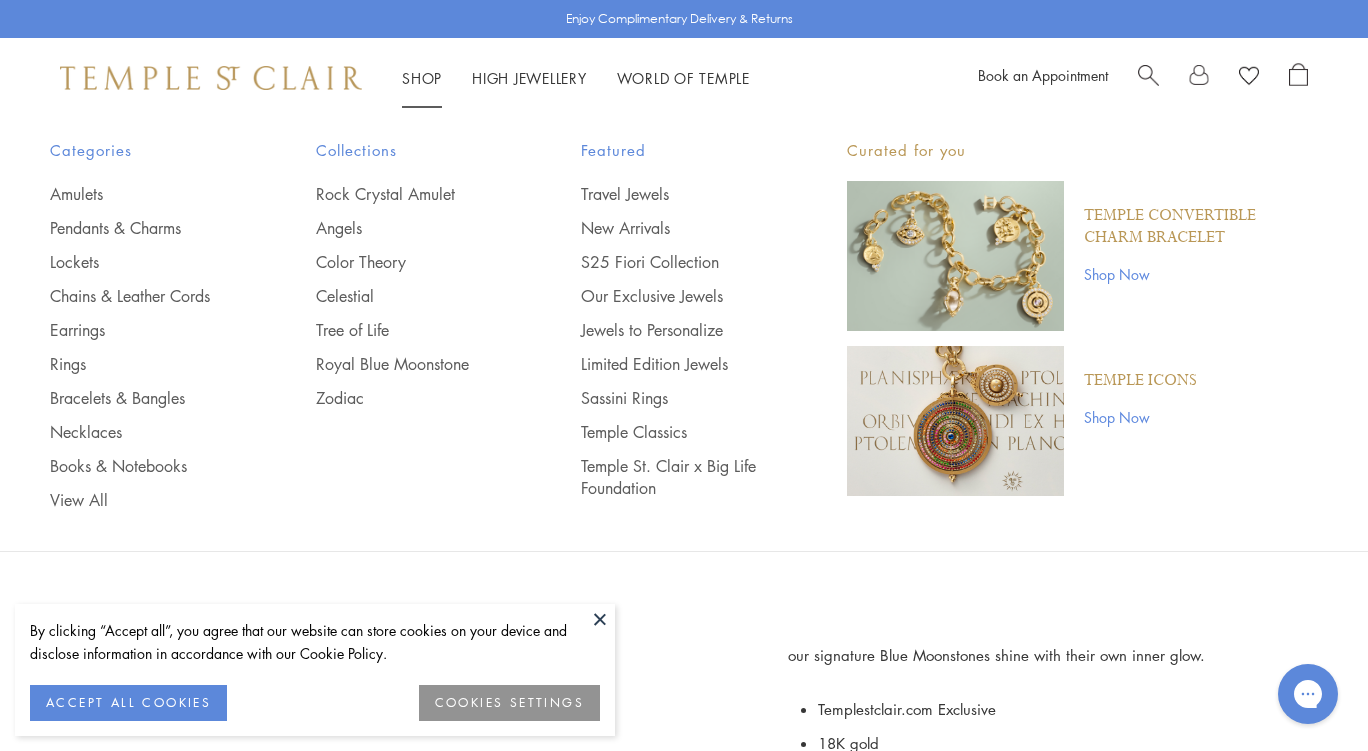 type on "******" 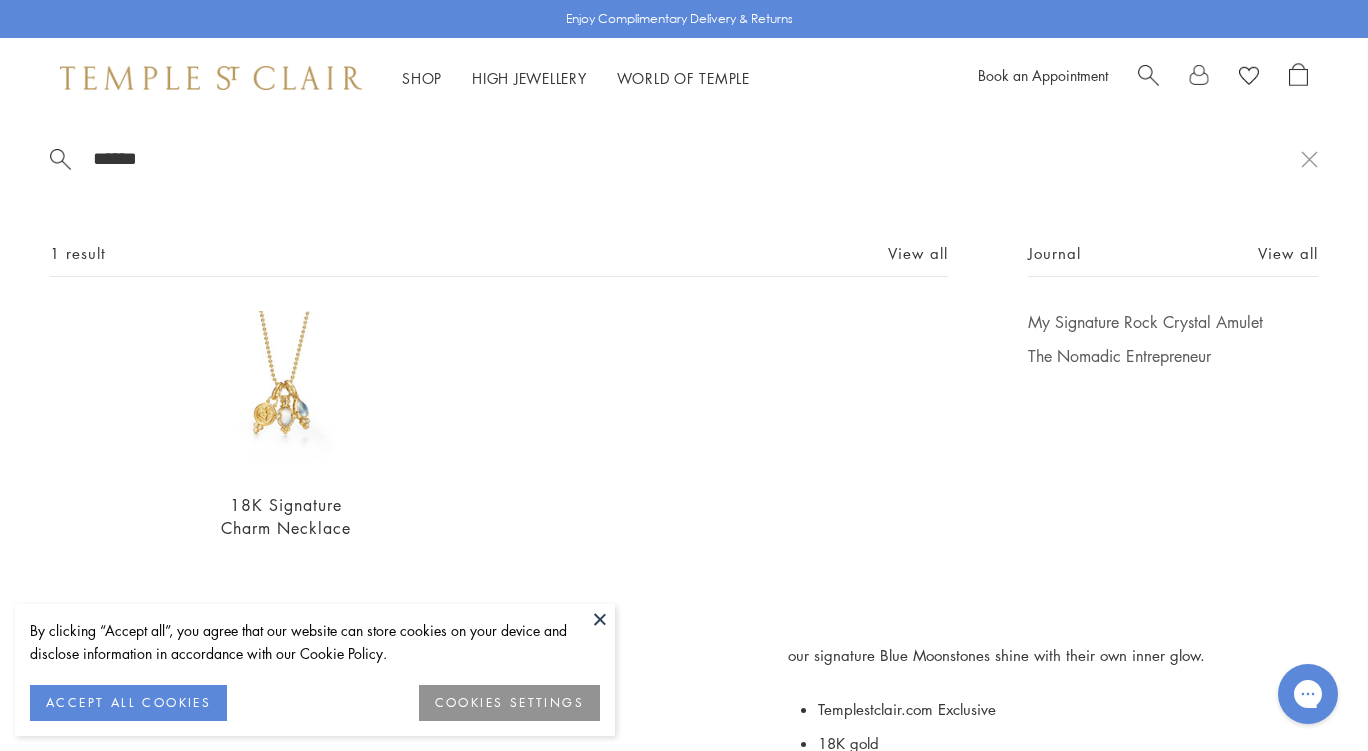 click at bounding box center (211, 78) 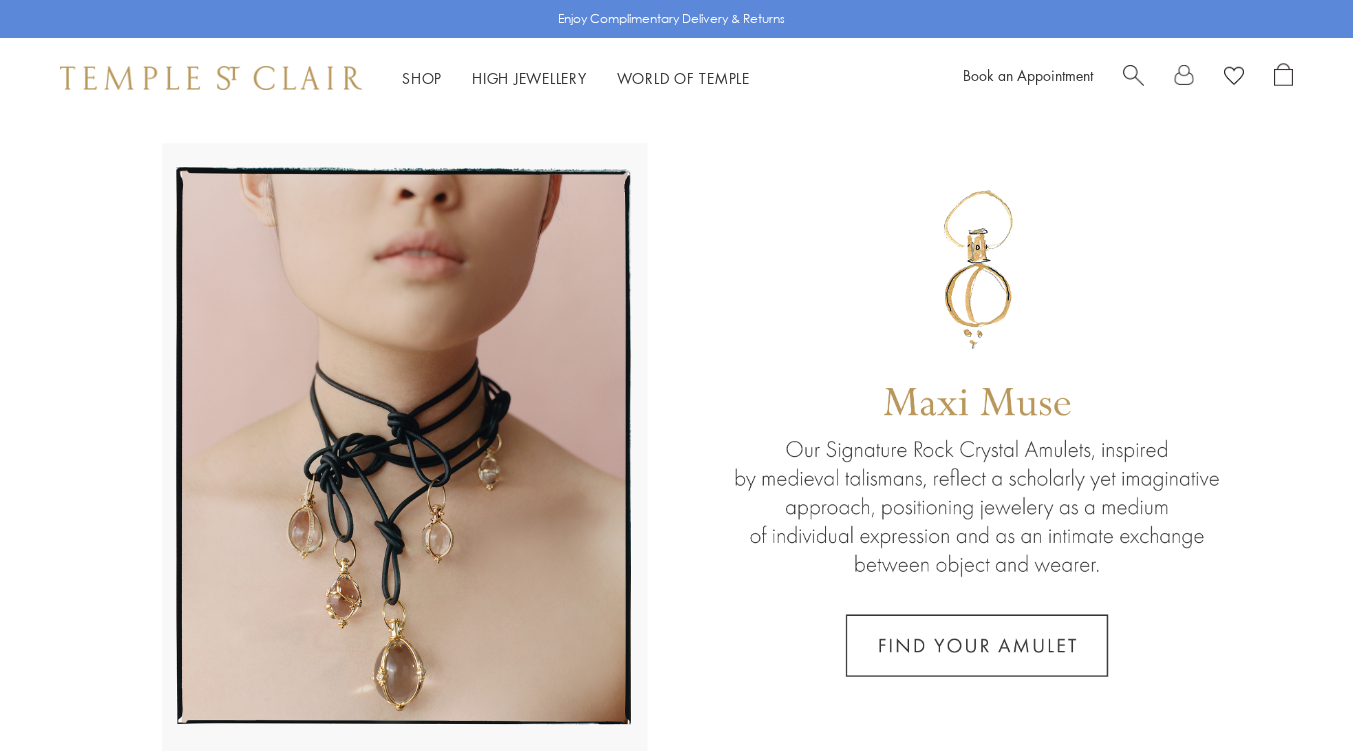 scroll, scrollTop: 0, scrollLeft: 0, axis: both 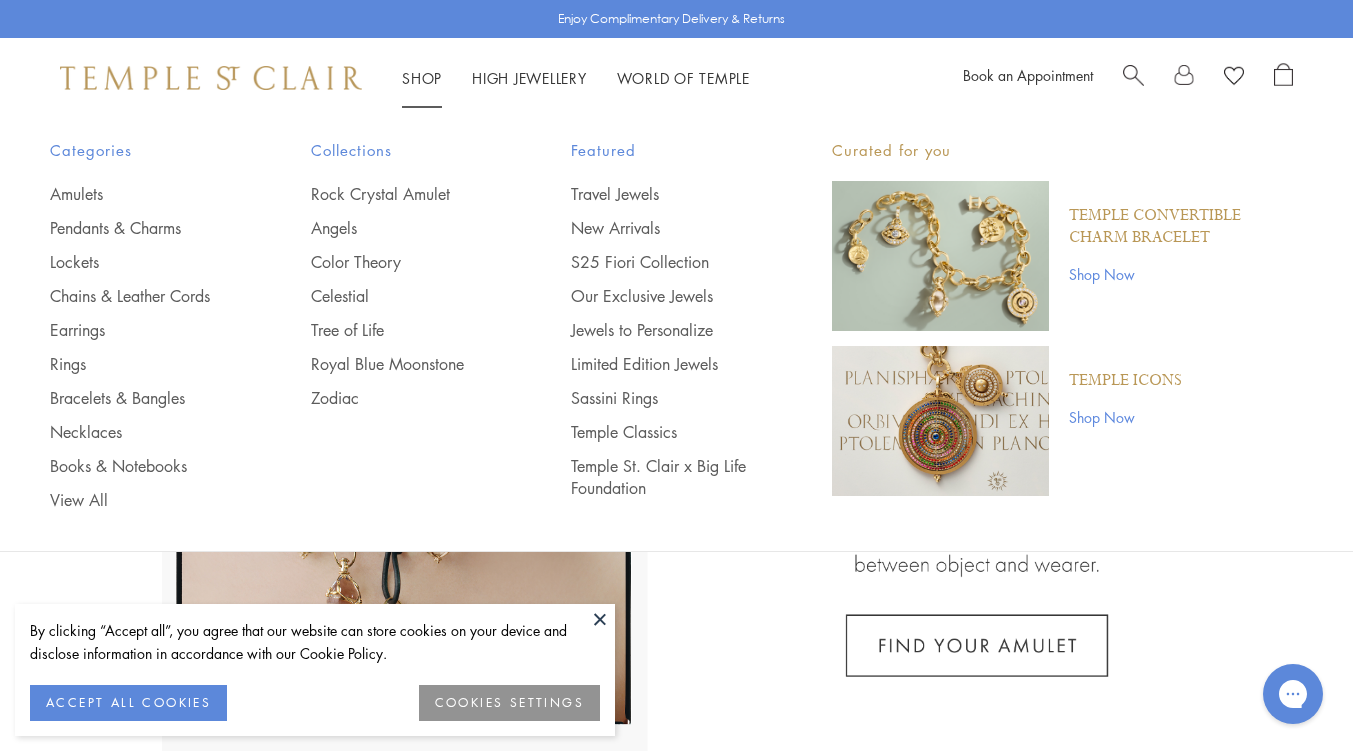 click on "Chains & Leather Cords" at bounding box center (140, 296) 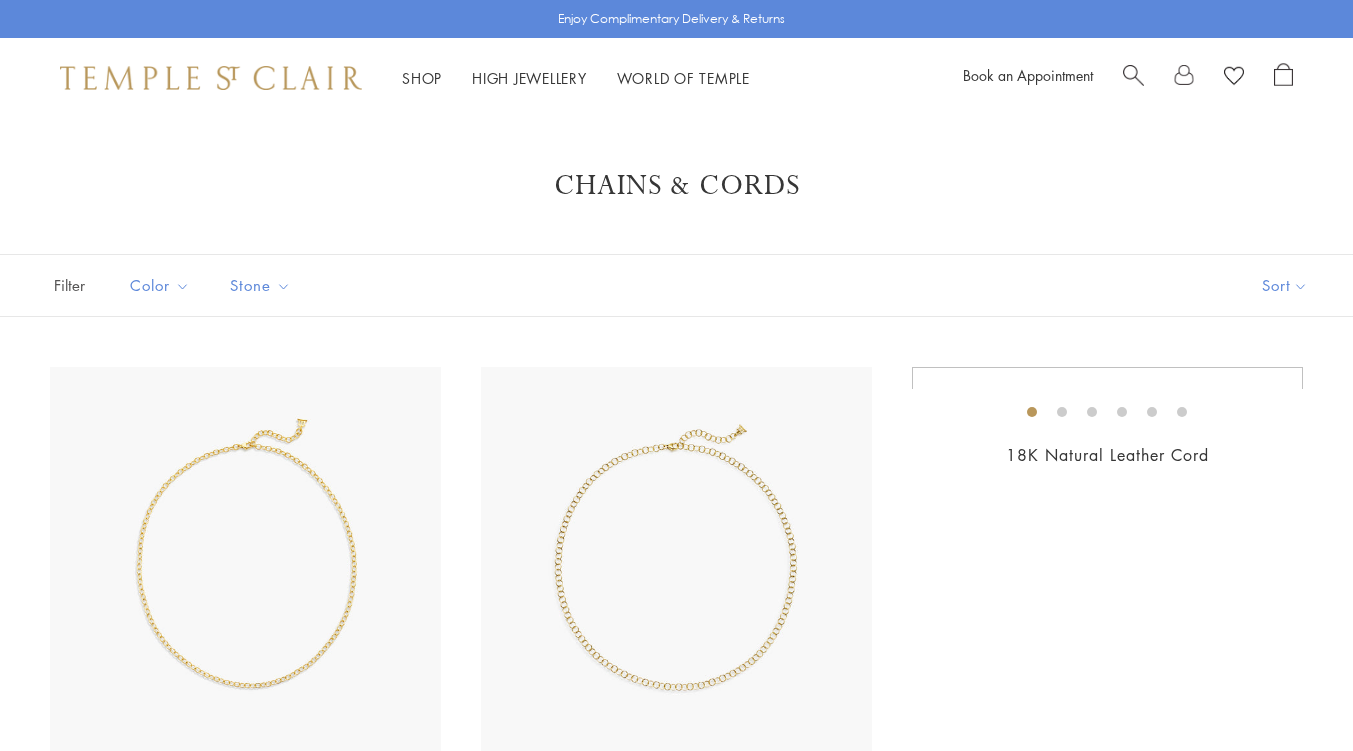 scroll, scrollTop: 0, scrollLeft: 0, axis: both 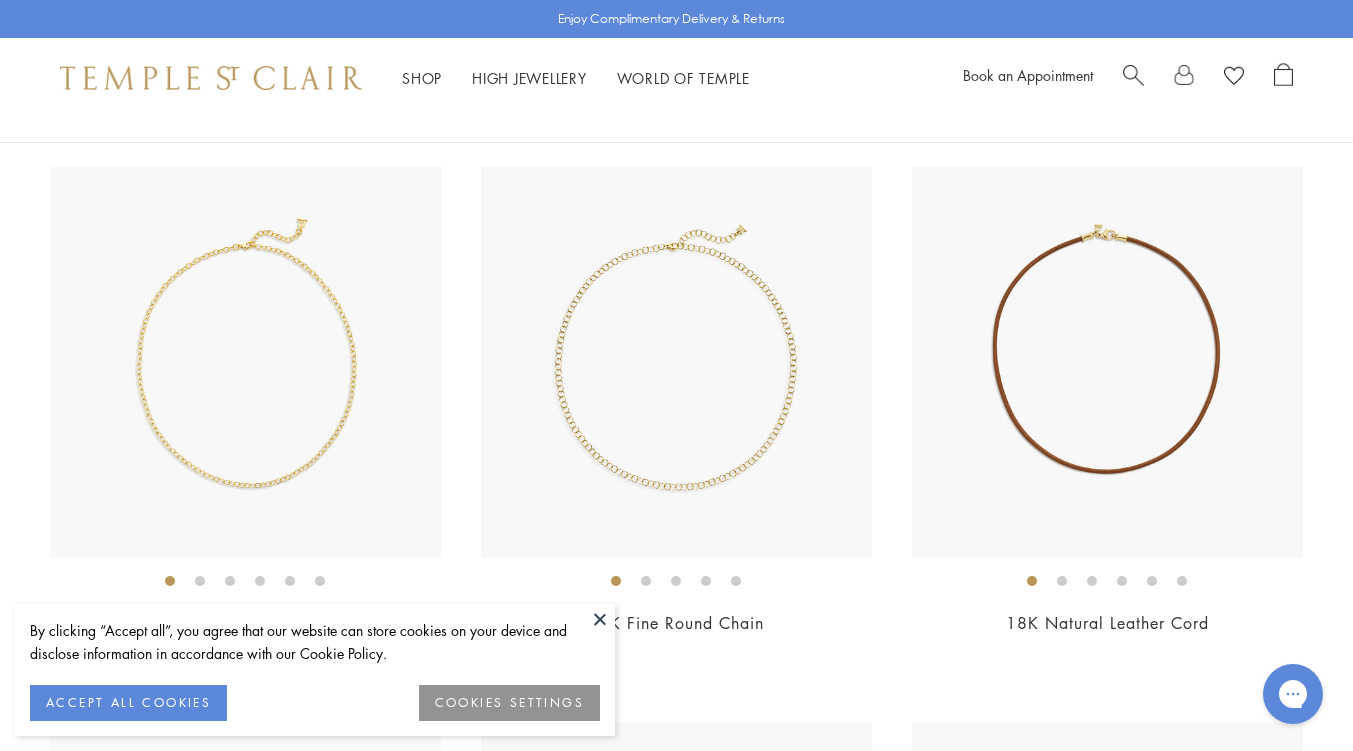 click on "ACCEPT ALL COOKIES" at bounding box center (128, 703) 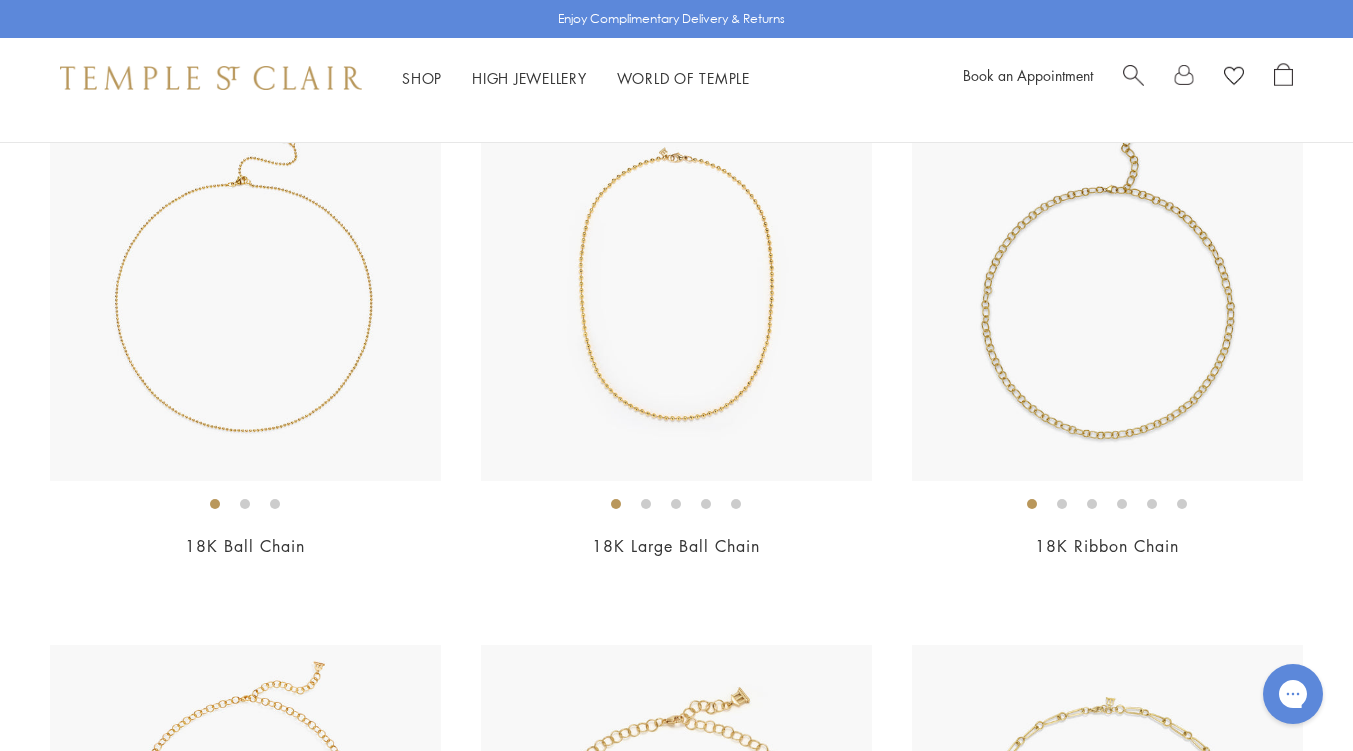 scroll, scrollTop: 2000, scrollLeft: 0, axis: vertical 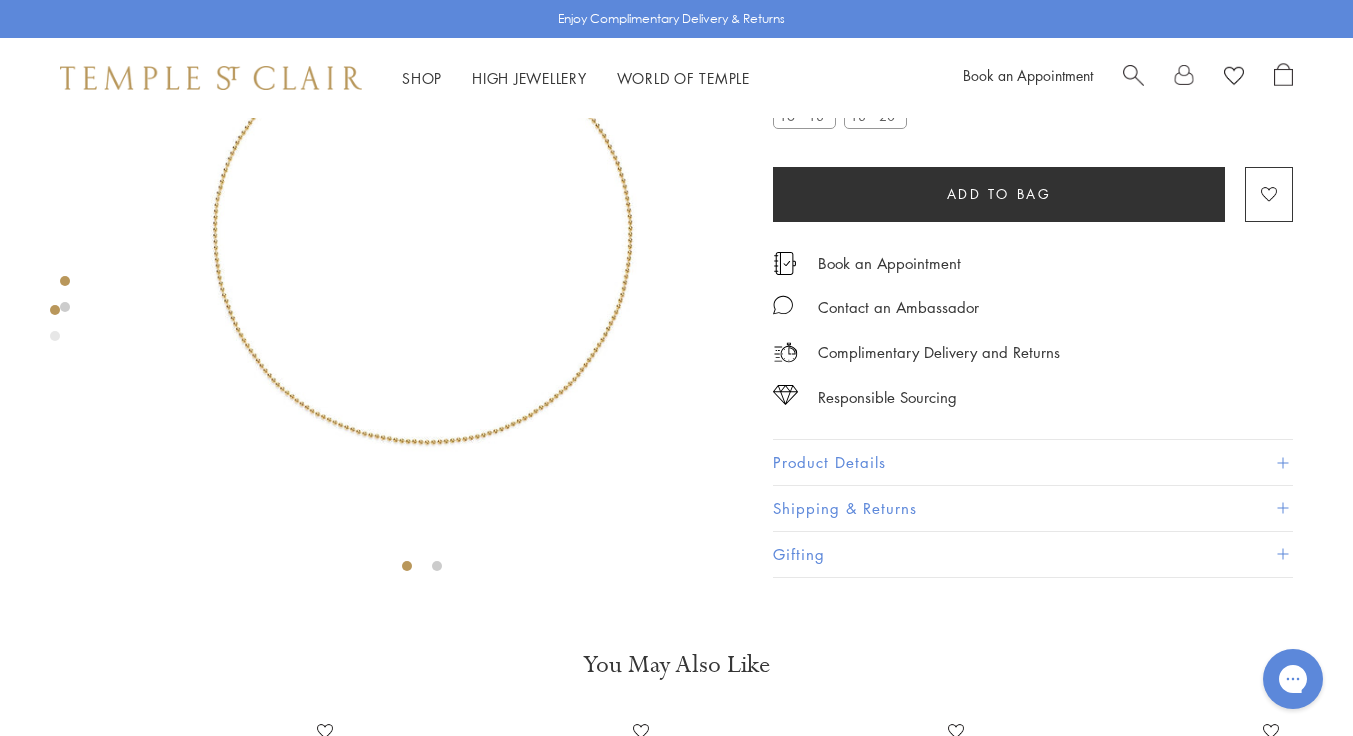 click at bounding box center (421, 226) 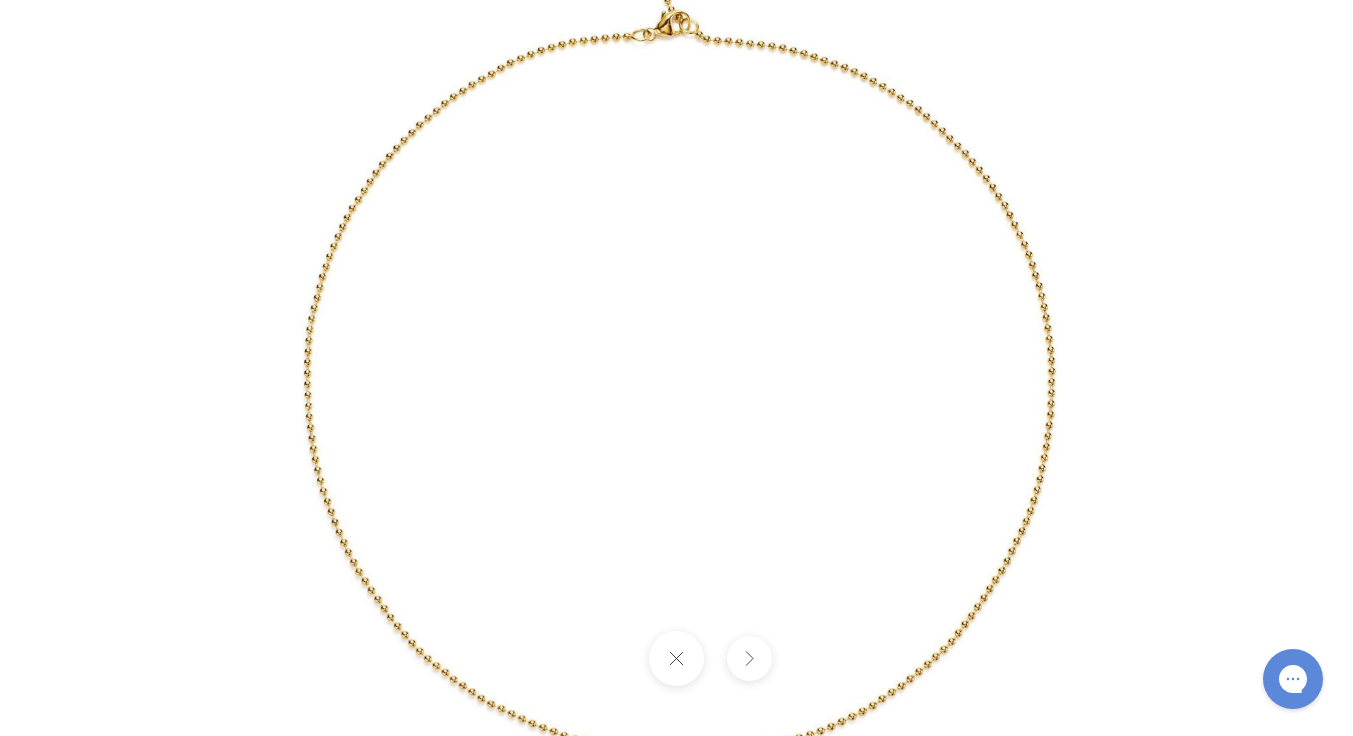 click at bounding box center [677, 368] 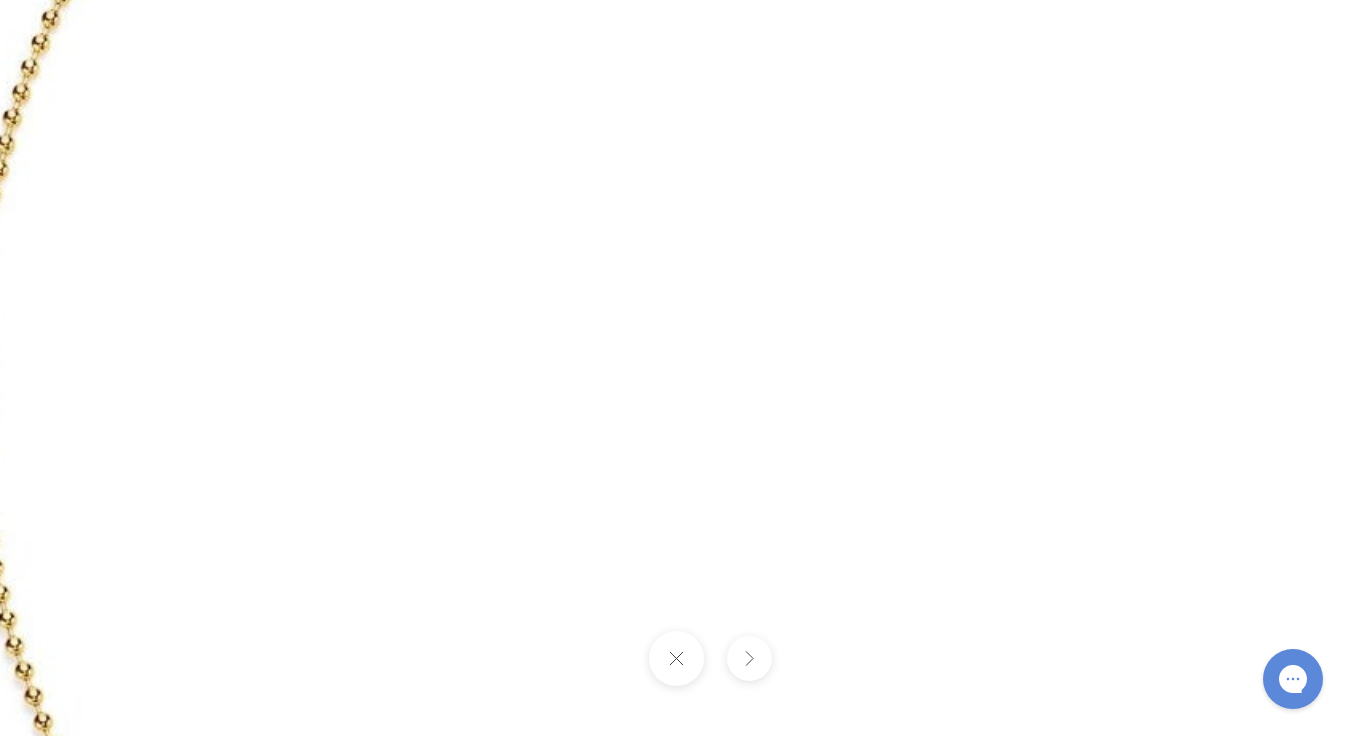 click at bounding box center [884, 342] 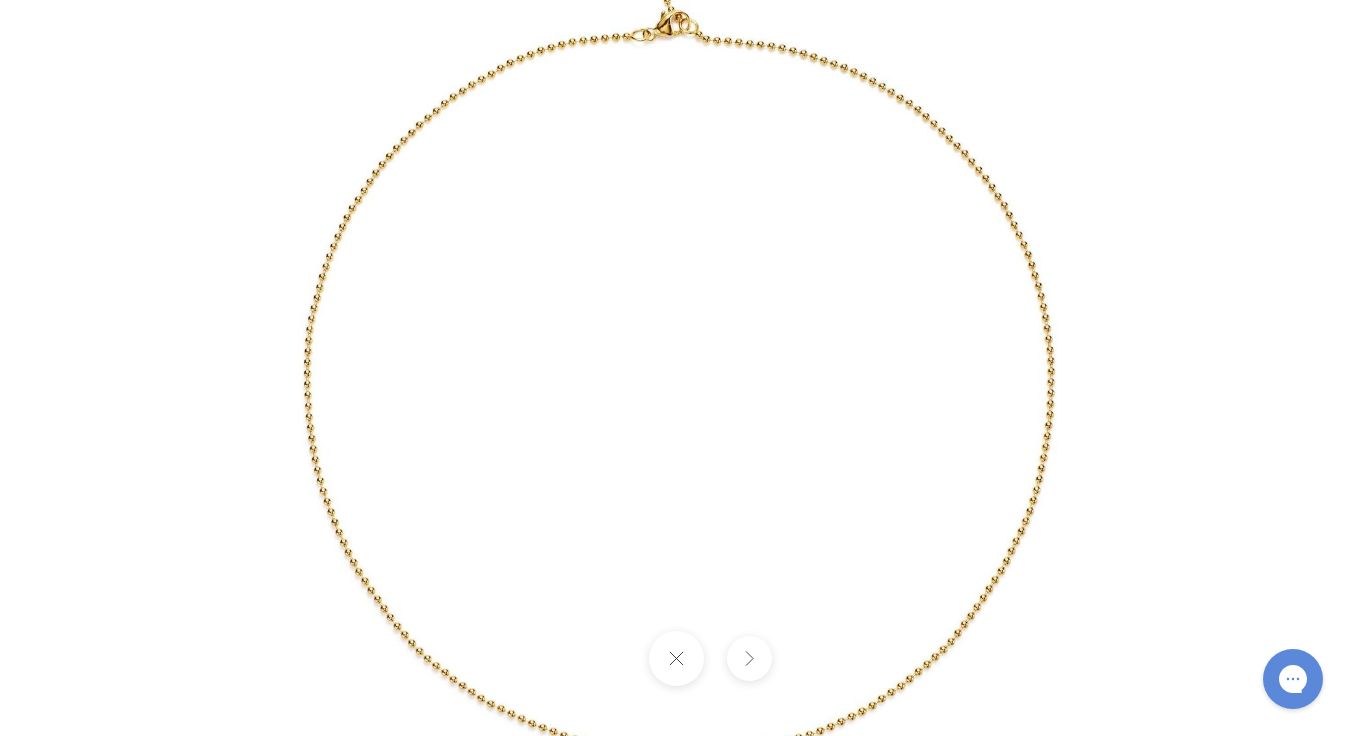 click at bounding box center [676, 368] 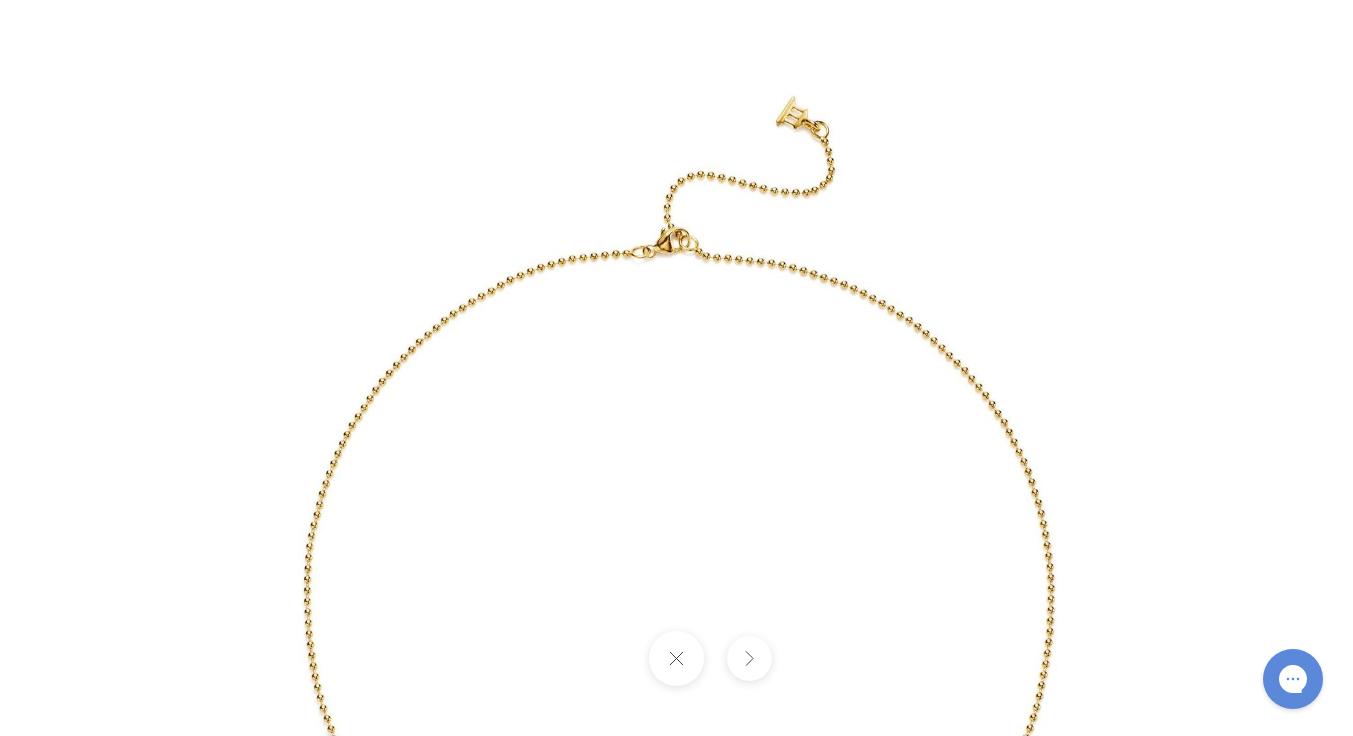 click at bounding box center (677, 585) 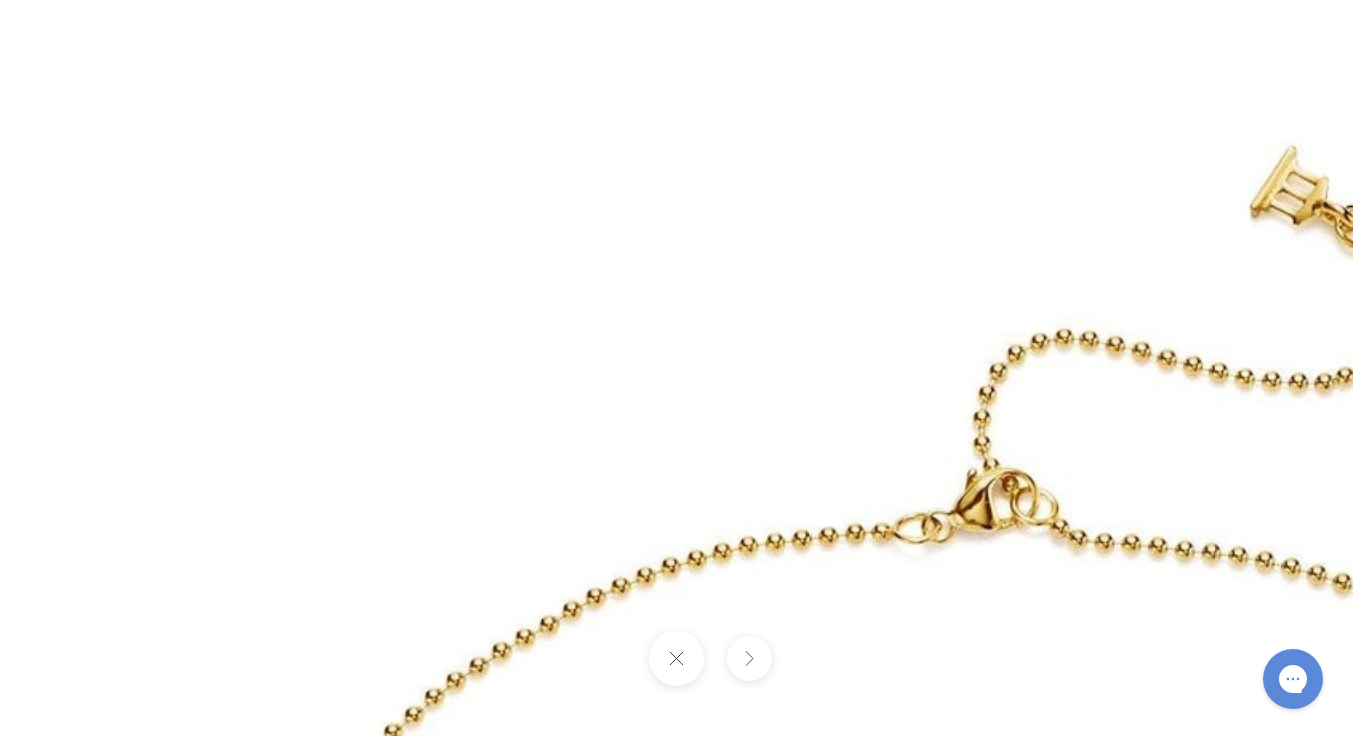 click at bounding box center (1005, 1348) 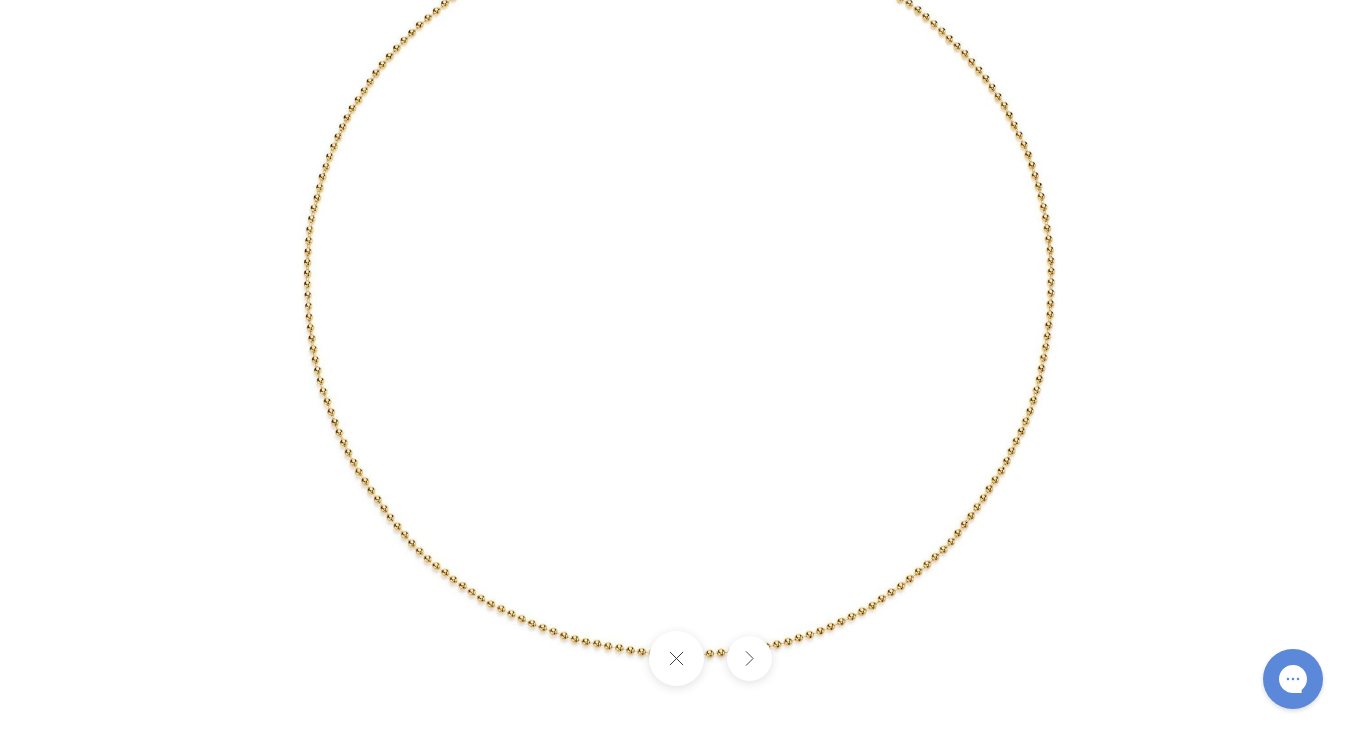 click at bounding box center (676, 658) 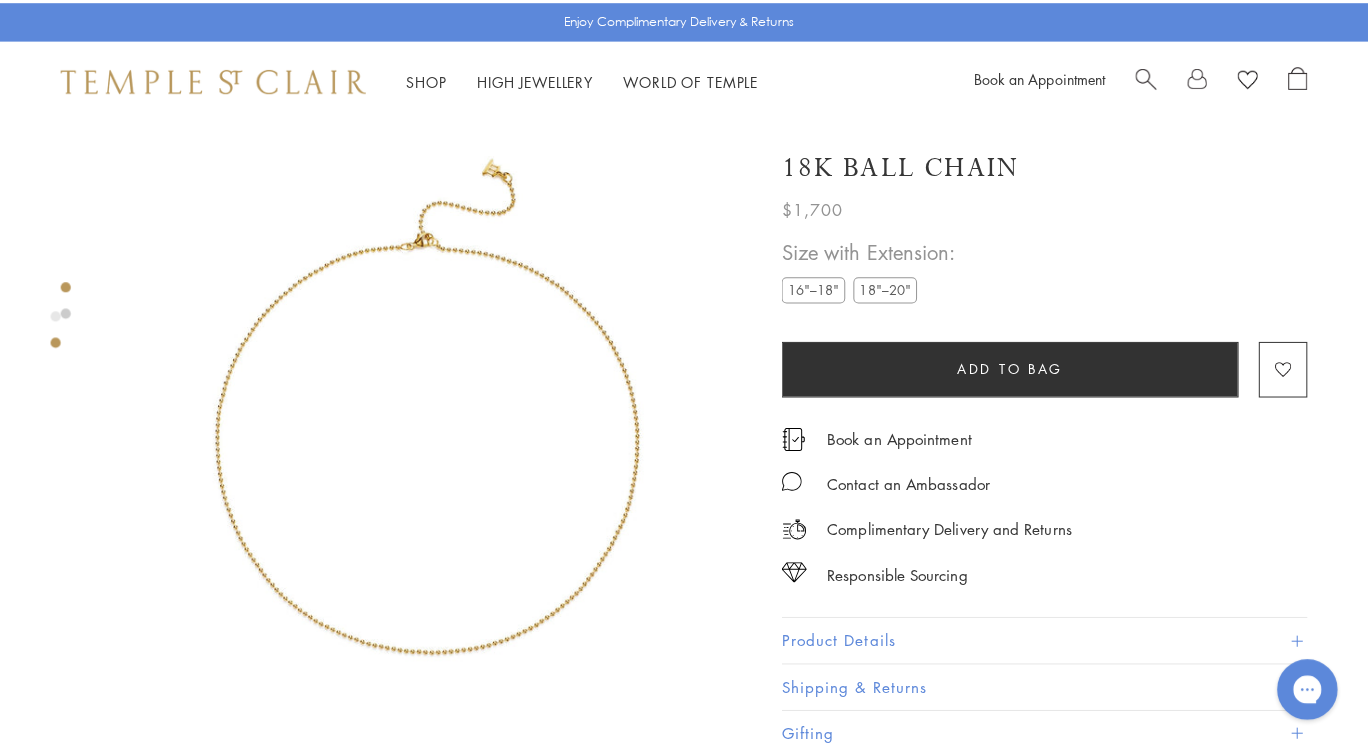 scroll, scrollTop: 0, scrollLeft: 0, axis: both 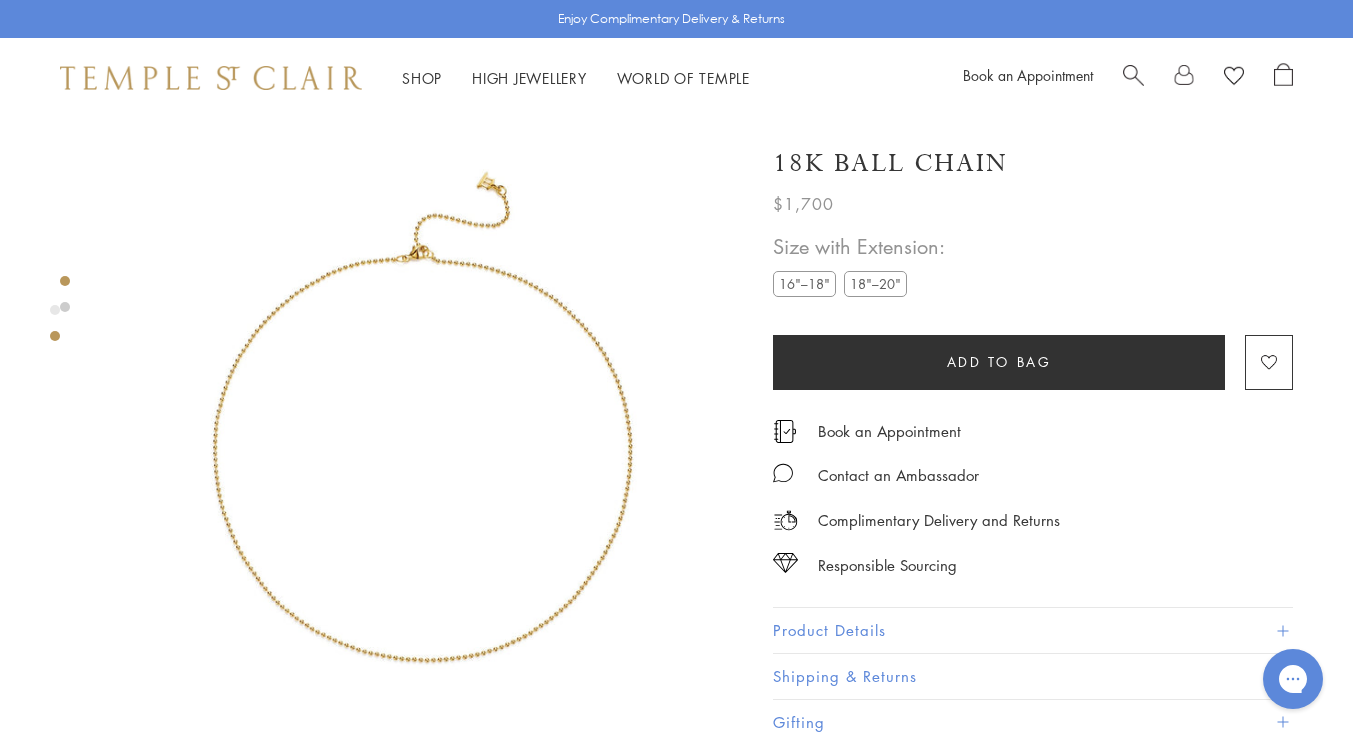 click on "Add to bag" at bounding box center (999, 362) 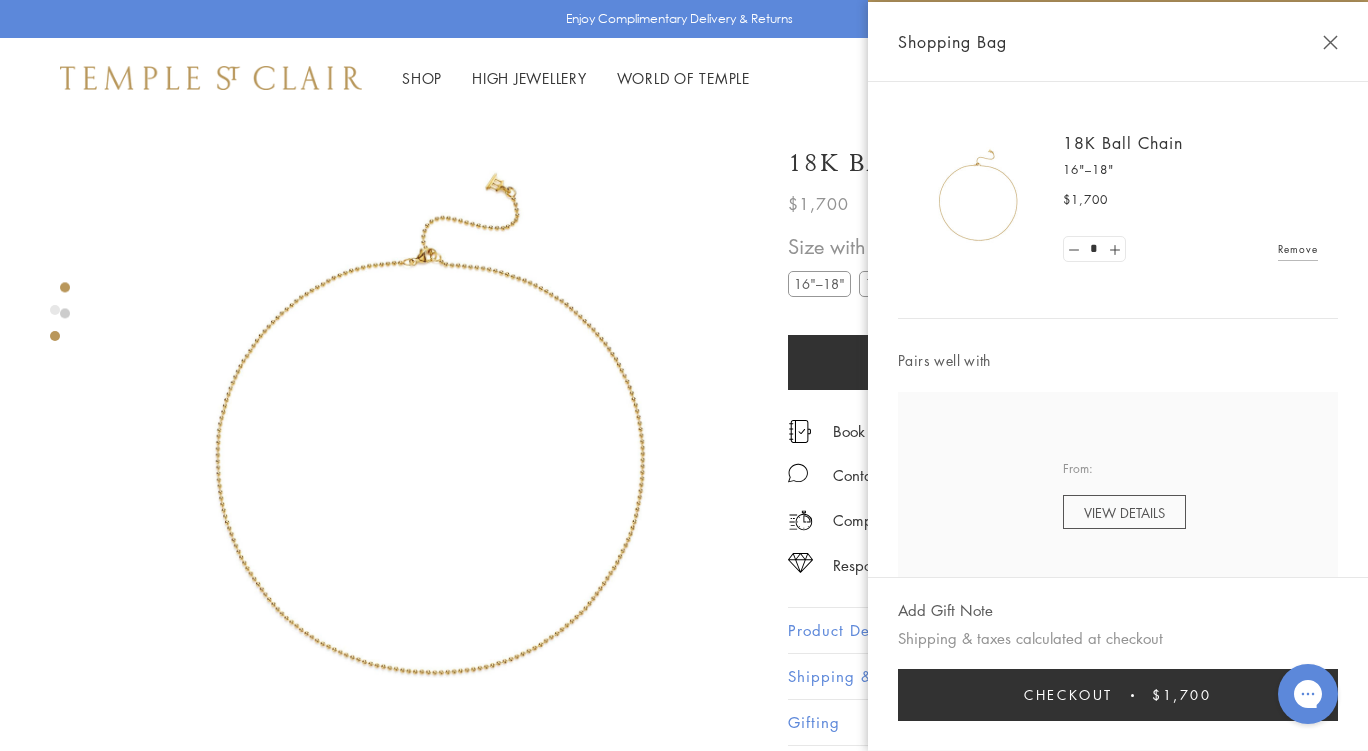 click at bounding box center (1330, 42) 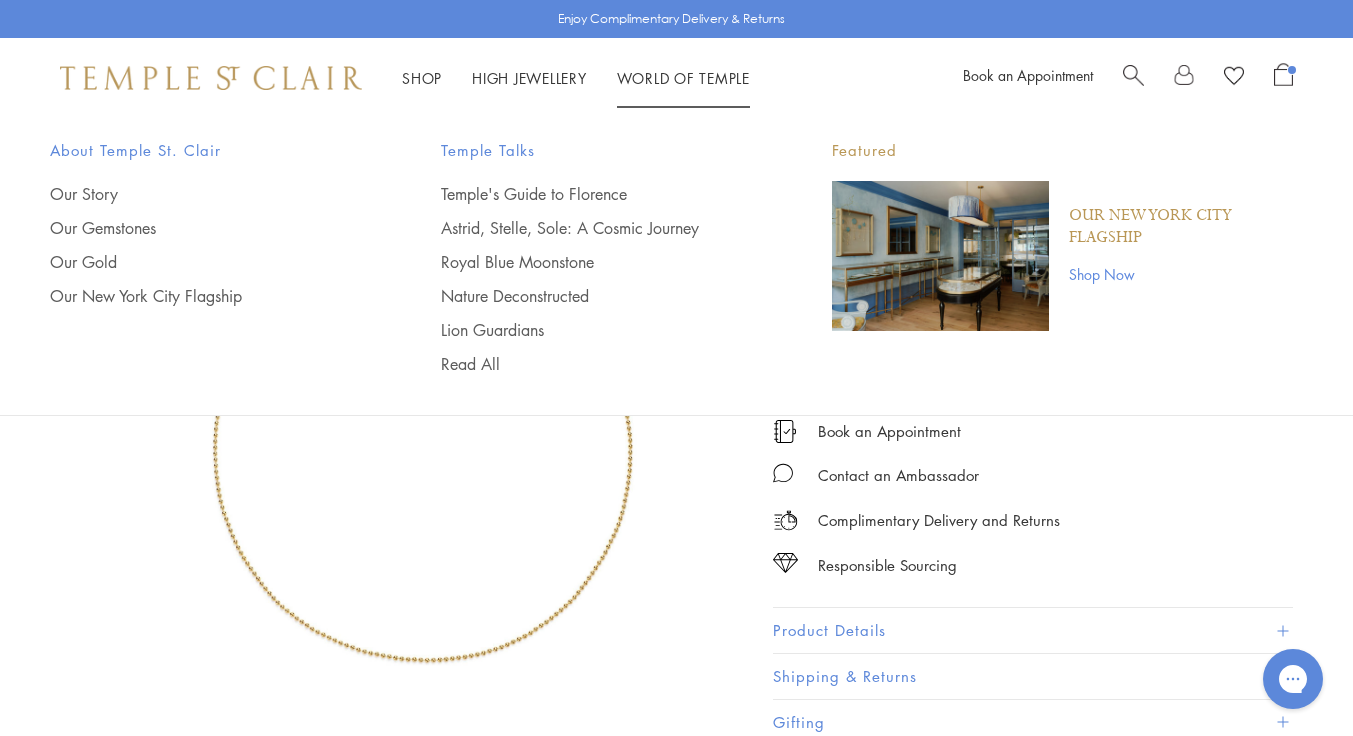 click at bounding box center (1133, 73) 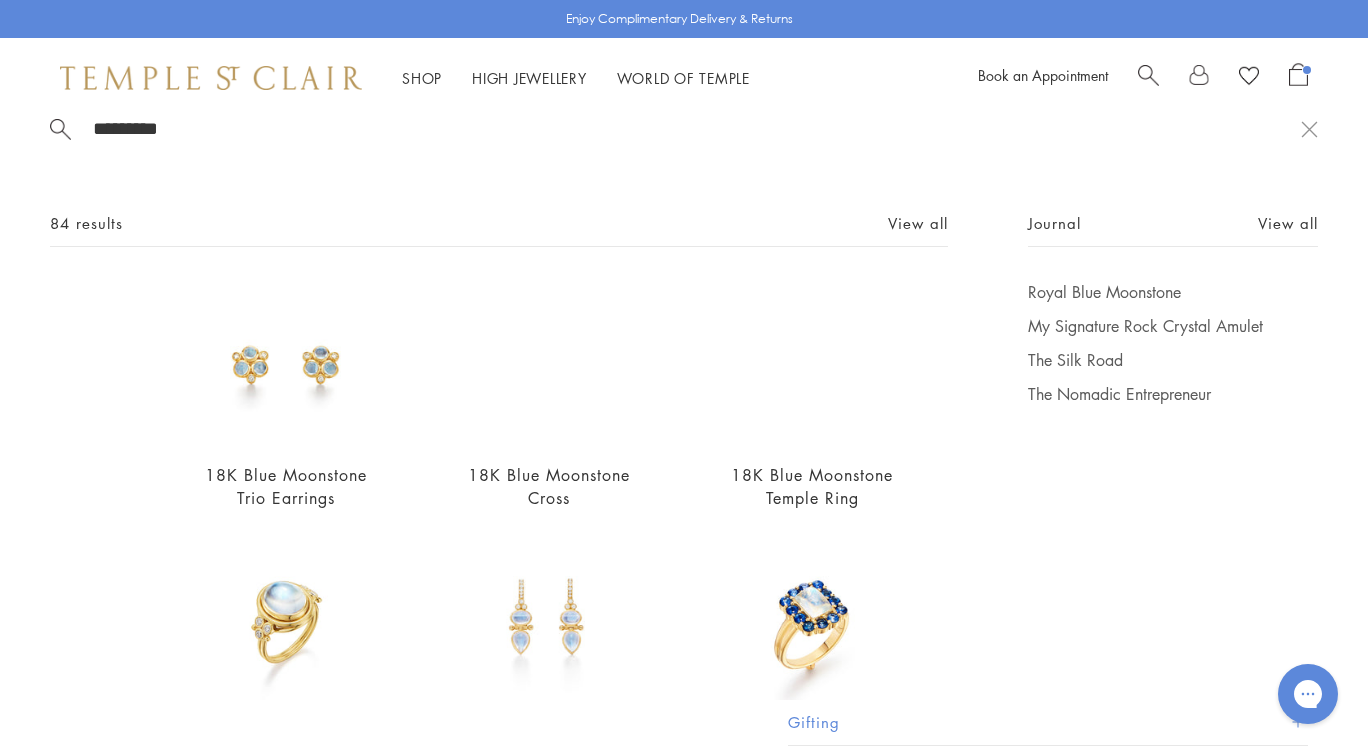 scroll, scrollTop: 0, scrollLeft: 0, axis: both 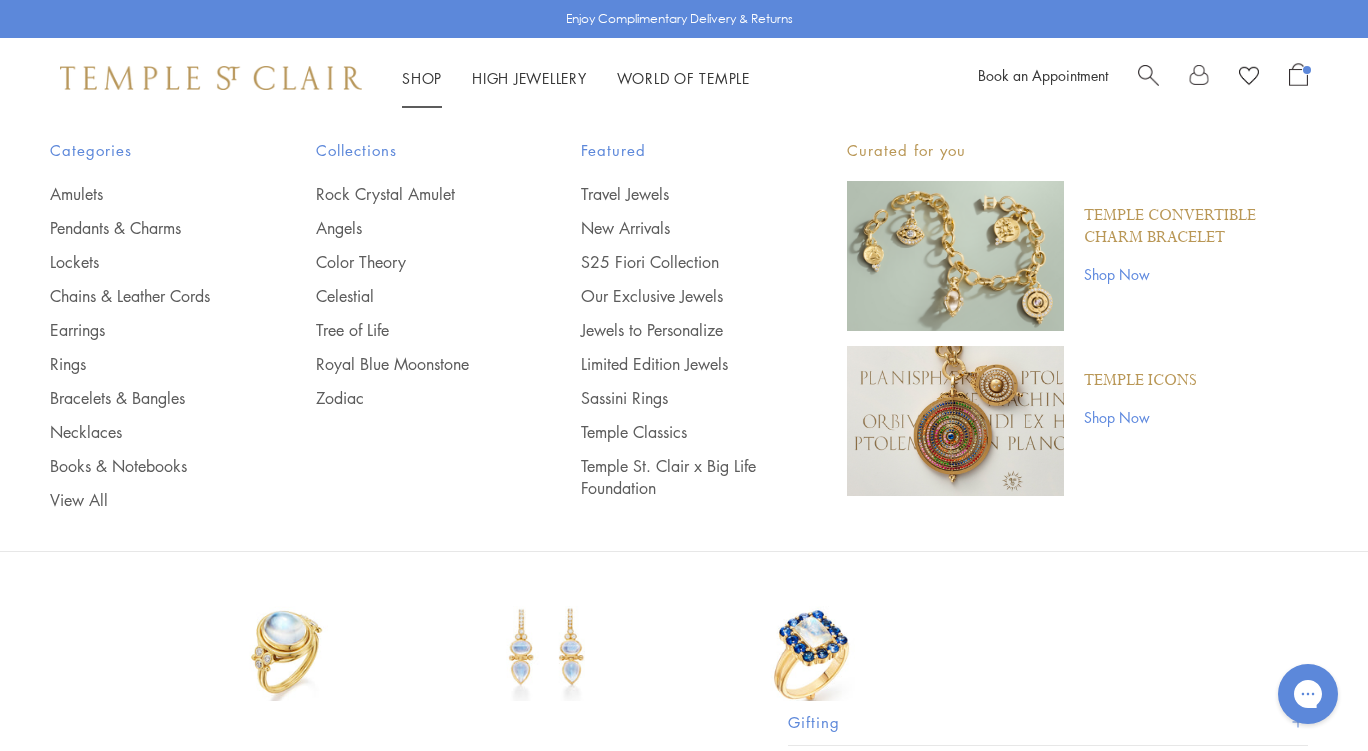 type on "*********" 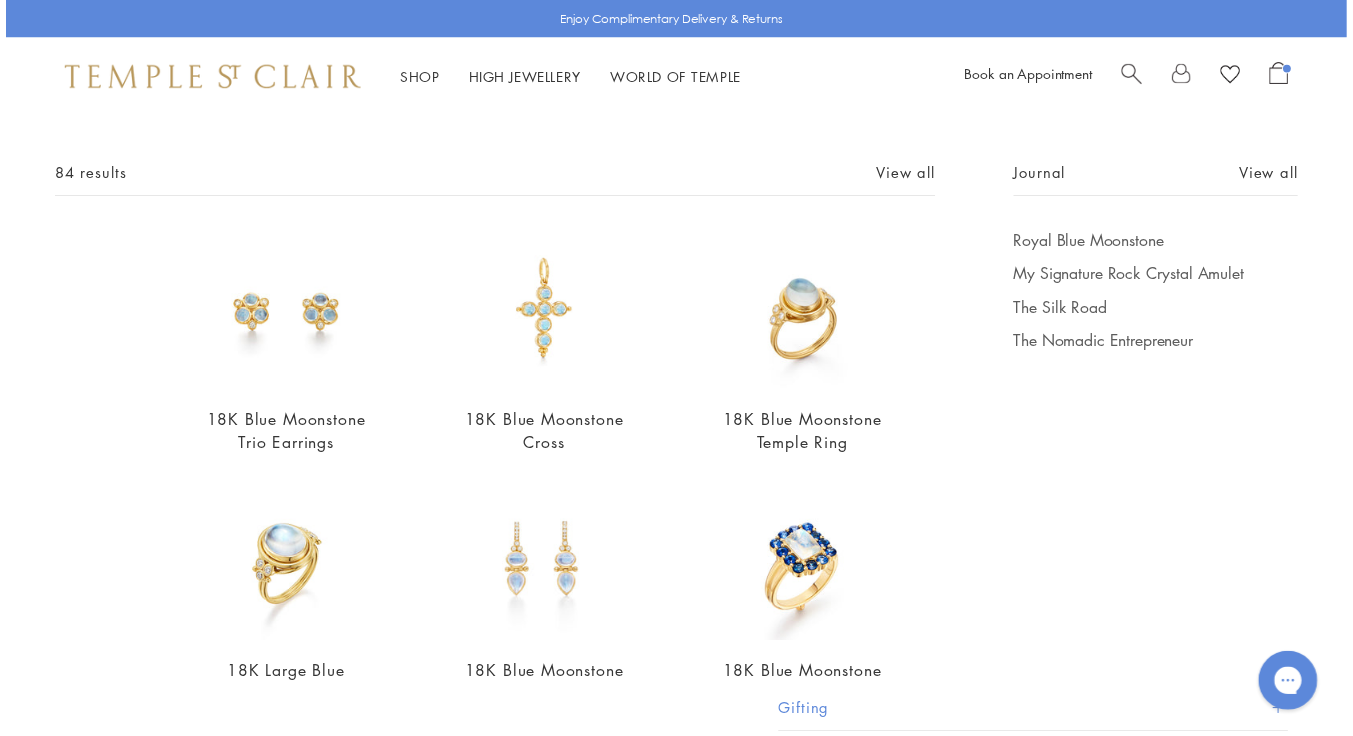 scroll, scrollTop: 0, scrollLeft: 0, axis: both 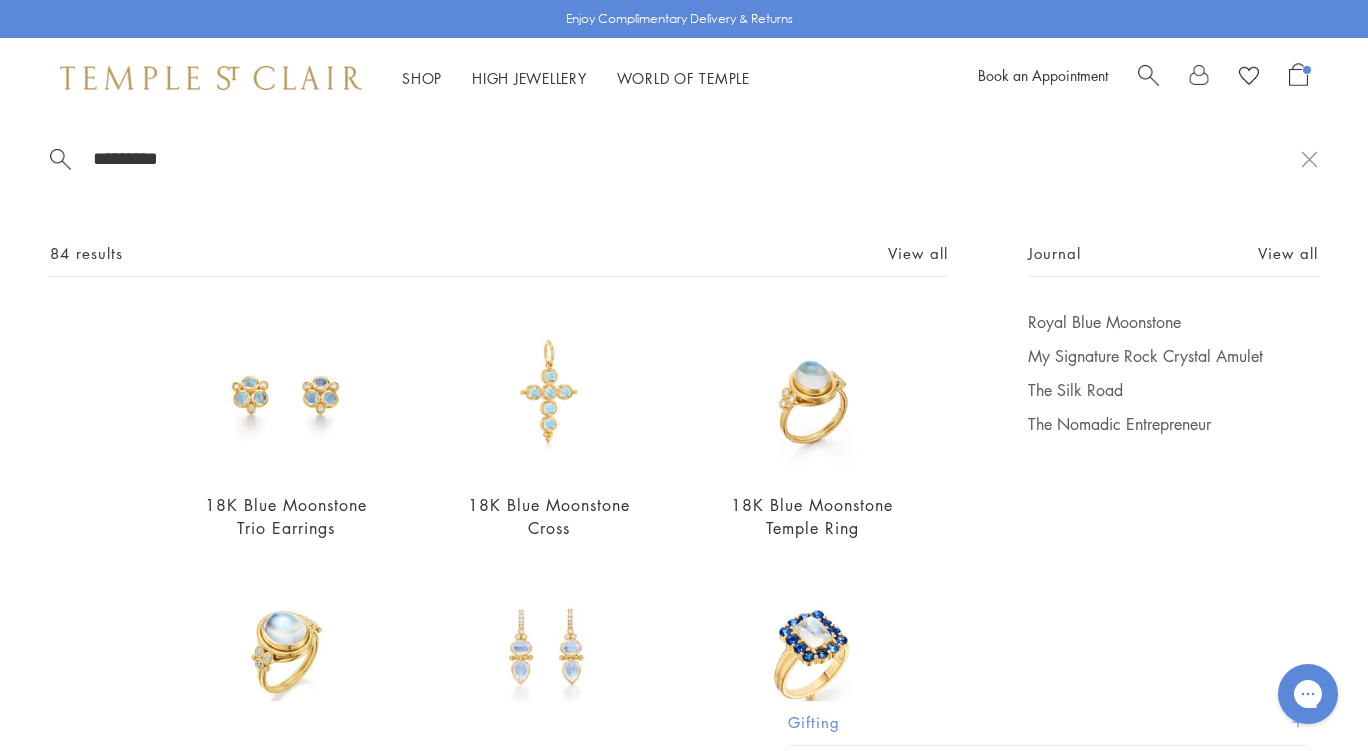 click at bounding box center (1309, 158) 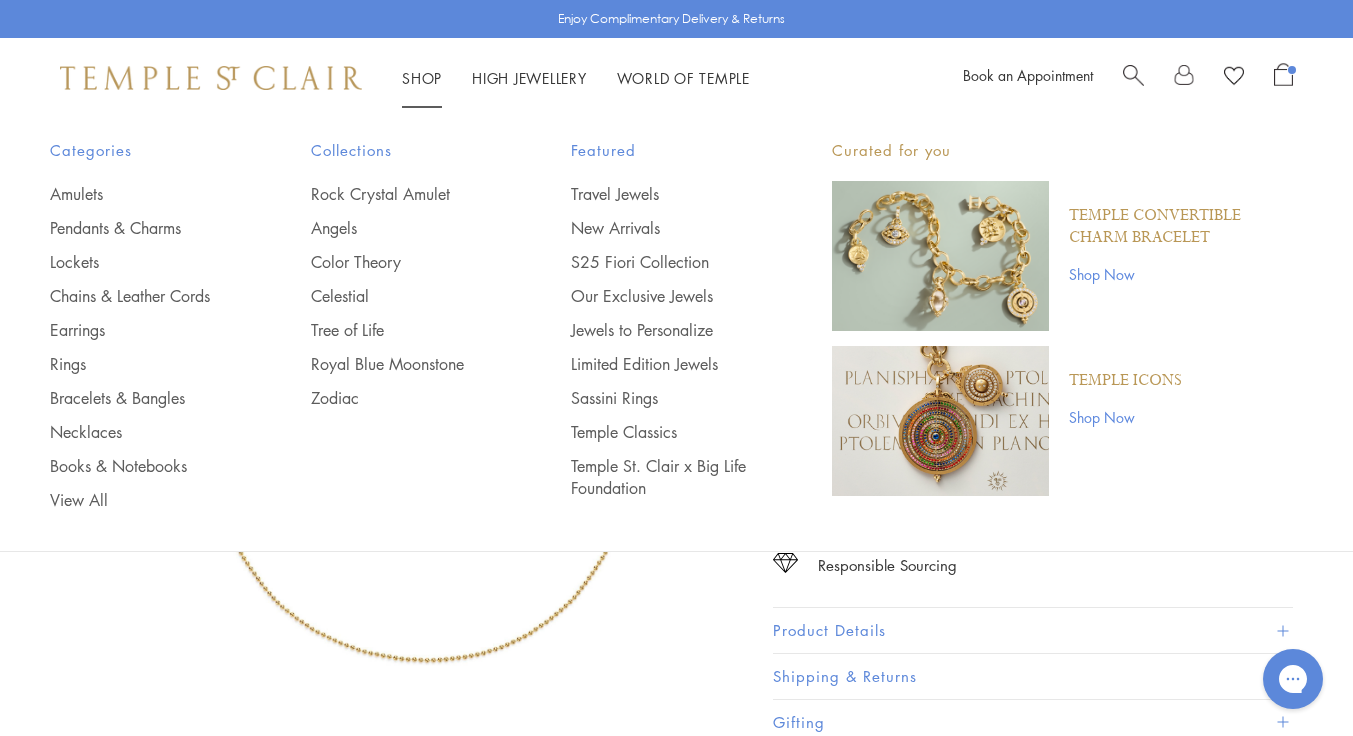 click on "Rock Crystal Amulet" at bounding box center (401, 194) 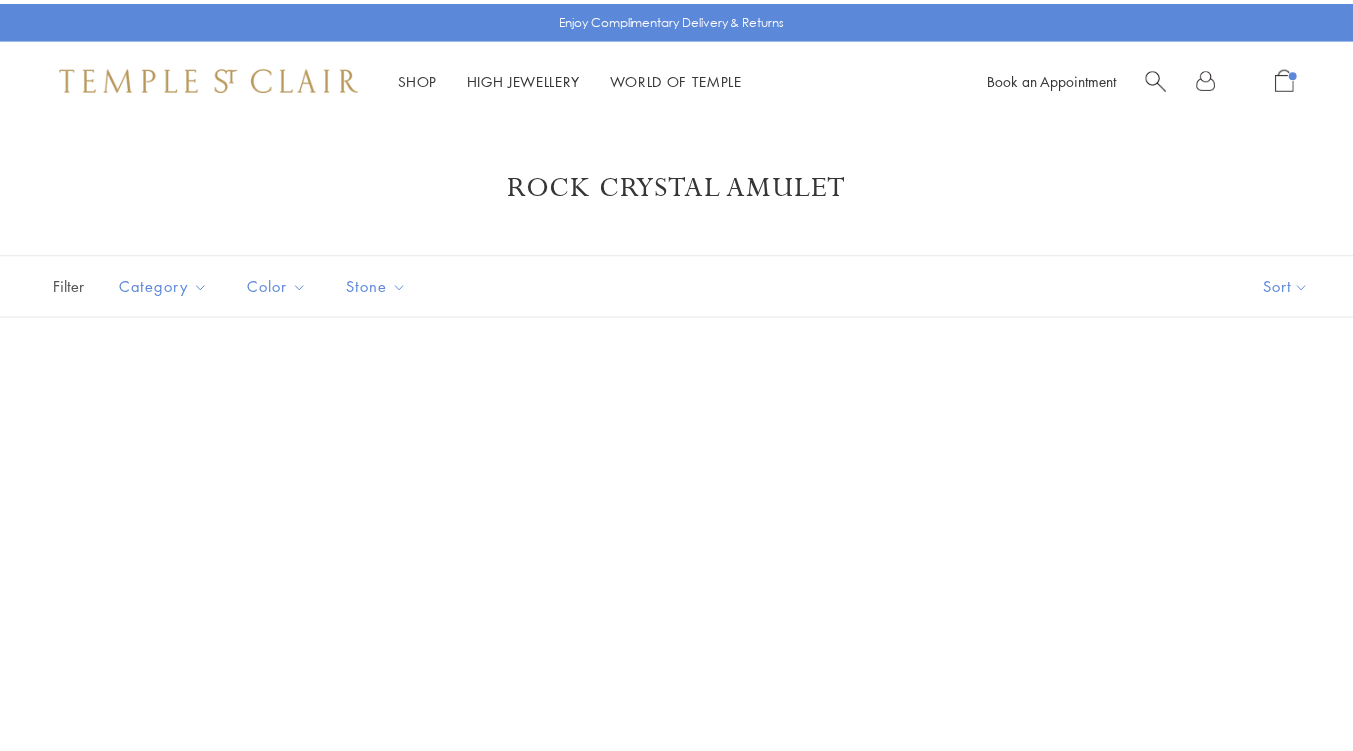 scroll, scrollTop: 0, scrollLeft: 0, axis: both 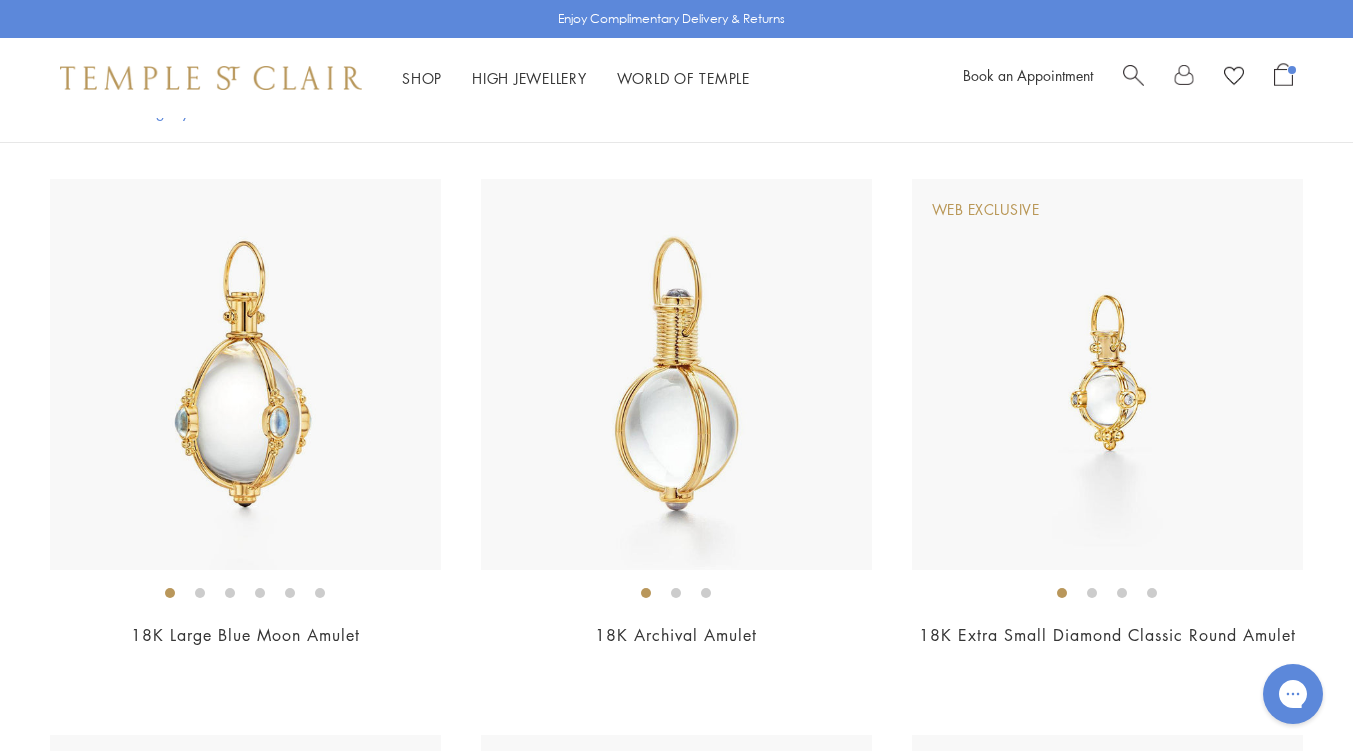 click at bounding box center (1107, 374) 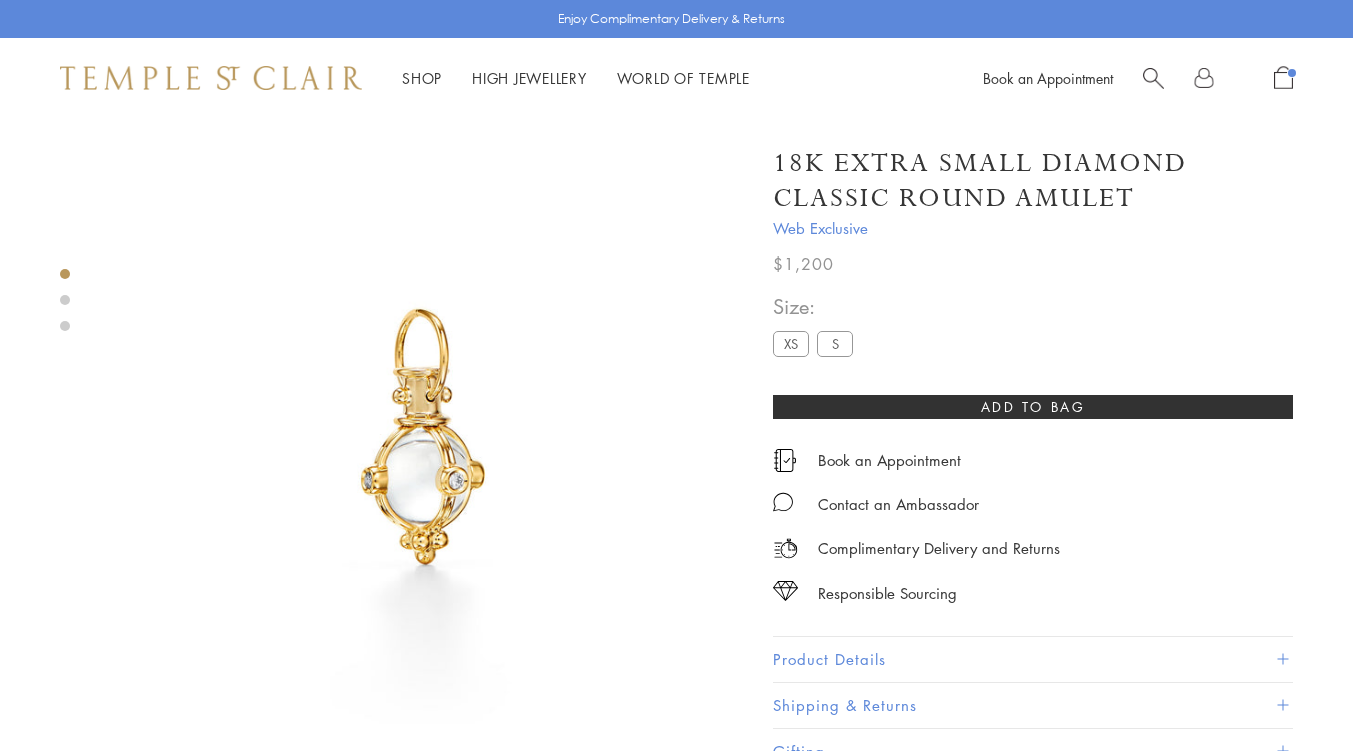 scroll, scrollTop: 0, scrollLeft: 0, axis: both 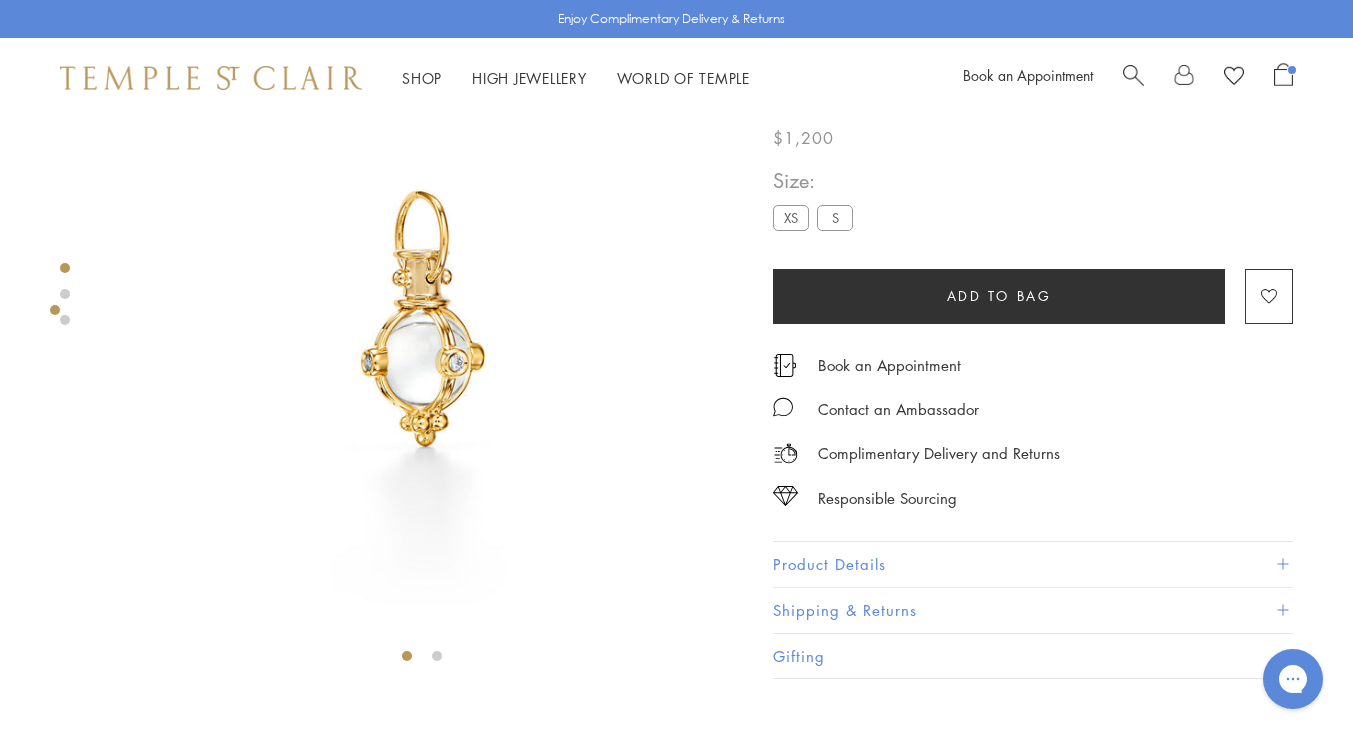 click on "Add to bag" at bounding box center [999, 296] 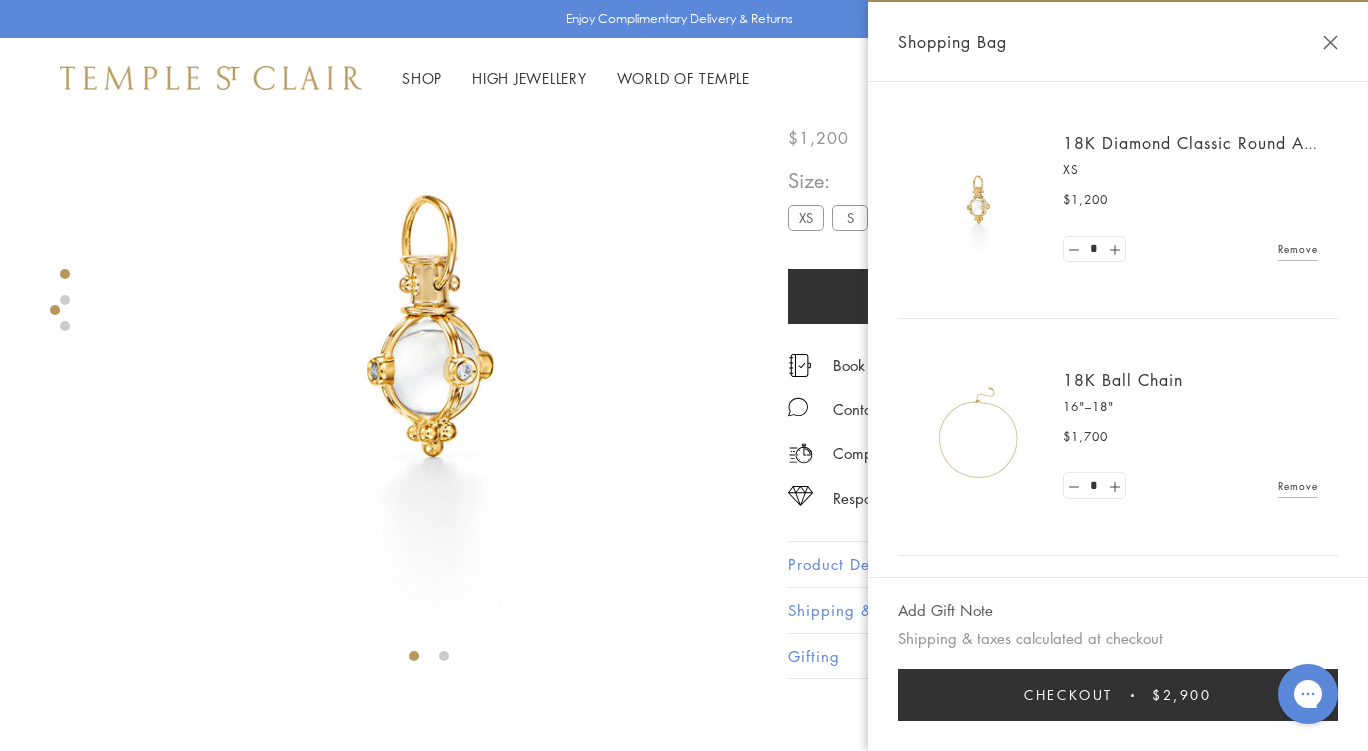 click at bounding box center [1330, 42] 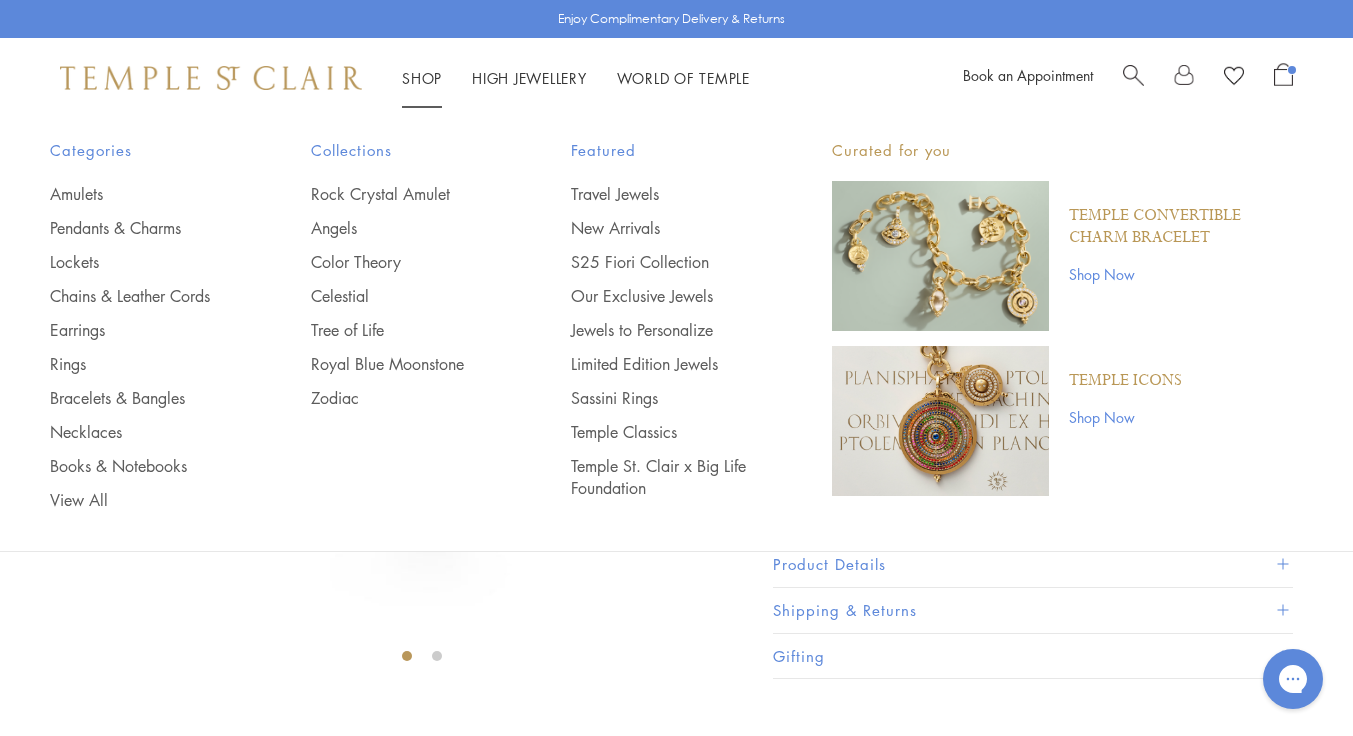 click on "Pendants & Charms" at bounding box center [140, 228] 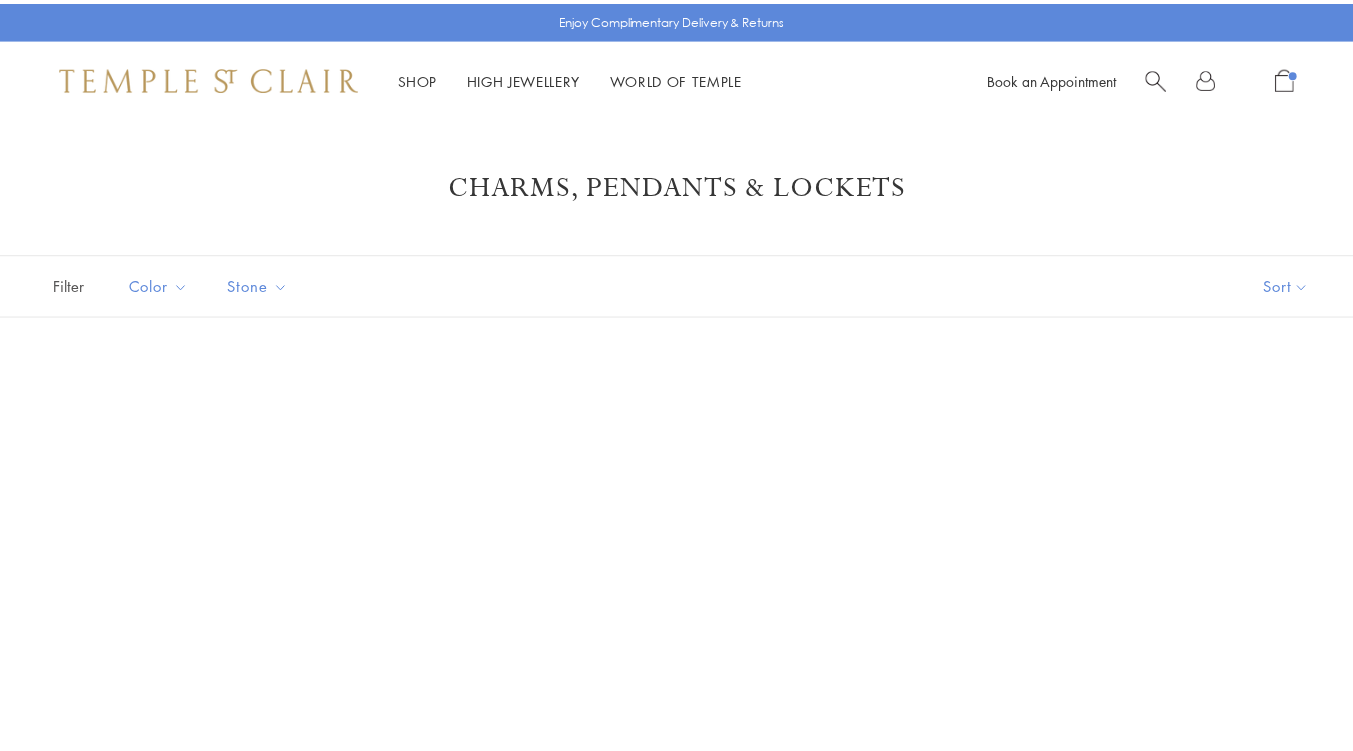 scroll, scrollTop: 0, scrollLeft: 0, axis: both 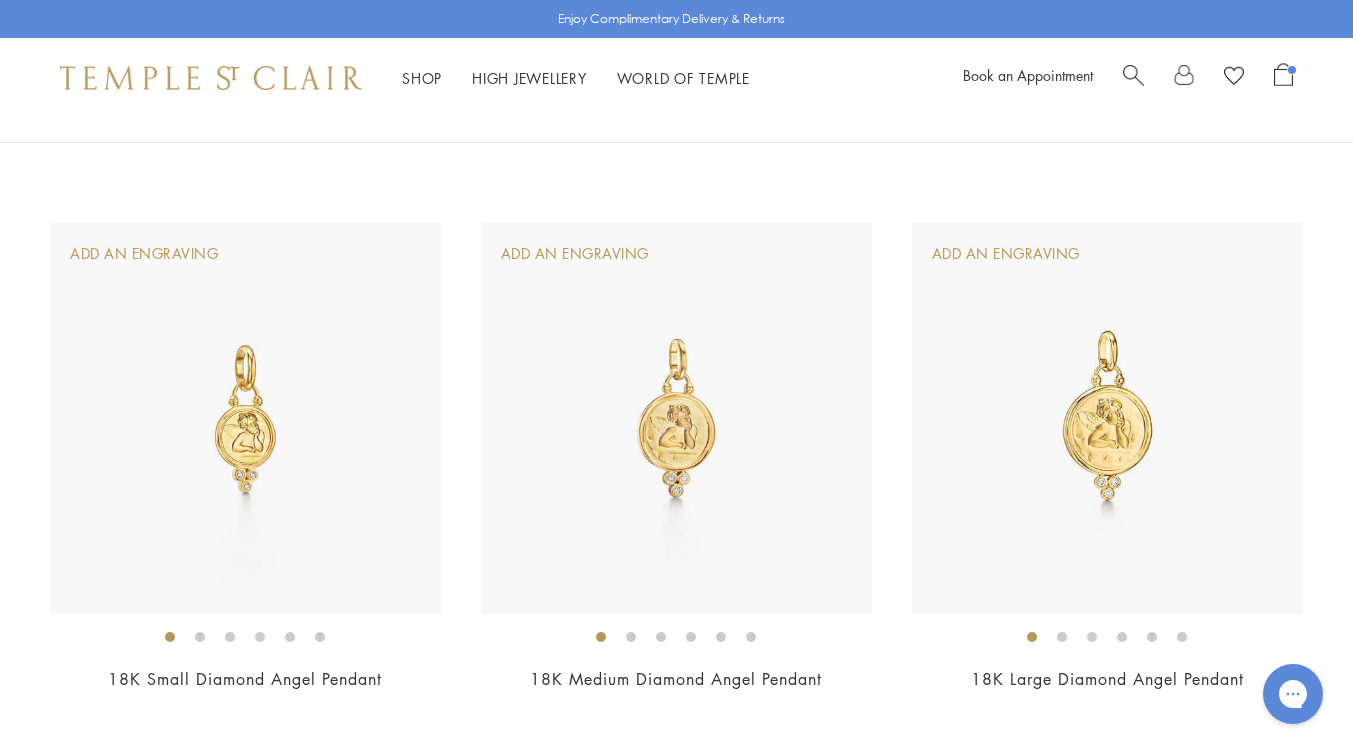 click at bounding box center [245, 418] 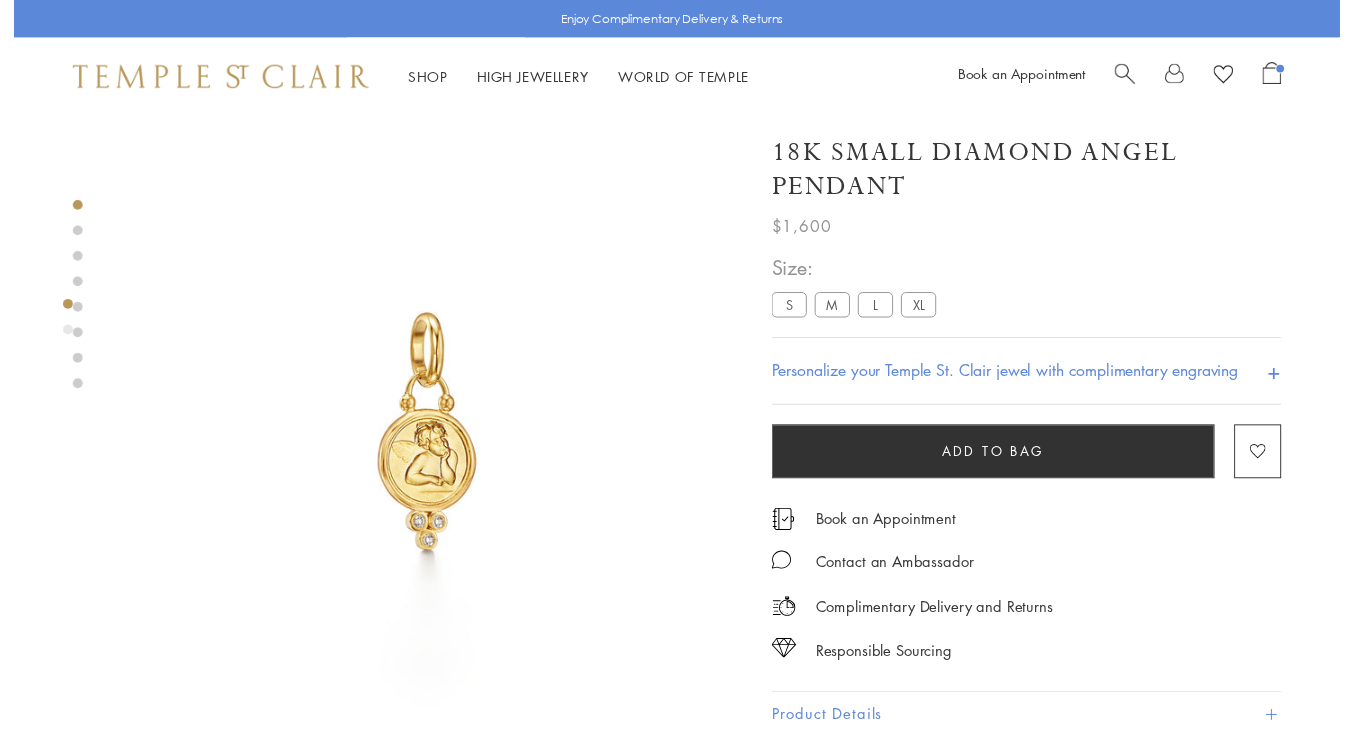 scroll, scrollTop: 118, scrollLeft: 0, axis: vertical 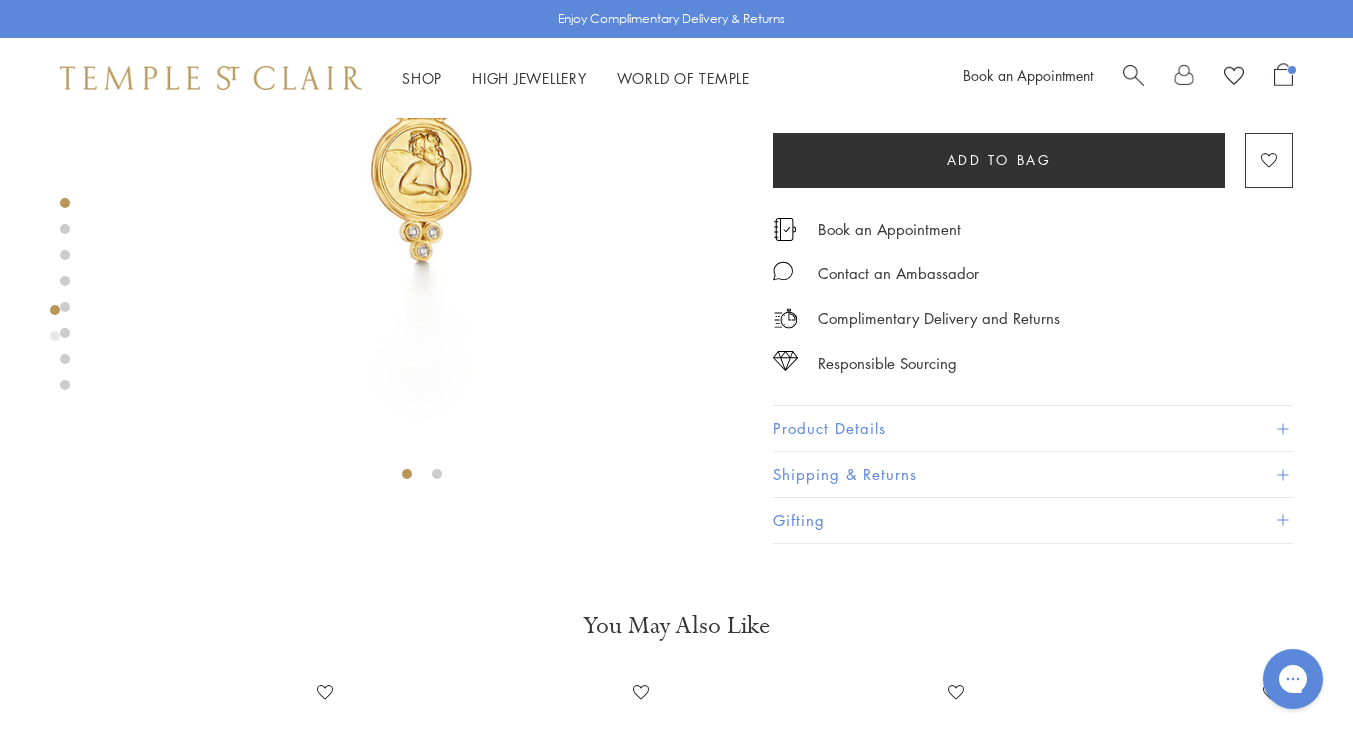 click on "Product Details" at bounding box center [1033, 428] 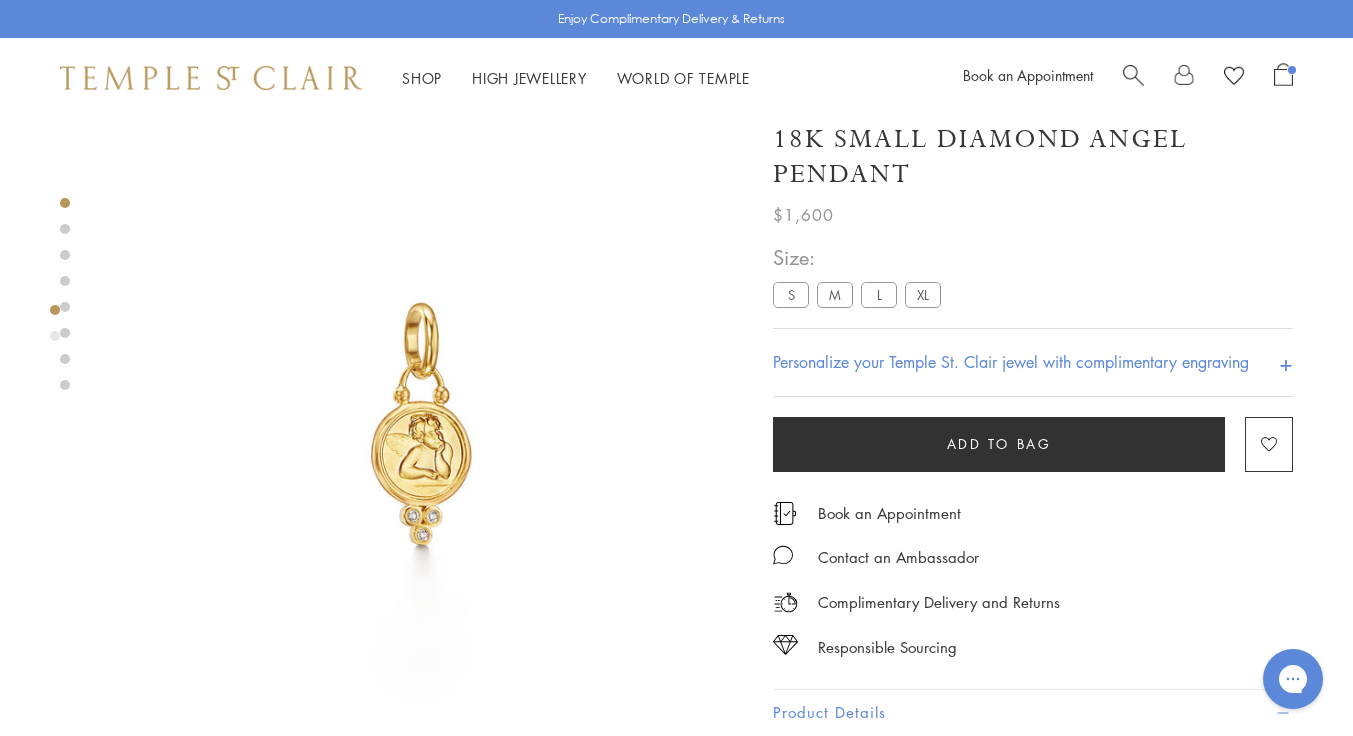 scroll, scrollTop: 0, scrollLeft: 0, axis: both 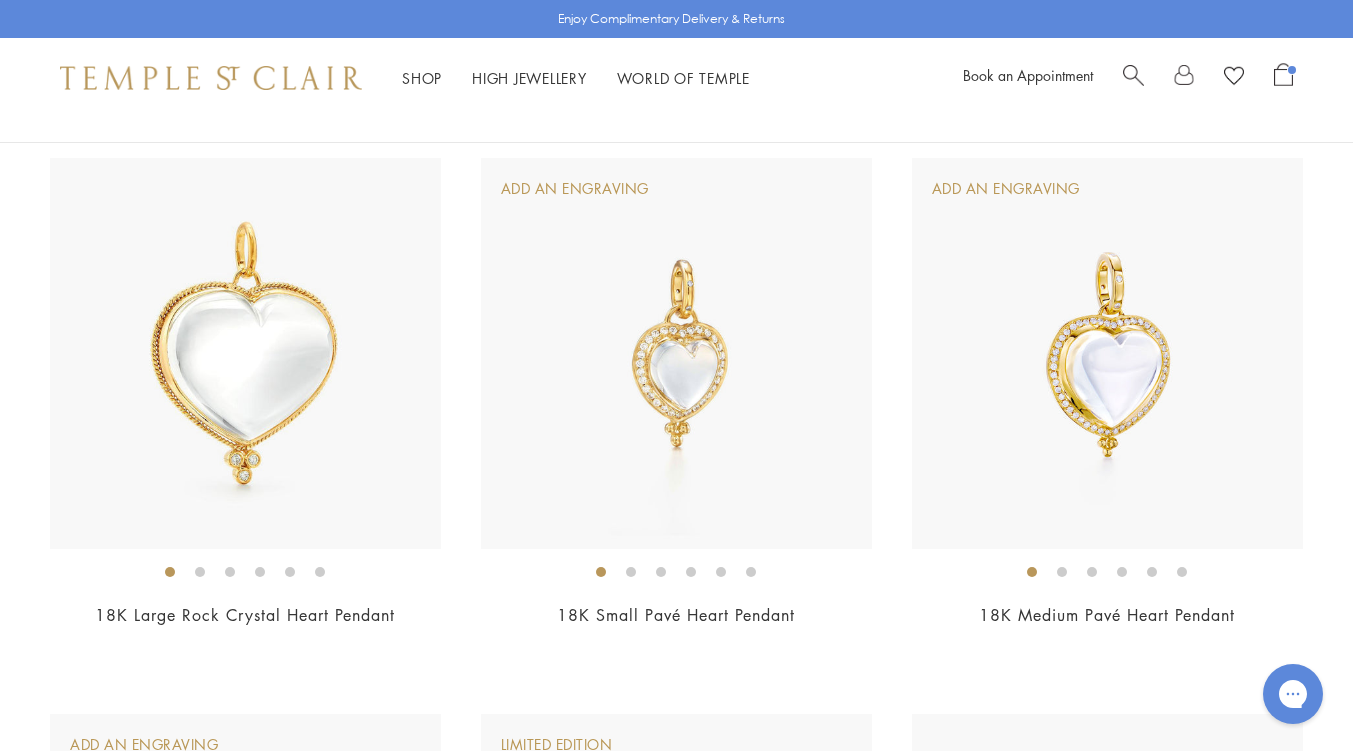 click at bounding box center [211, 78] 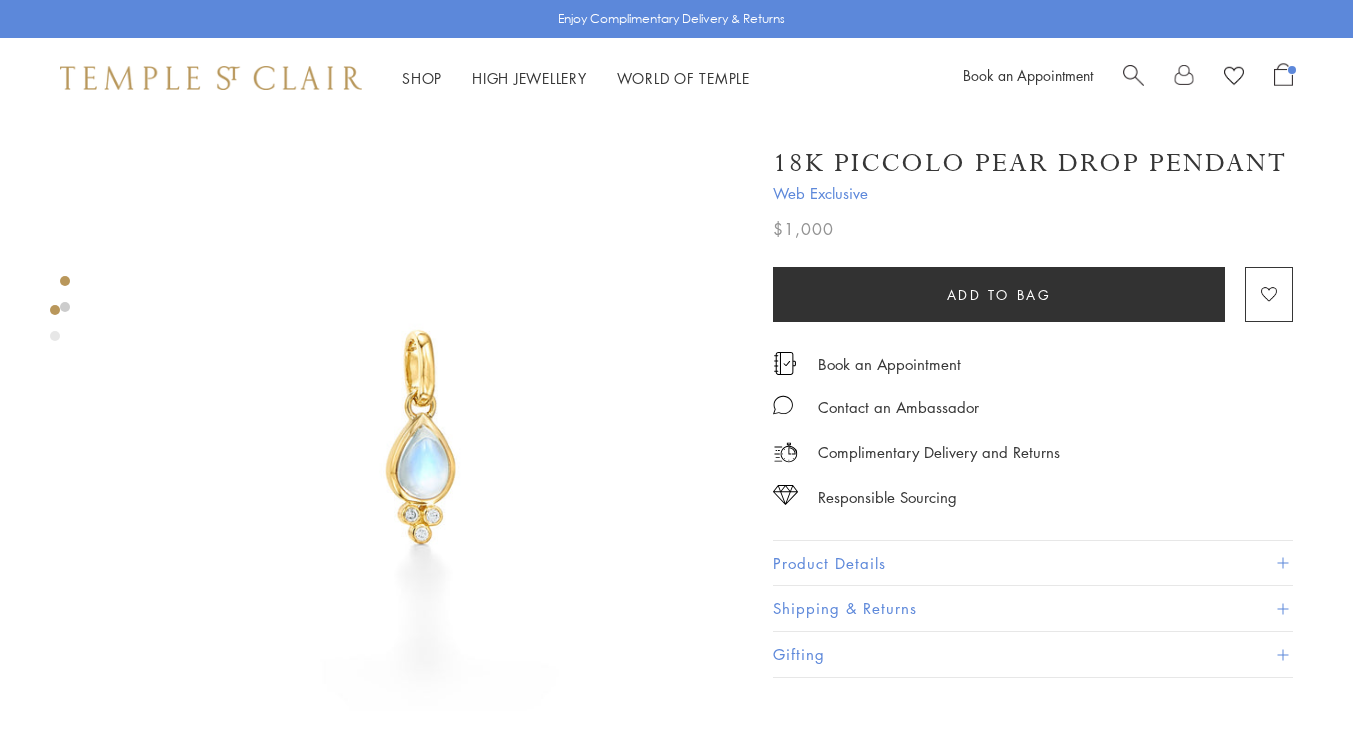 scroll, scrollTop: 0, scrollLeft: 0, axis: both 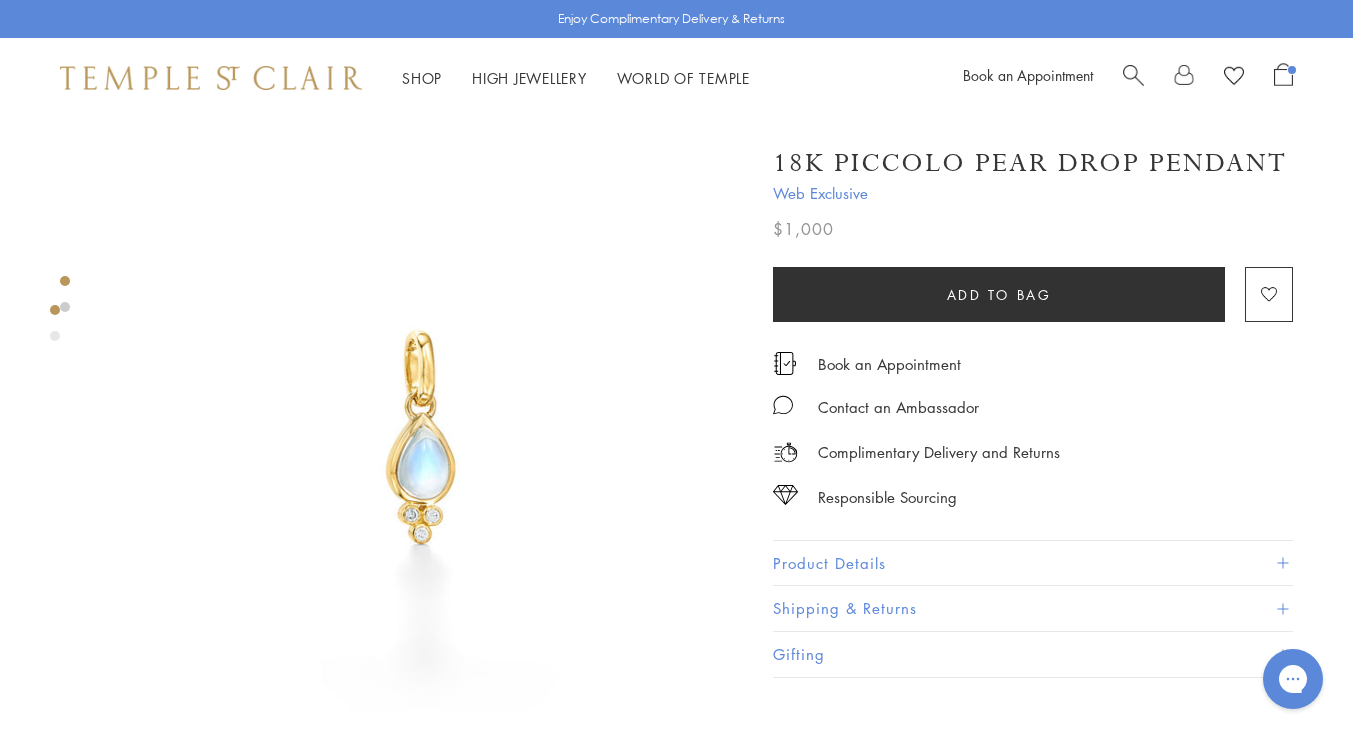 click on "Add to bag" at bounding box center [999, 295] 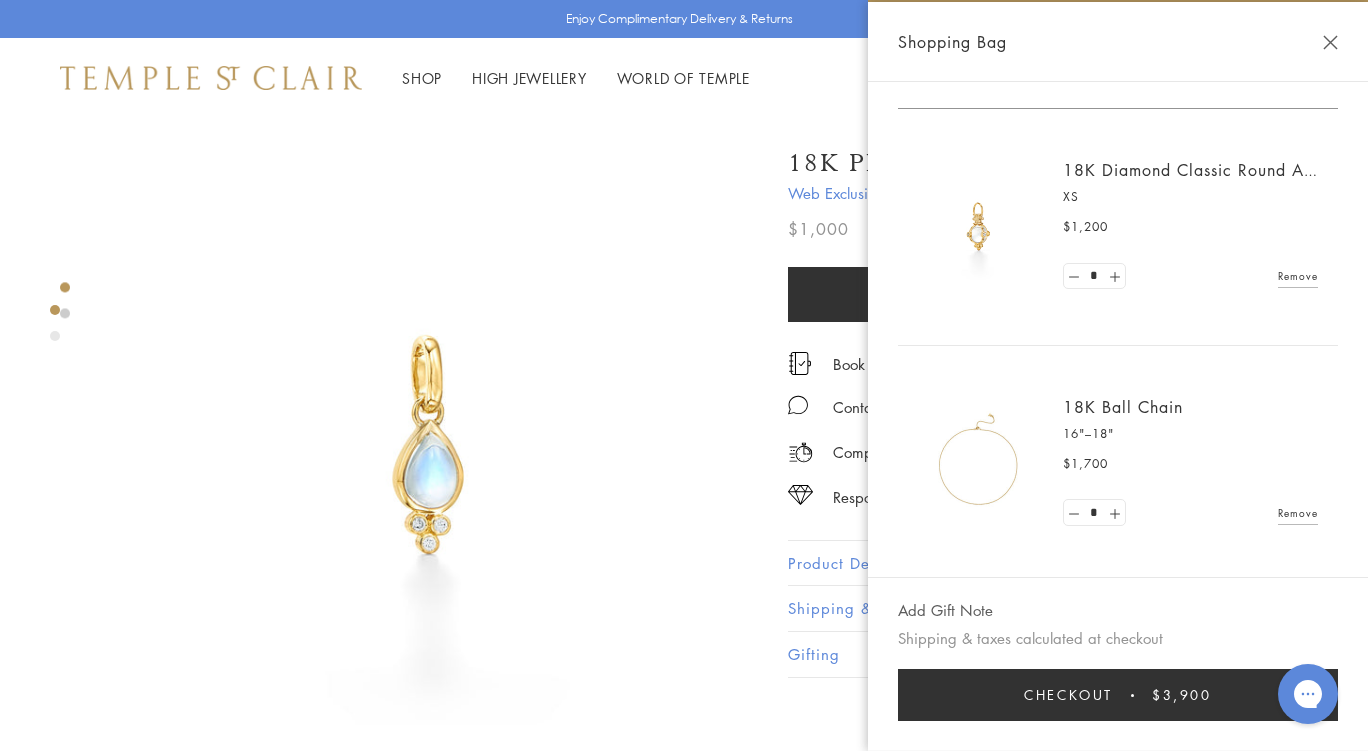 scroll, scrollTop: 0, scrollLeft: 0, axis: both 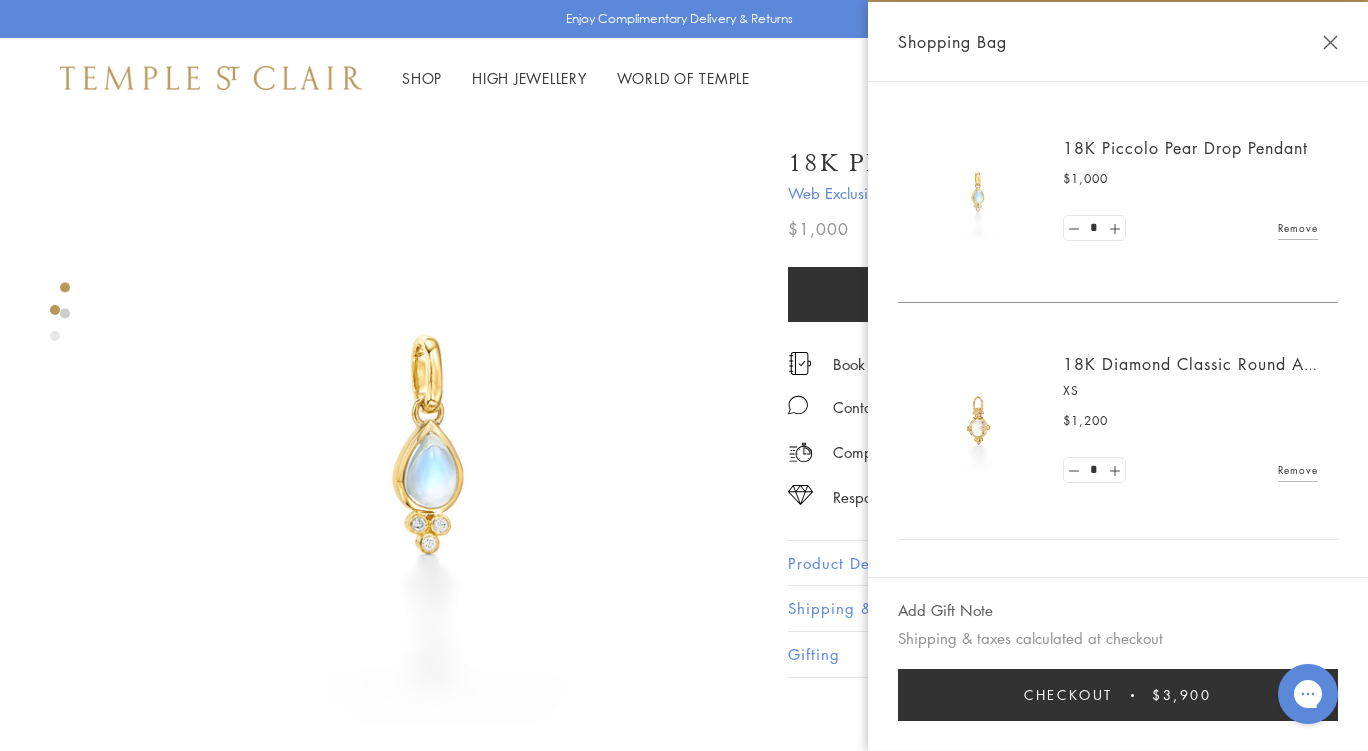 click at bounding box center (1330, 42) 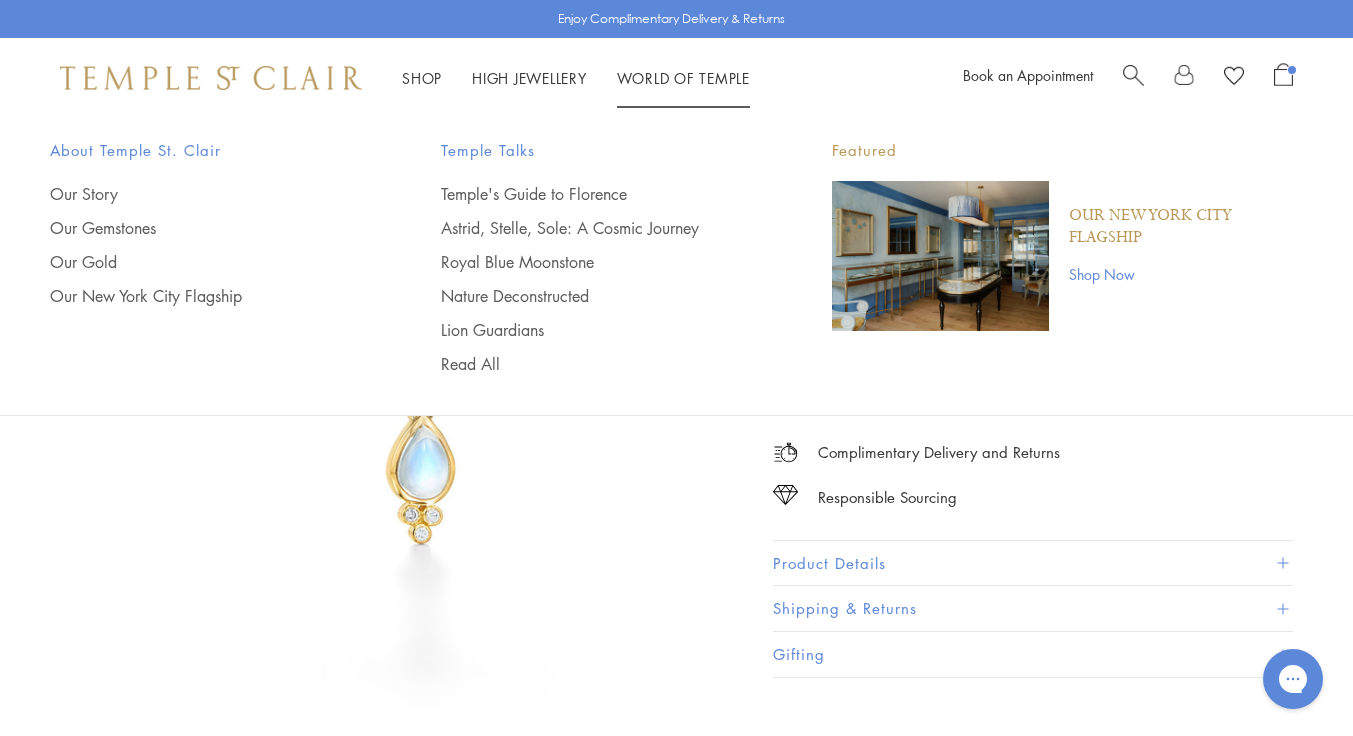click at bounding box center (1133, 73) 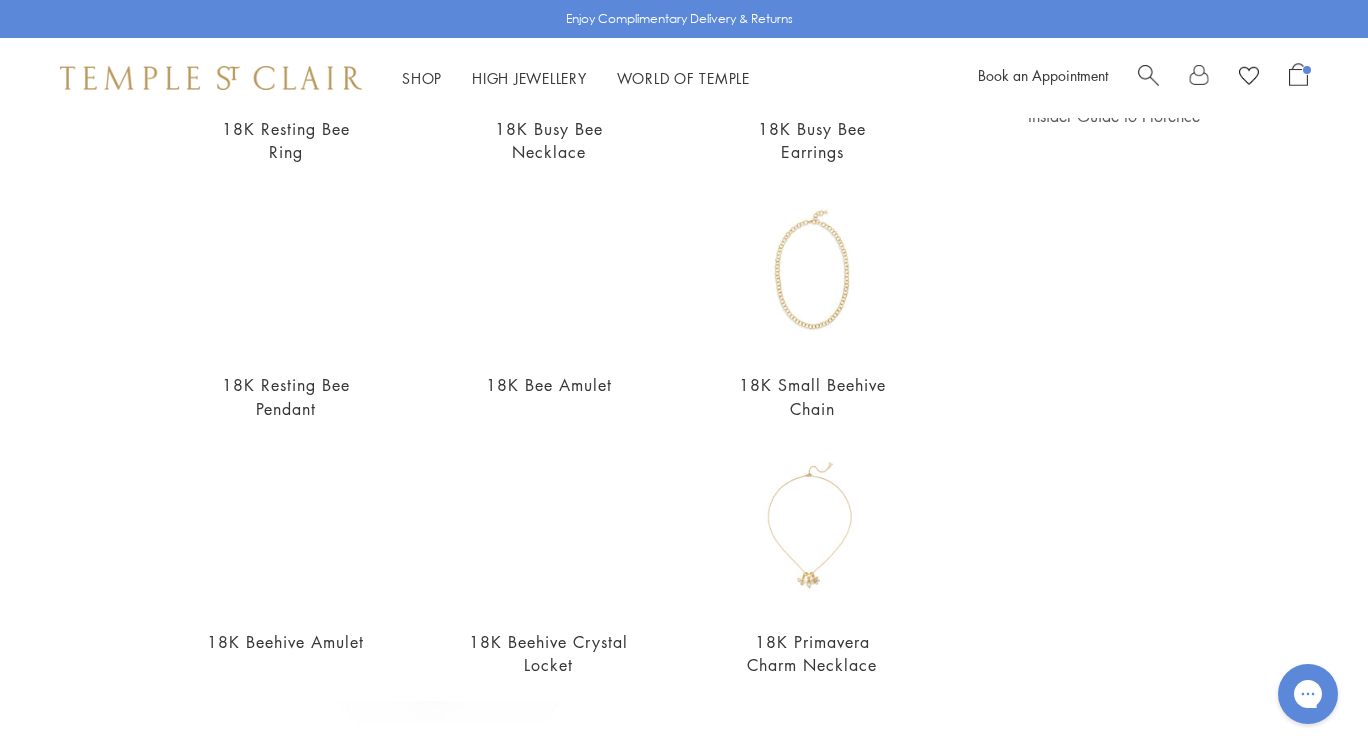 scroll, scrollTop: 400, scrollLeft: 0, axis: vertical 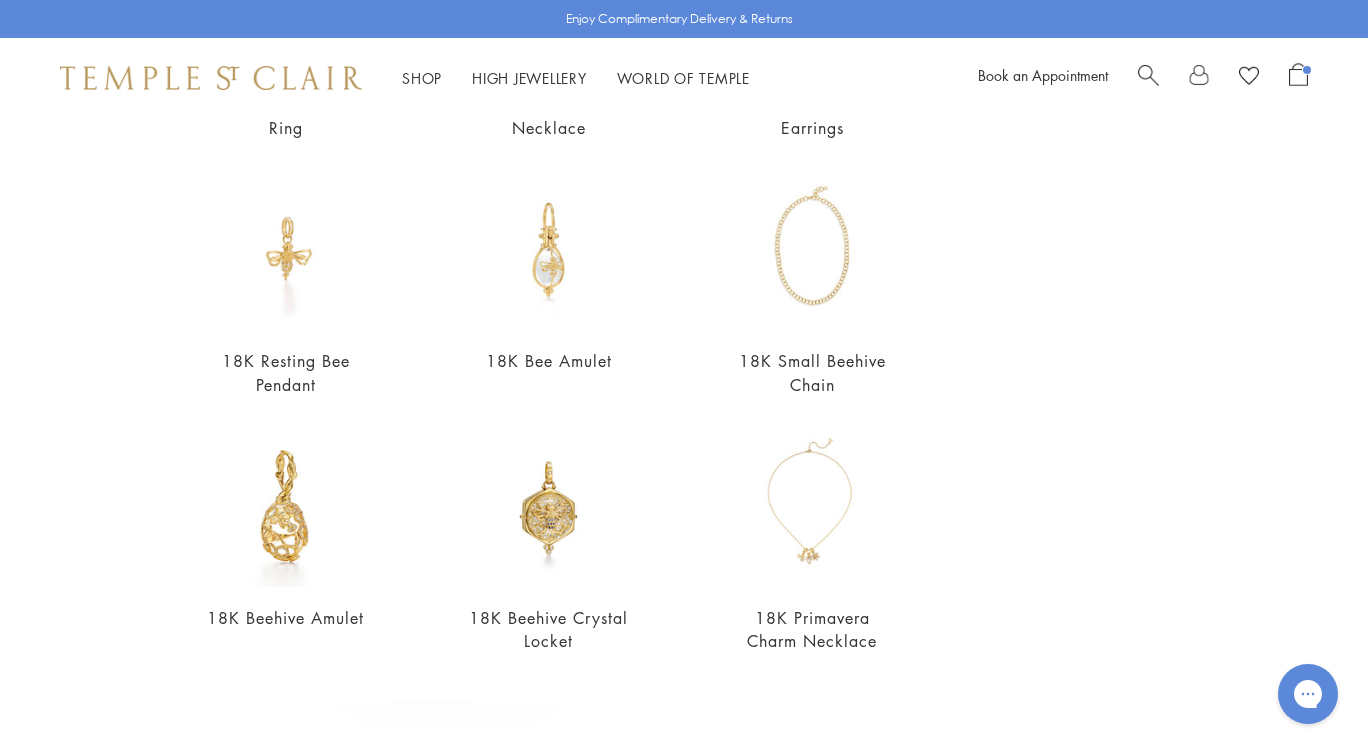 type on "***" 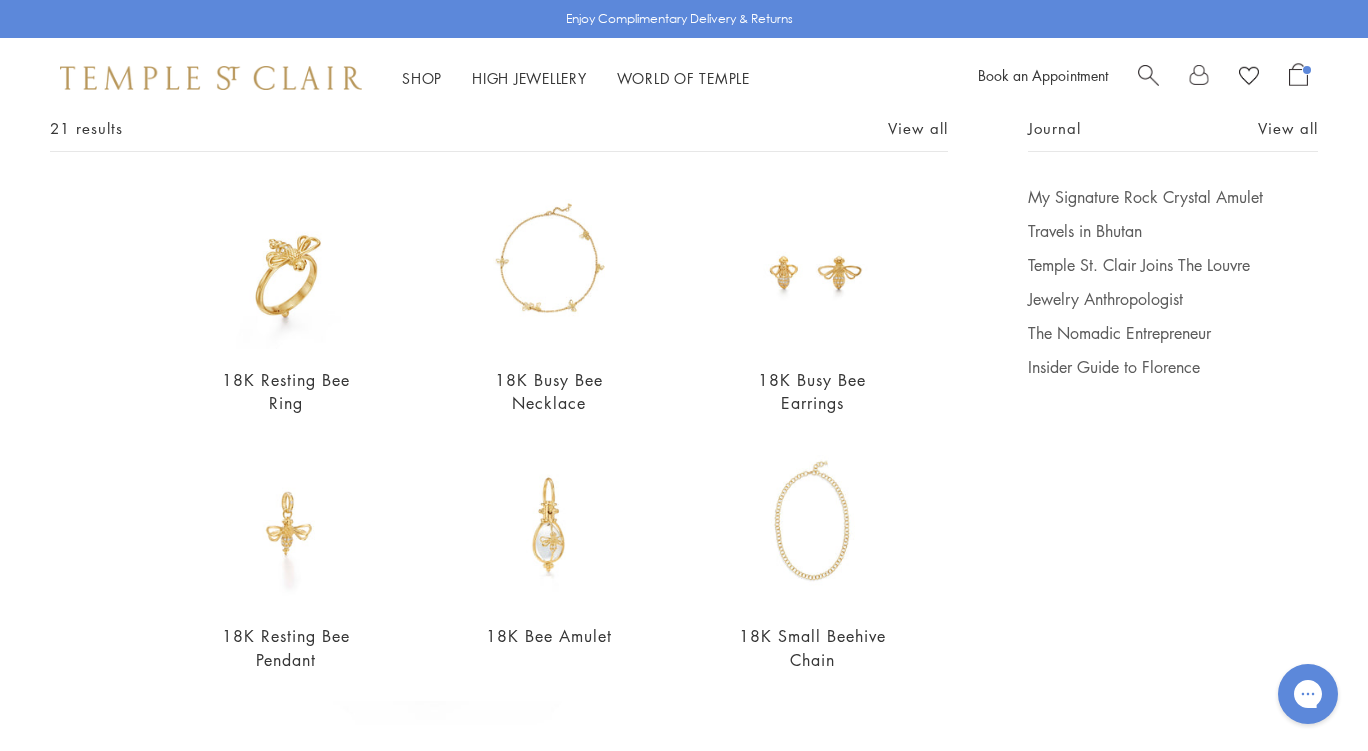 scroll, scrollTop: 0, scrollLeft: 0, axis: both 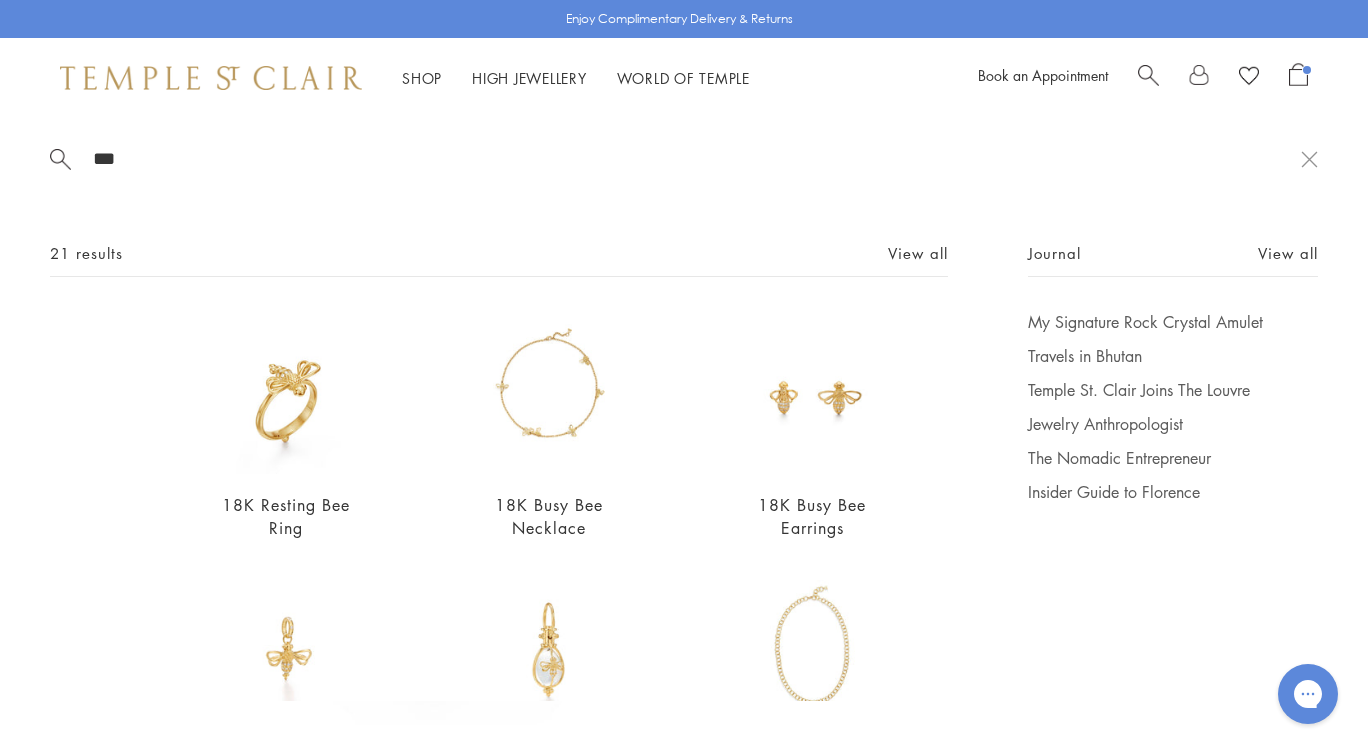 click at bounding box center (1298, 74) 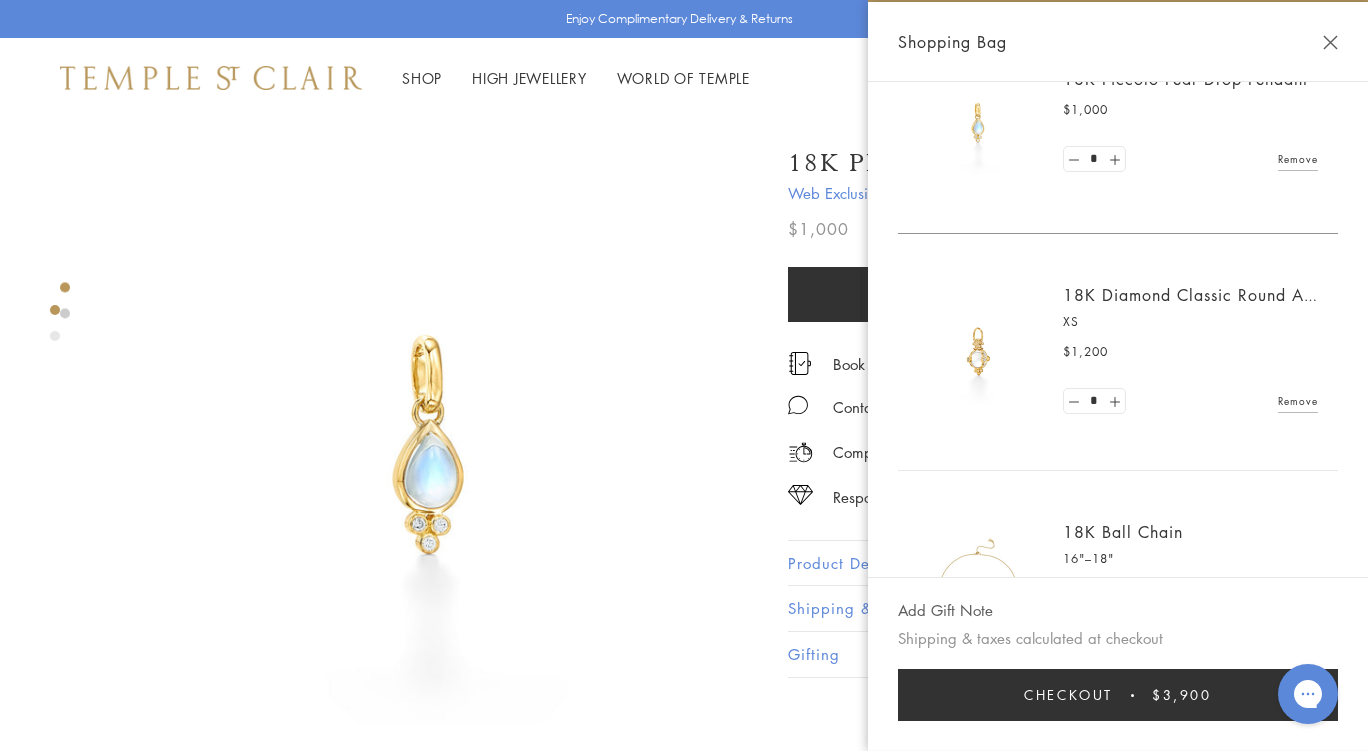 scroll, scrollTop: 0, scrollLeft: 0, axis: both 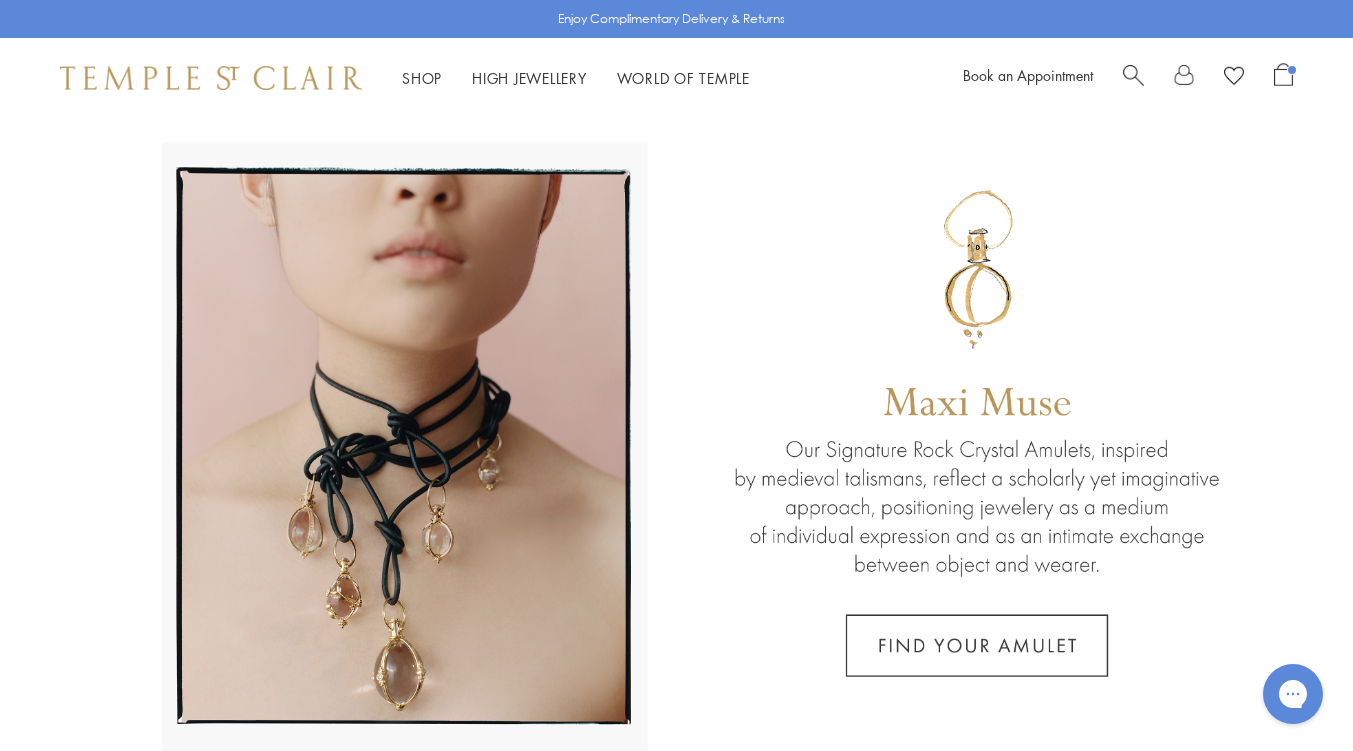 click at bounding box center [1133, 73] 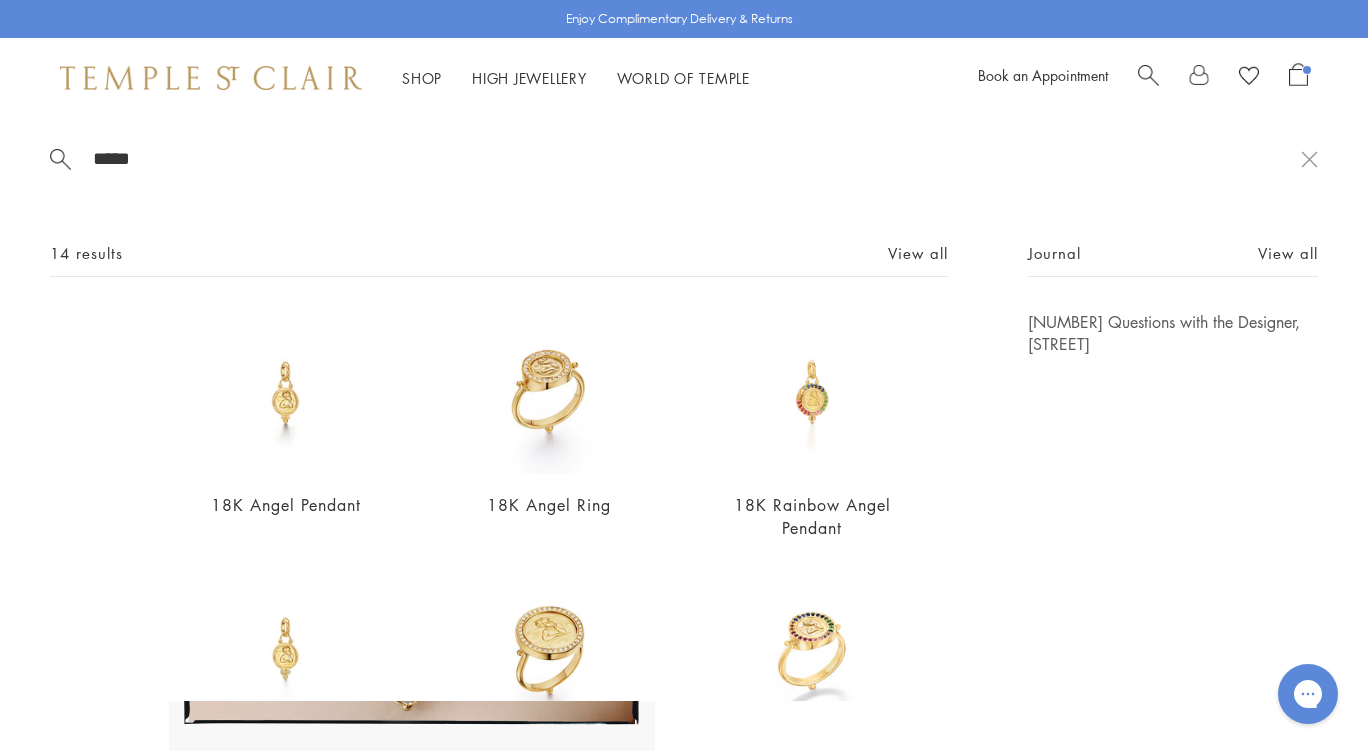 type on "*****" 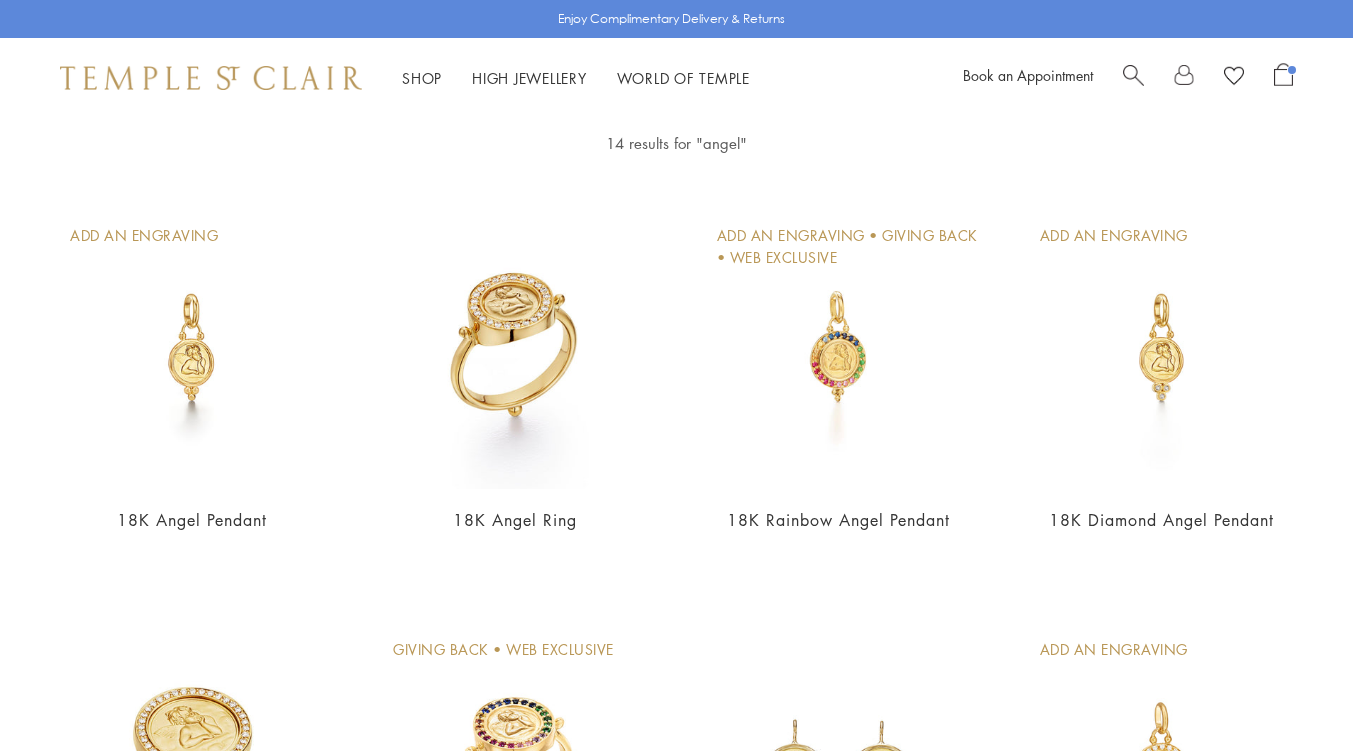 scroll, scrollTop: 100, scrollLeft: 0, axis: vertical 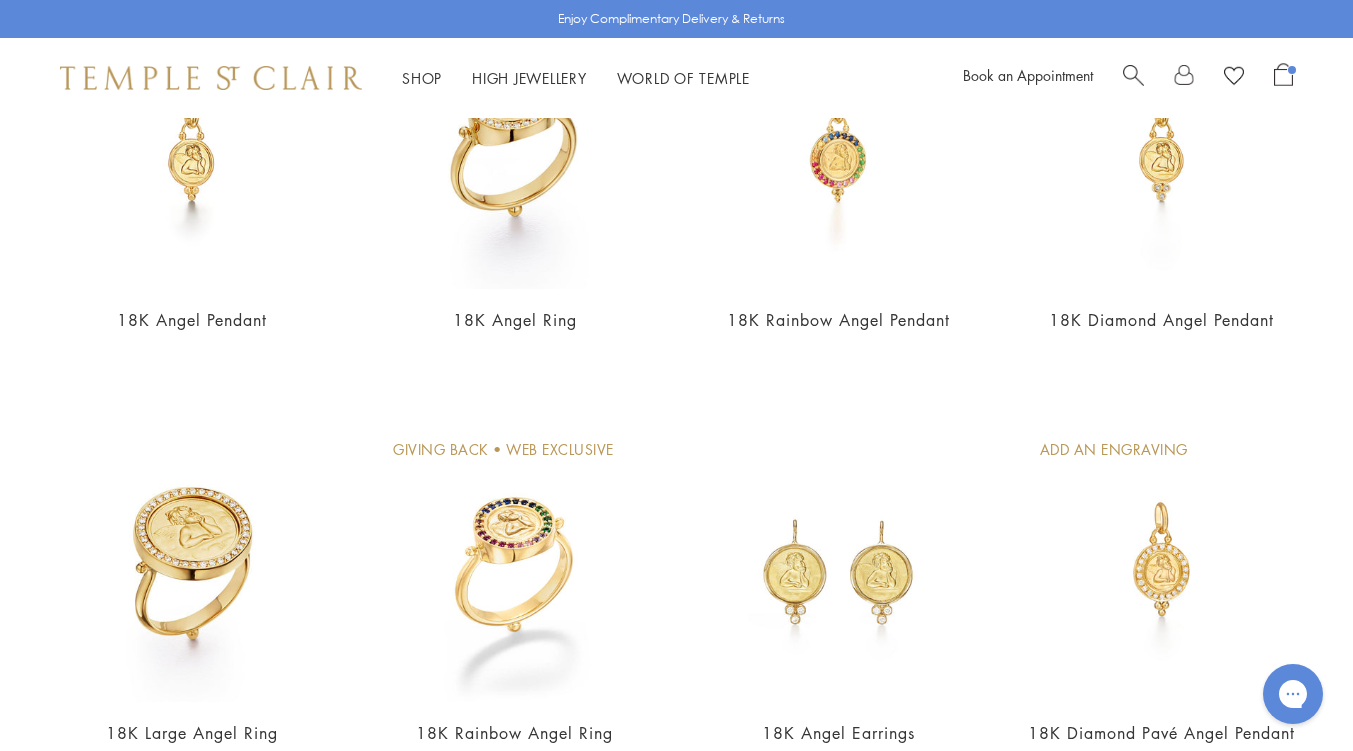 click at bounding box center (1161, 146) 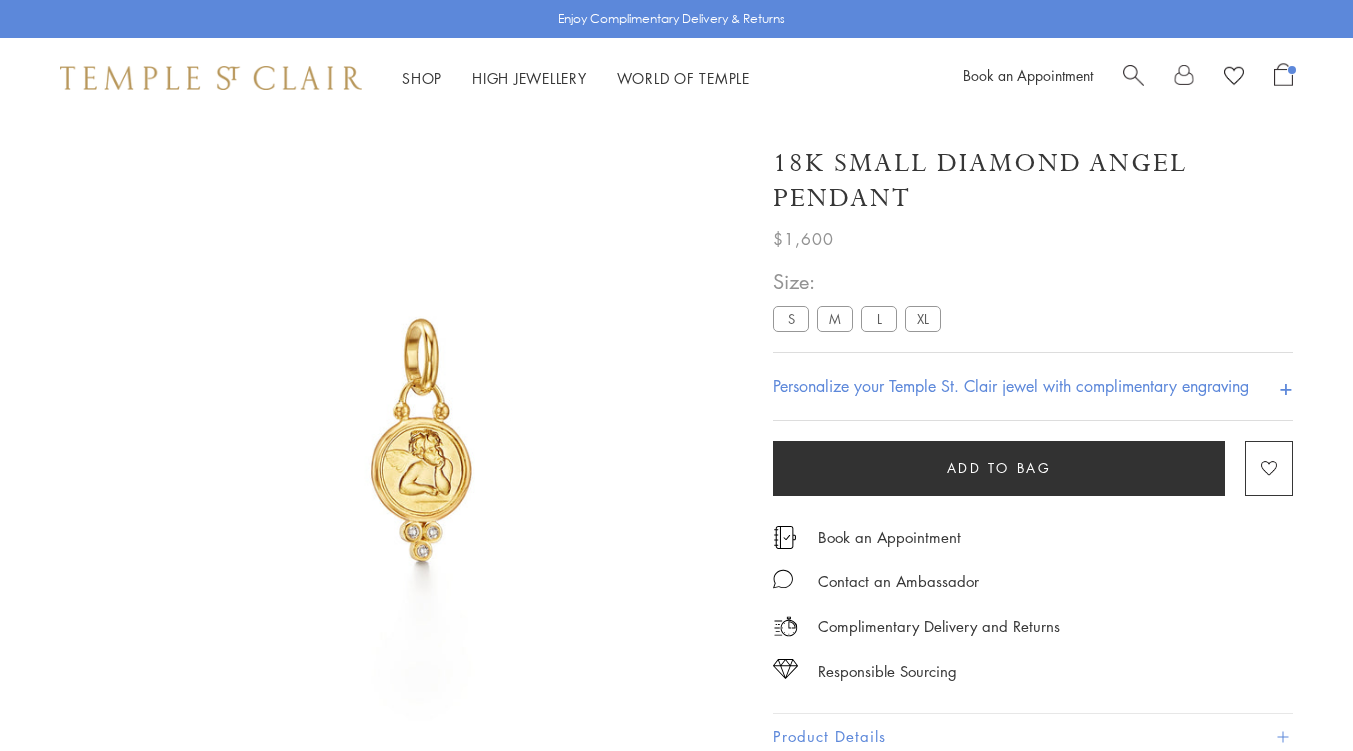 scroll, scrollTop: 0, scrollLeft: 0, axis: both 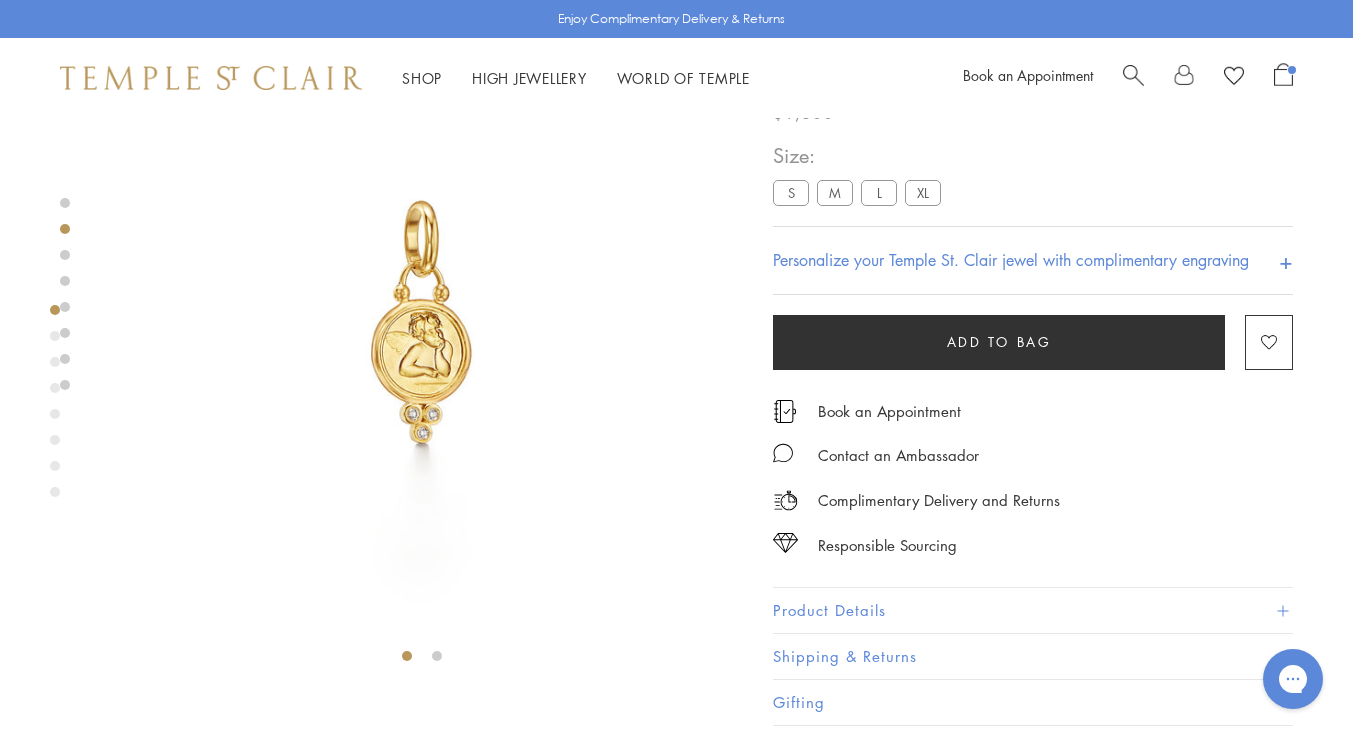 click on "Add to bag" at bounding box center [999, 342] 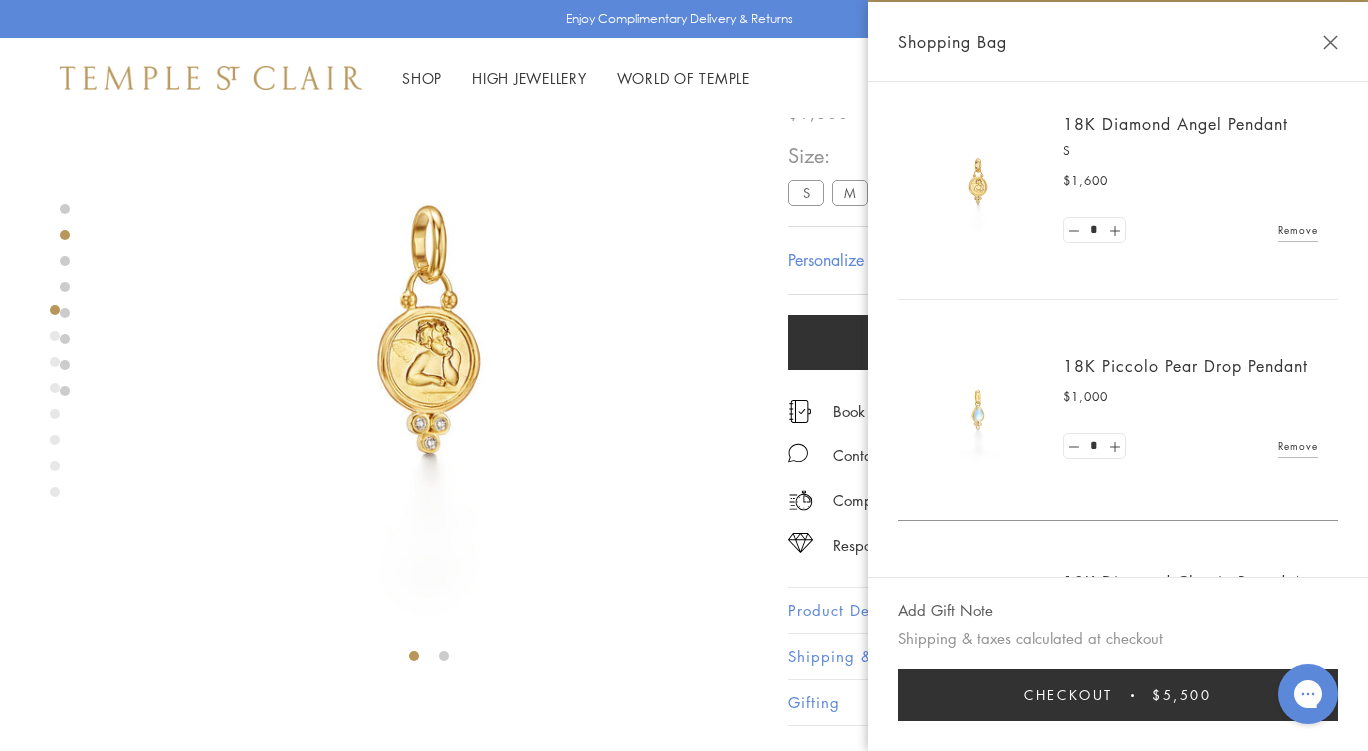 scroll, scrollTop: 0, scrollLeft: 0, axis: both 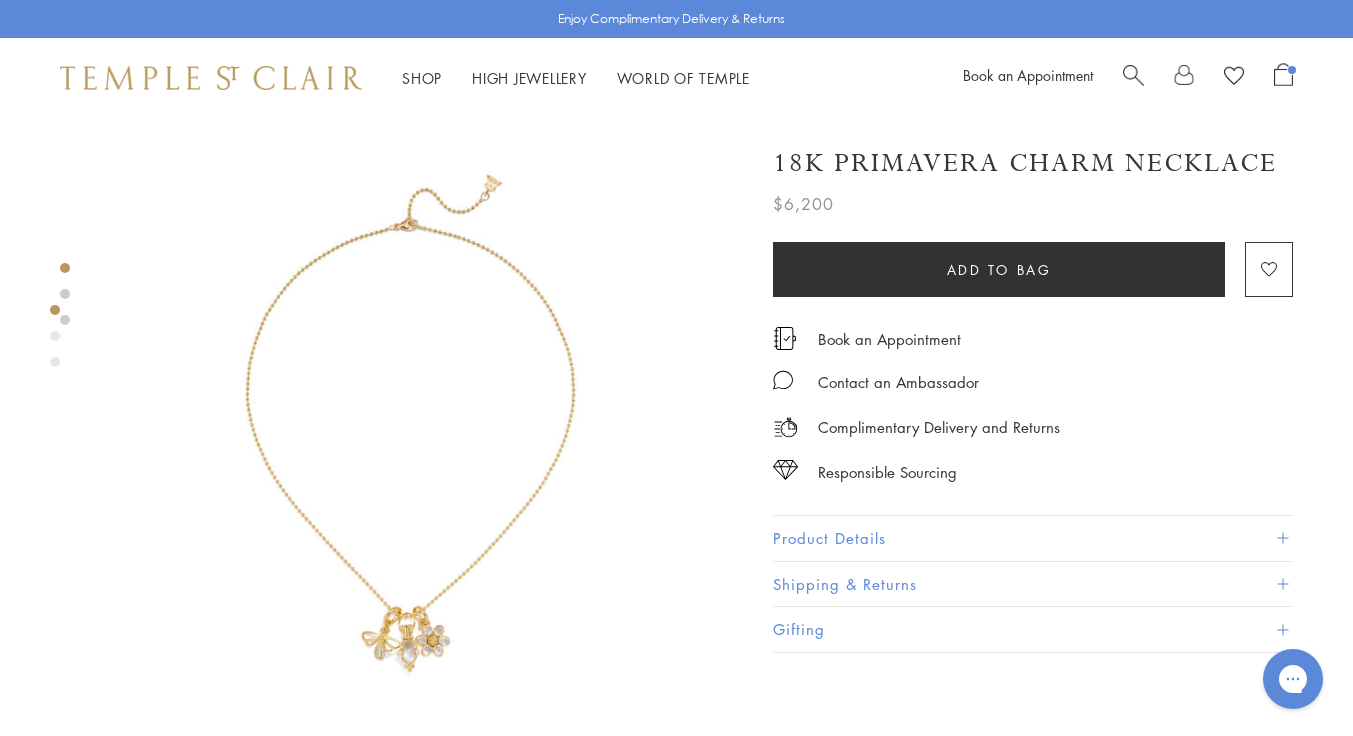 click at bounding box center [421, 439] 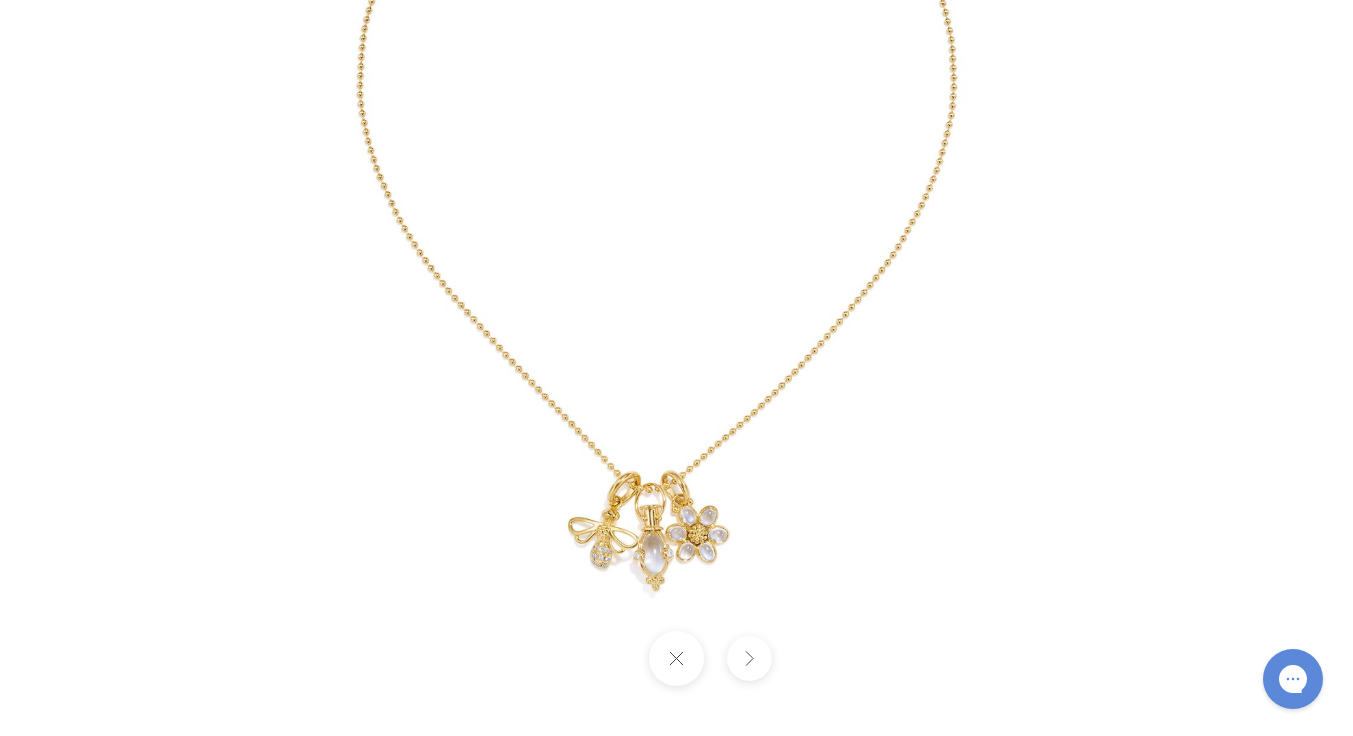 click at bounding box center [676, 658] 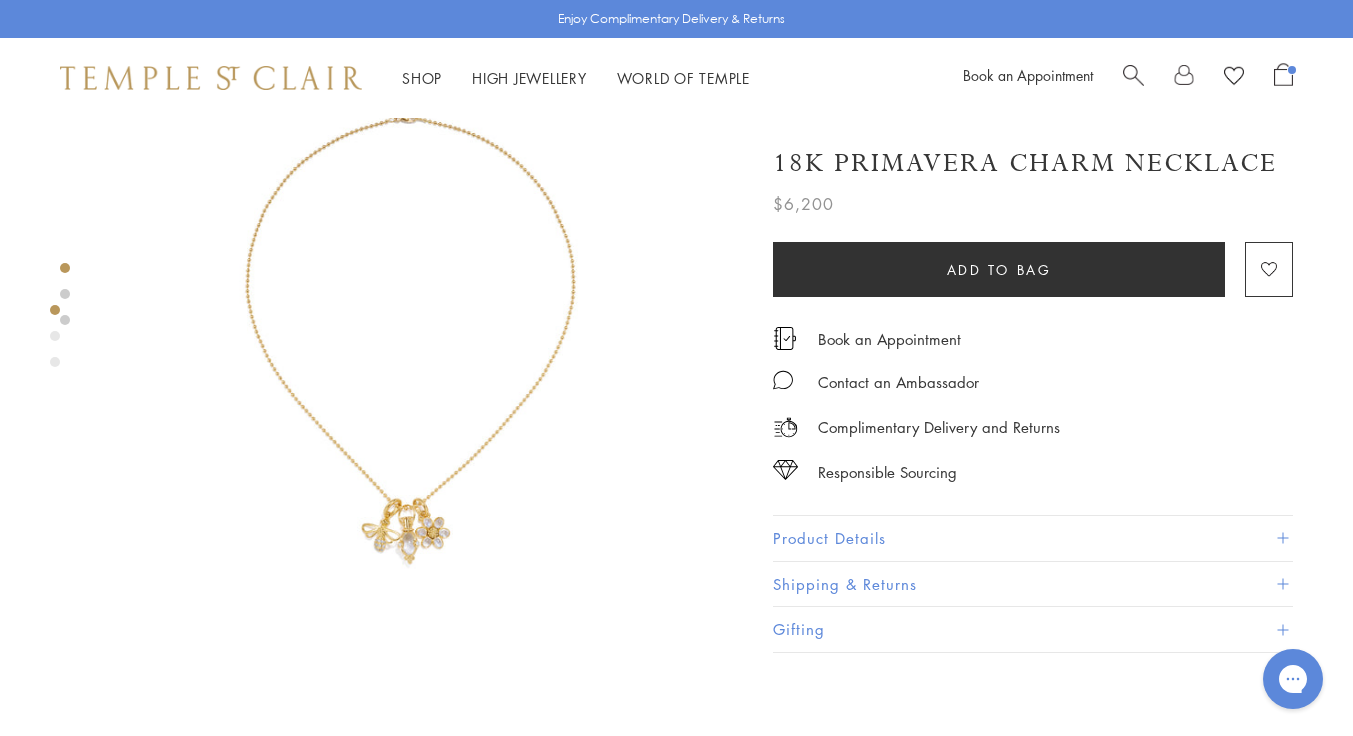scroll, scrollTop: 300, scrollLeft: 0, axis: vertical 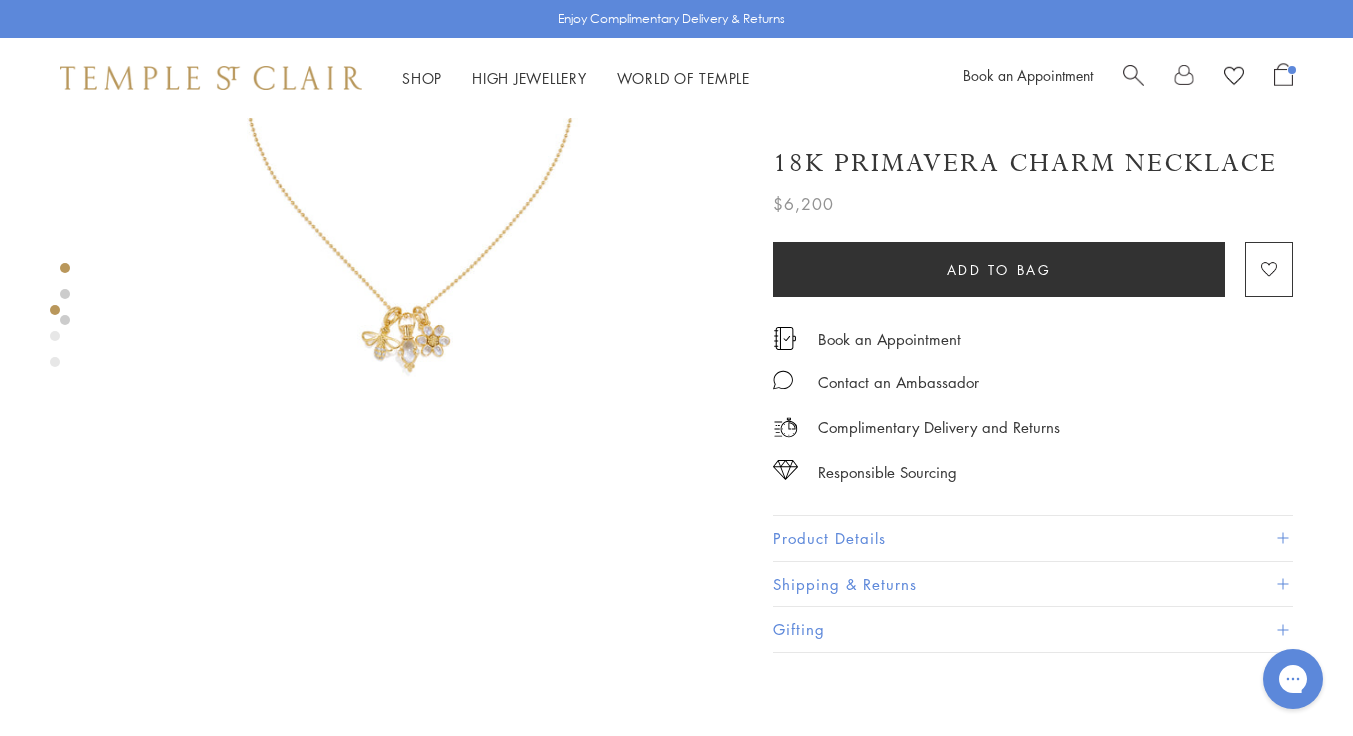 click on "Product Details" at bounding box center [1033, 538] 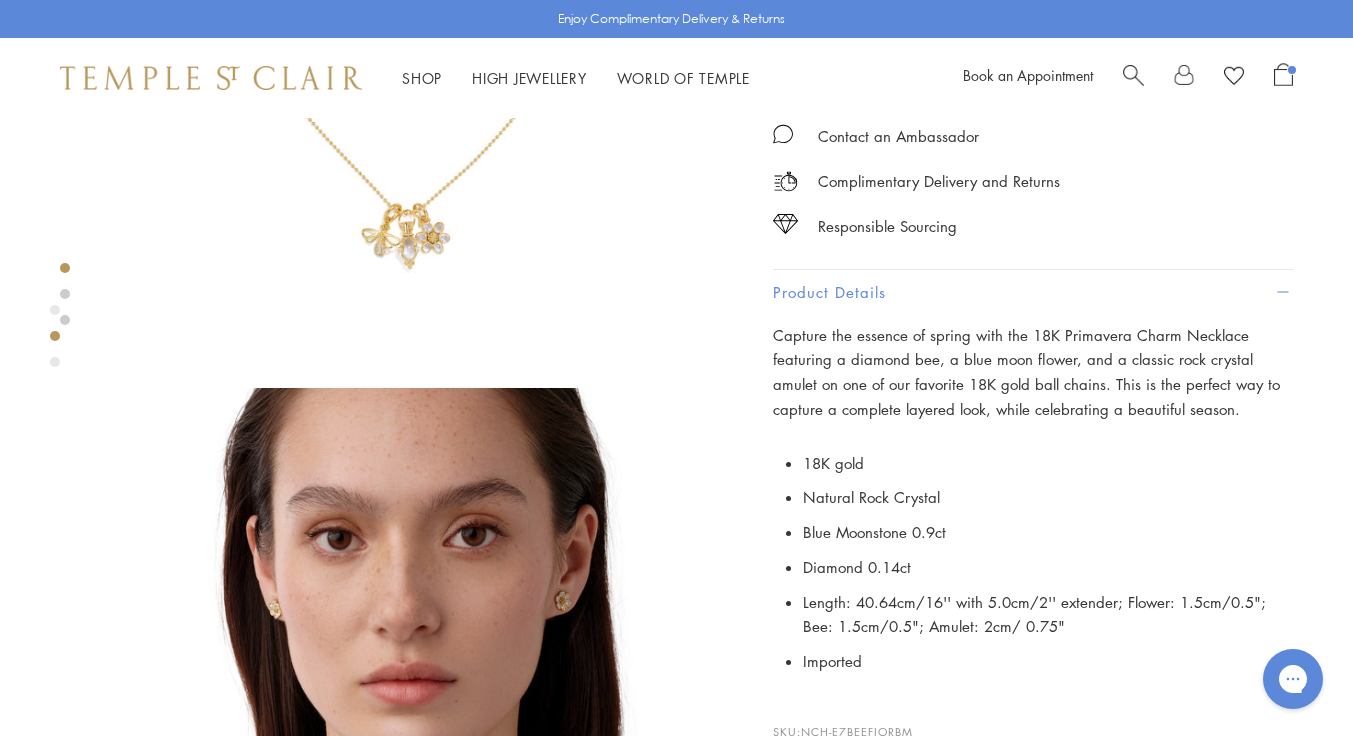 scroll, scrollTop: 600, scrollLeft: 0, axis: vertical 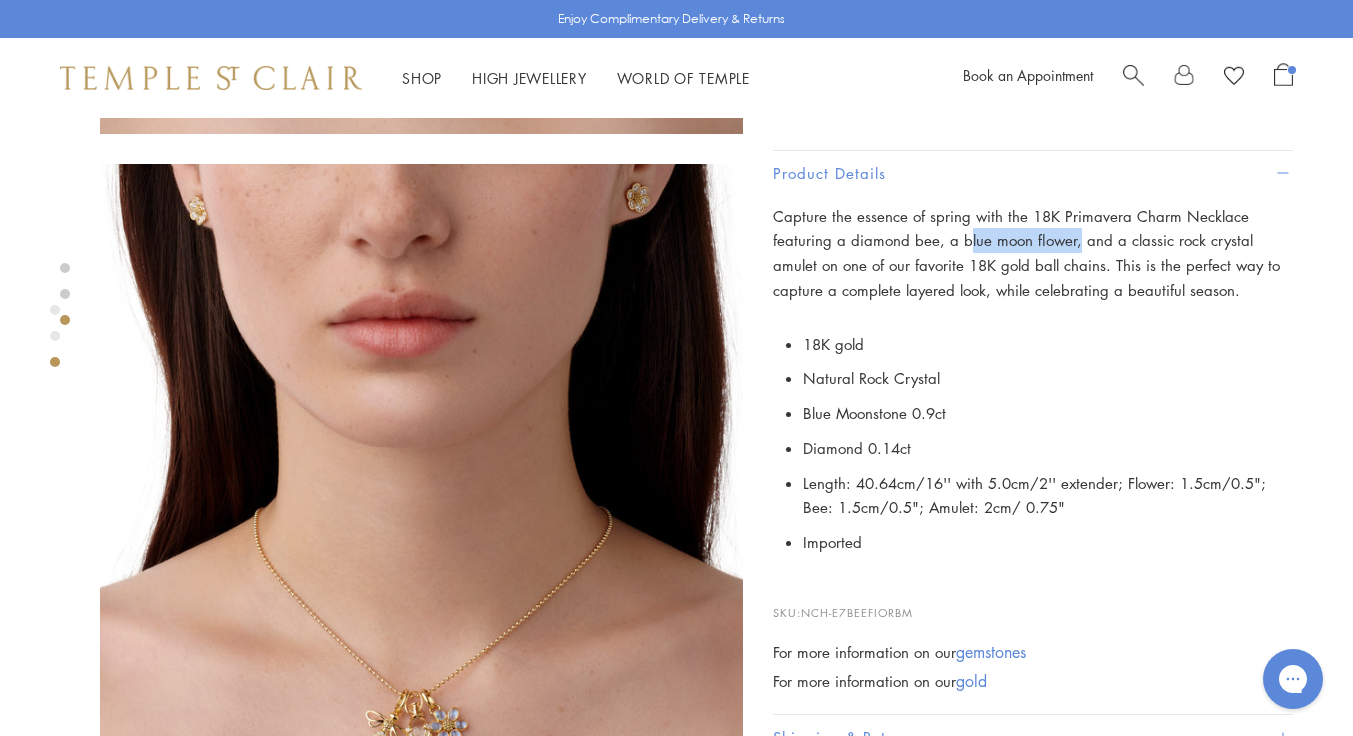 click on "Capture the essence of spring with the 18K Primavera Charm Necklace featuring a diamond bee, a blue moon flower, and a classic rock crystal amulet on one of our favorite 18K gold ball chains. This is the perfect way to capture a complete layered look, while celebrating a beautiful season." at bounding box center (1033, 253) 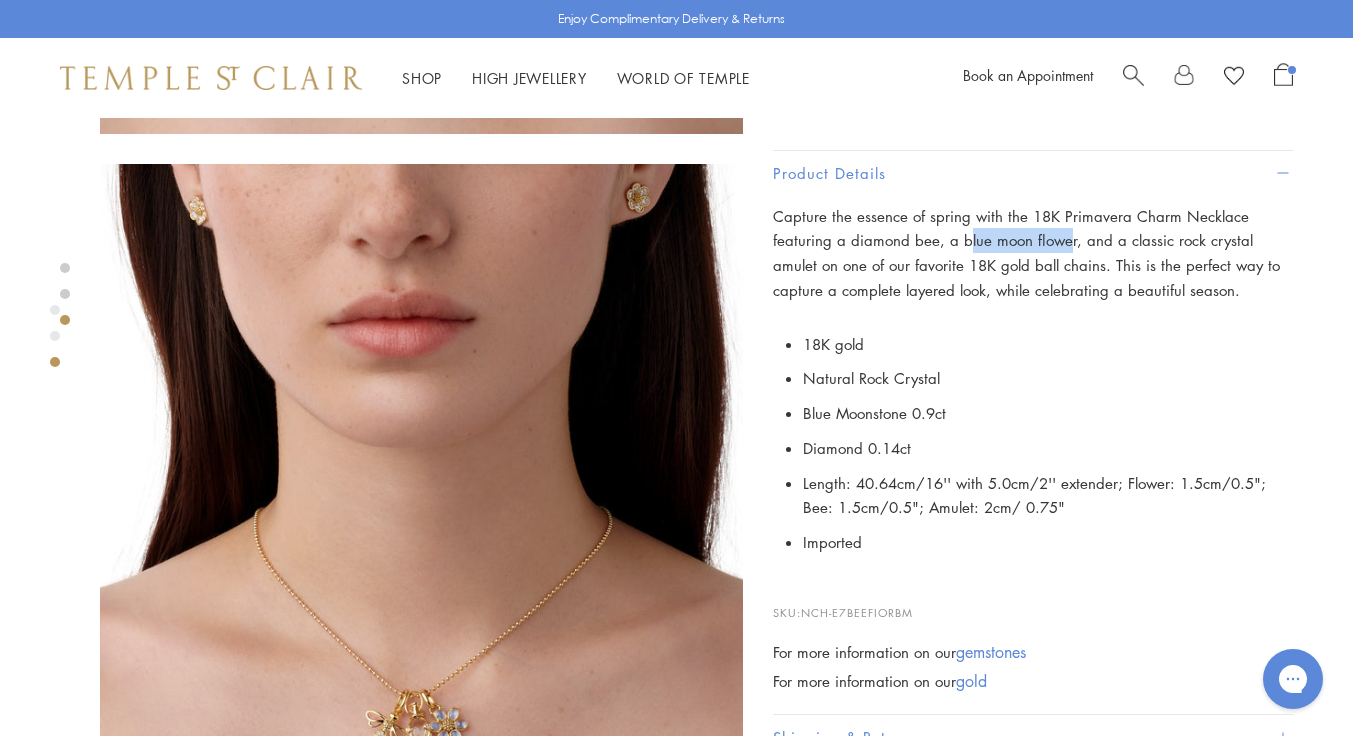 drag, startPoint x: 976, startPoint y: 232, endPoint x: 940, endPoint y: 234, distance: 36.05551 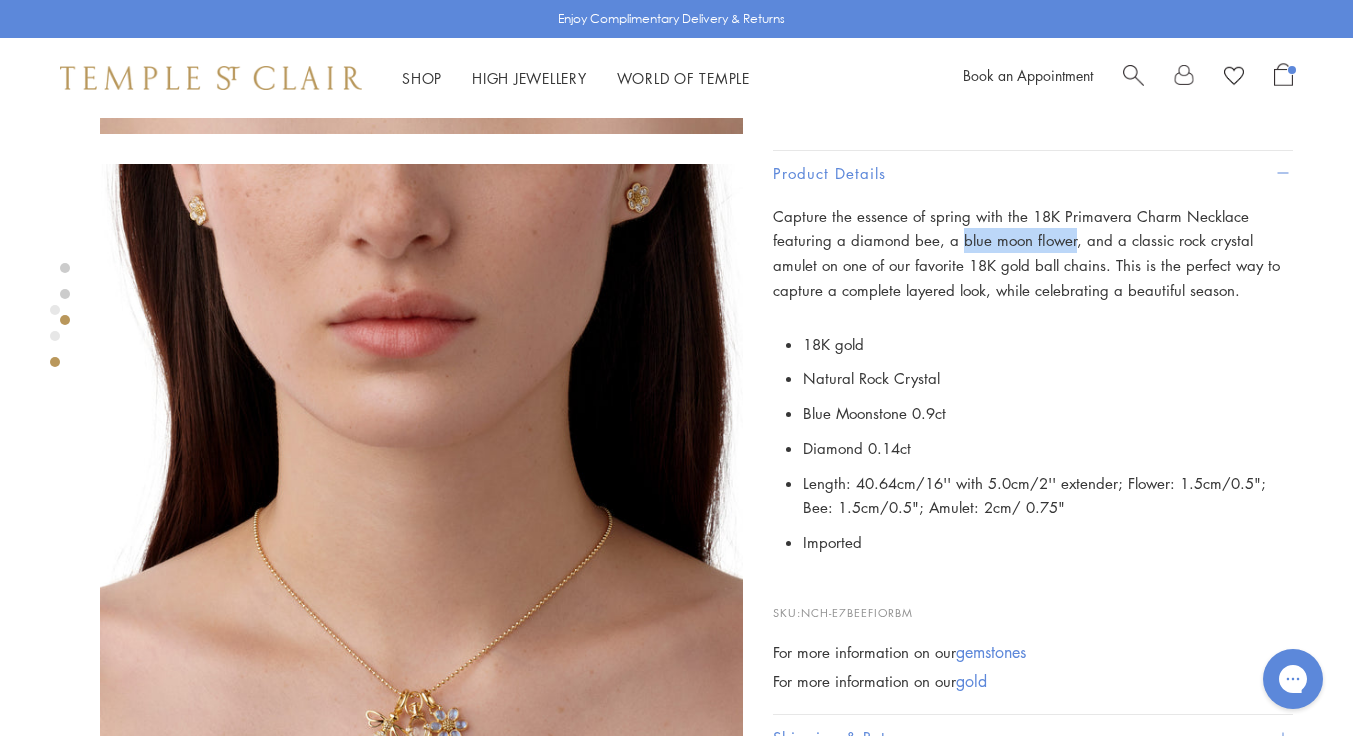 drag, startPoint x: 959, startPoint y: 242, endPoint x: 1069, endPoint y: 244, distance: 110.01818 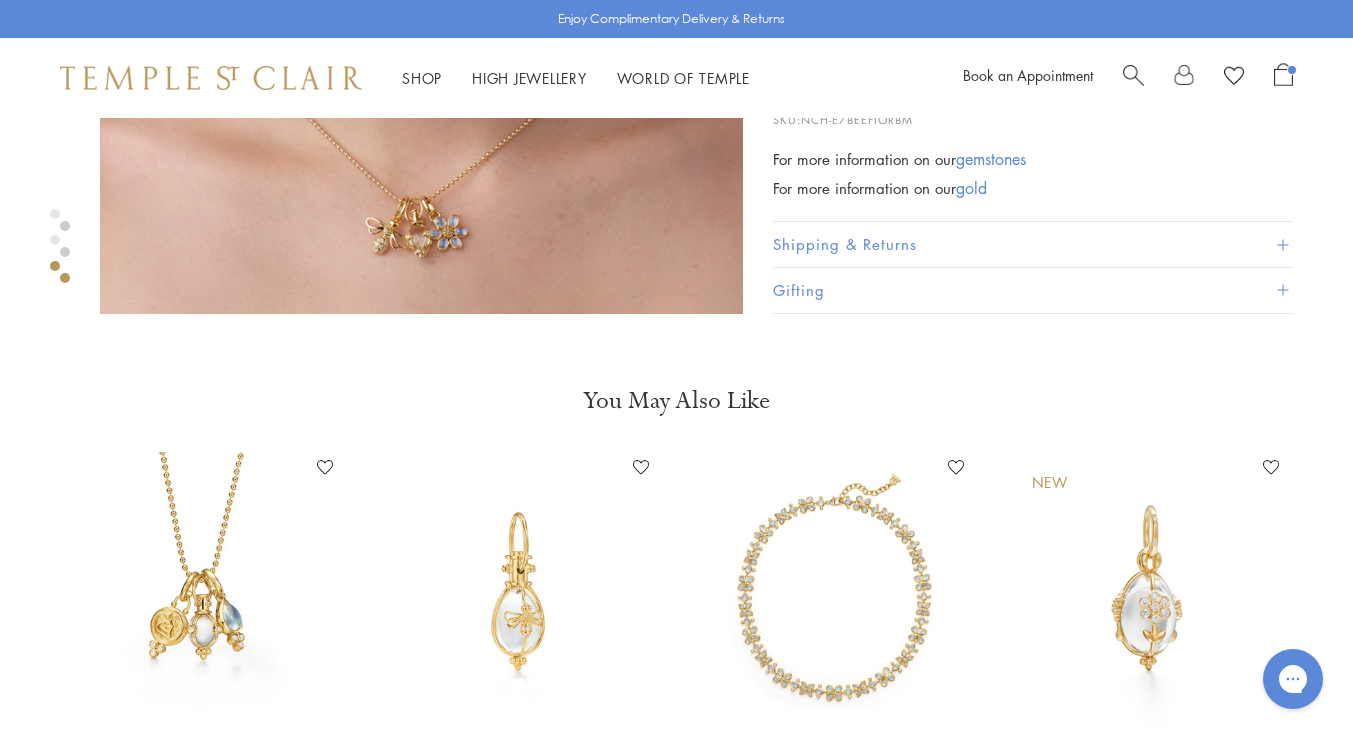 scroll, scrollTop: 1800, scrollLeft: 0, axis: vertical 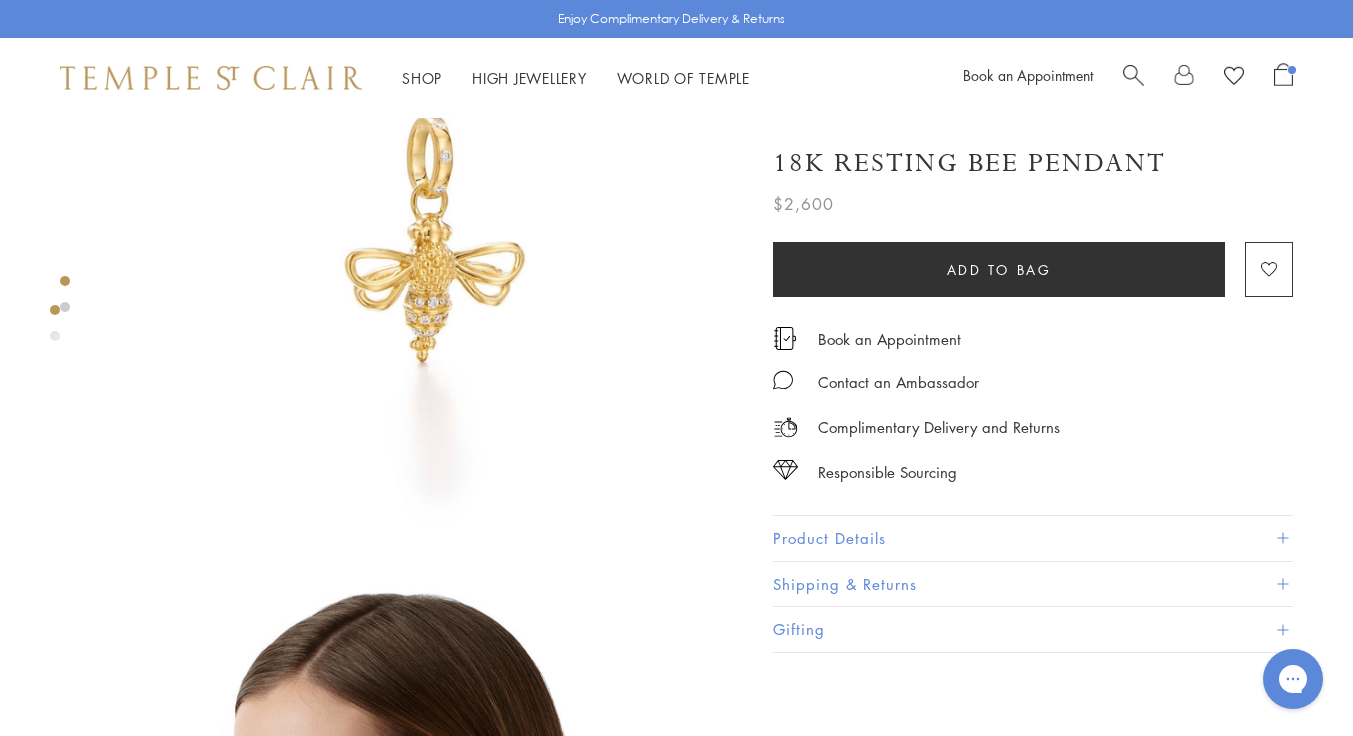 click on "Product Details" at bounding box center [1033, 538] 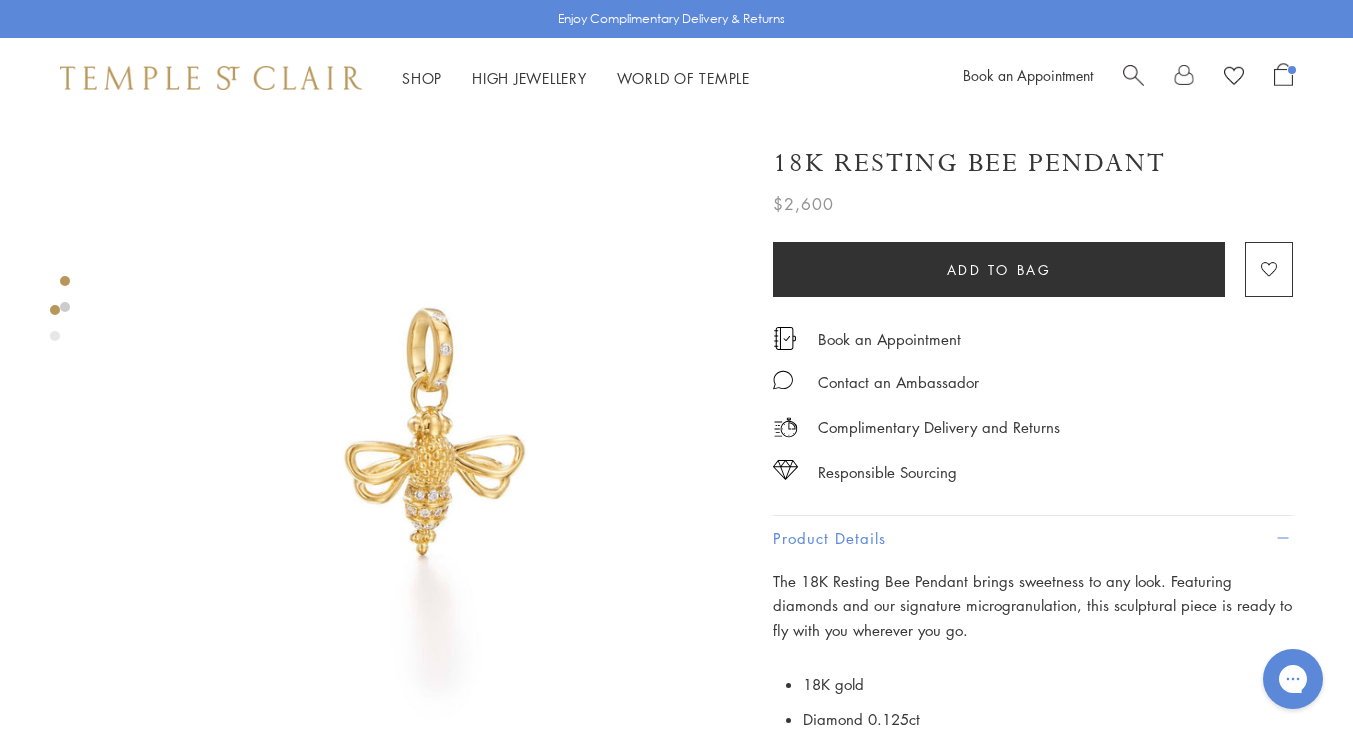 scroll, scrollTop: 300, scrollLeft: 0, axis: vertical 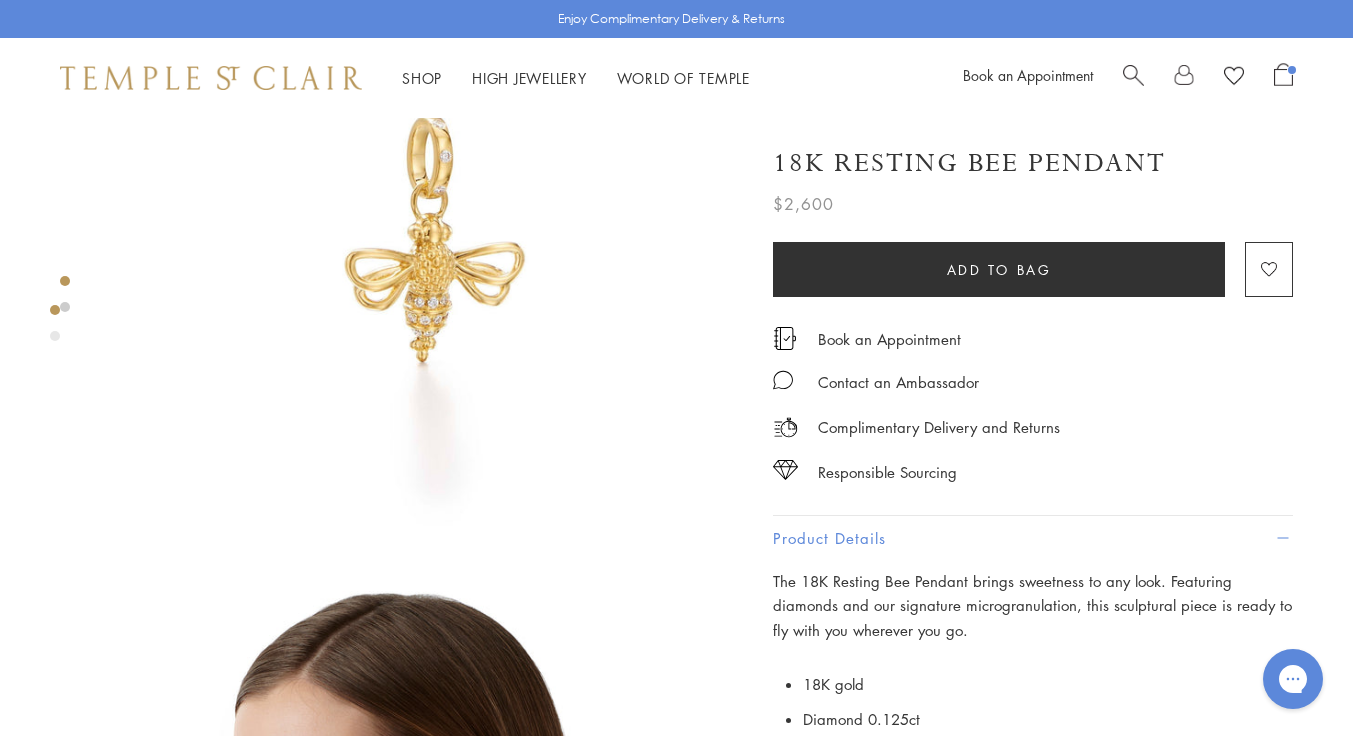 click on "Add to bag" at bounding box center [999, 269] 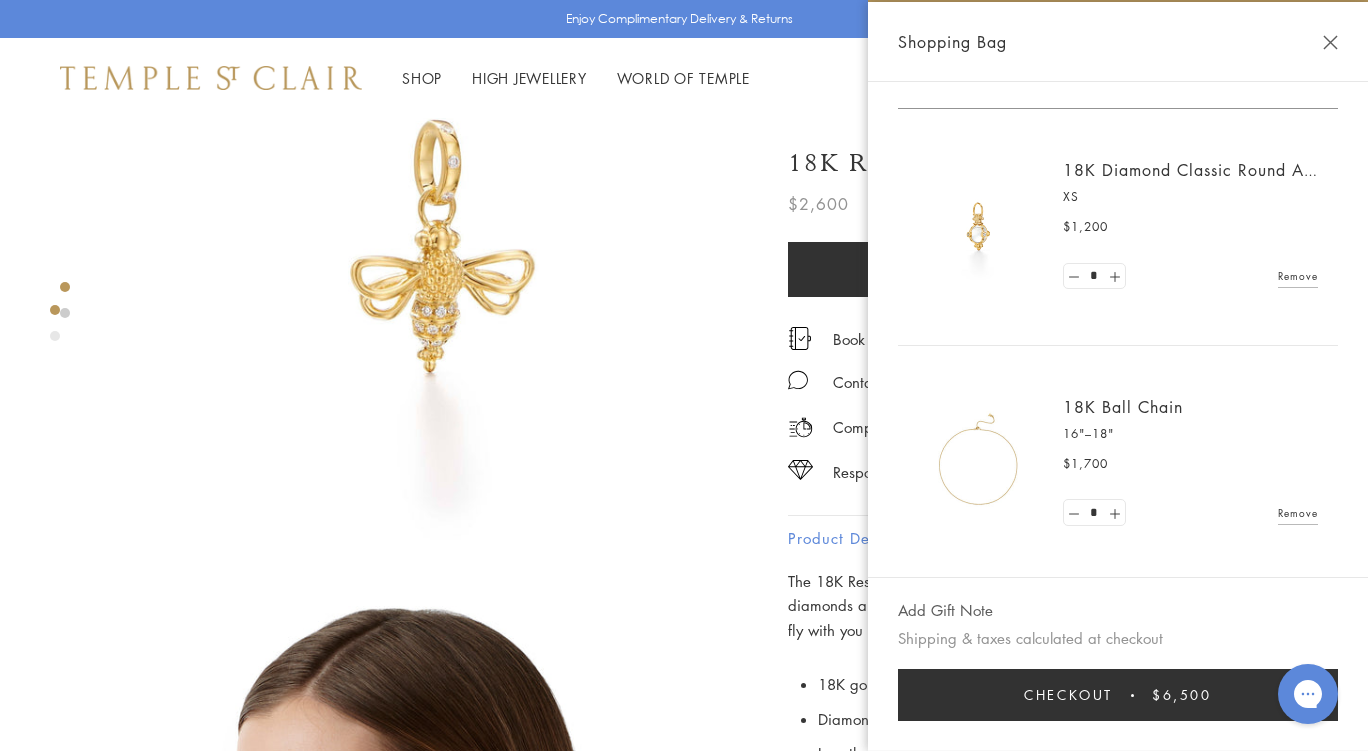 scroll, scrollTop: 115, scrollLeft: 0, axis: vertical 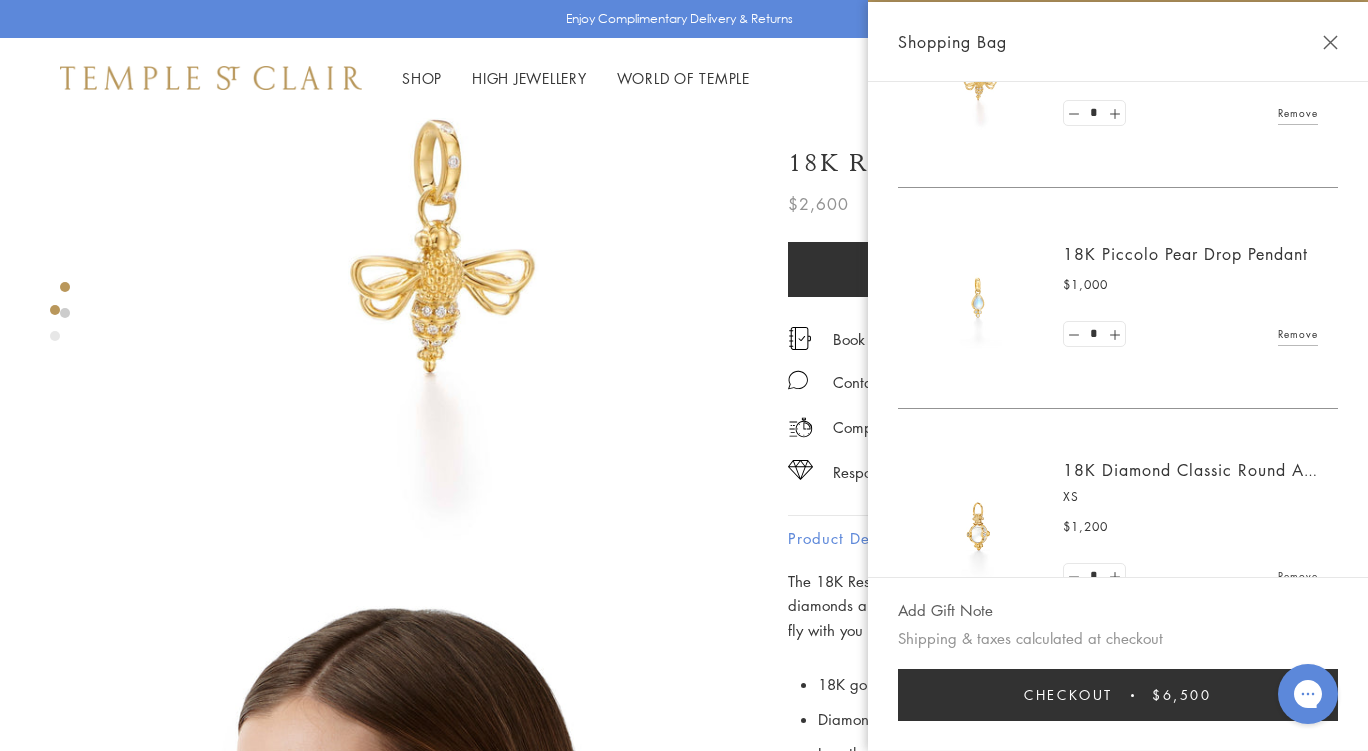 click on "Remove" at bounding box center (1298, 334) 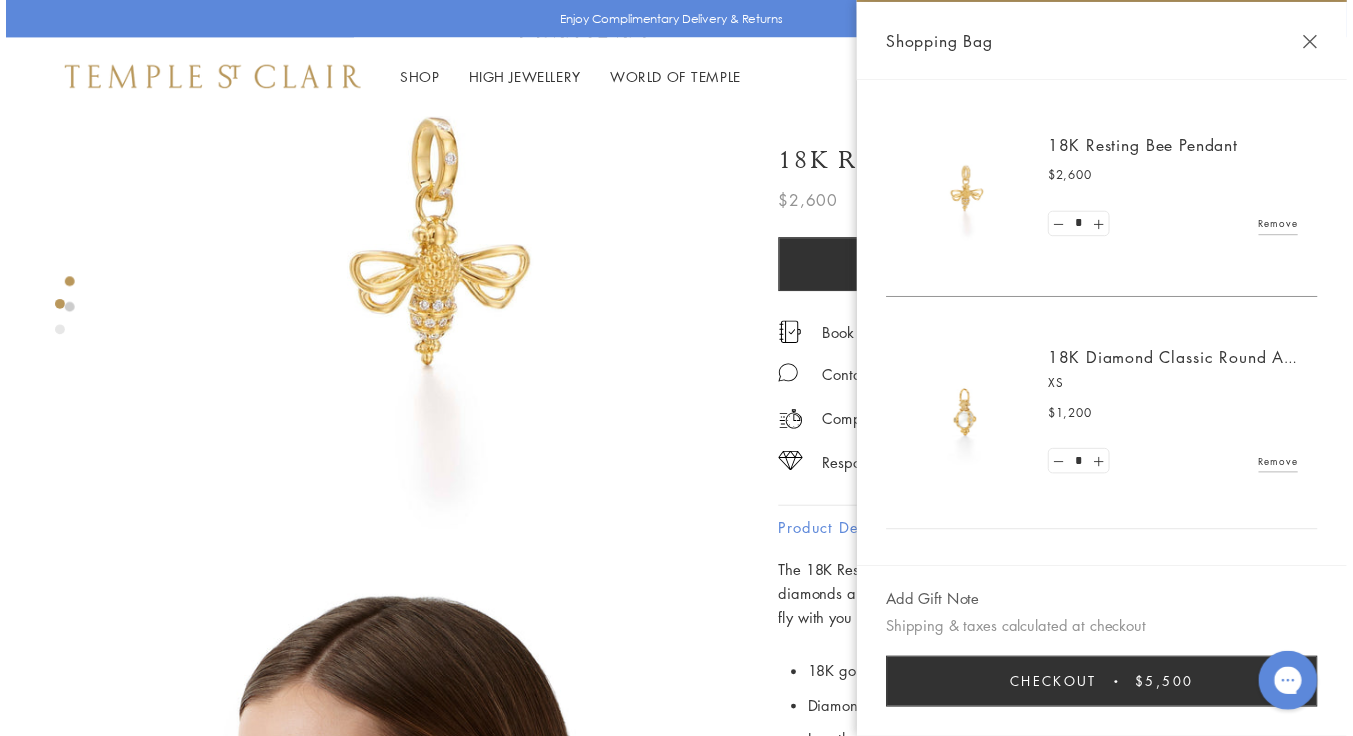 scroll, scrollTop: 115, scrollLeft: 0, axis: vertical 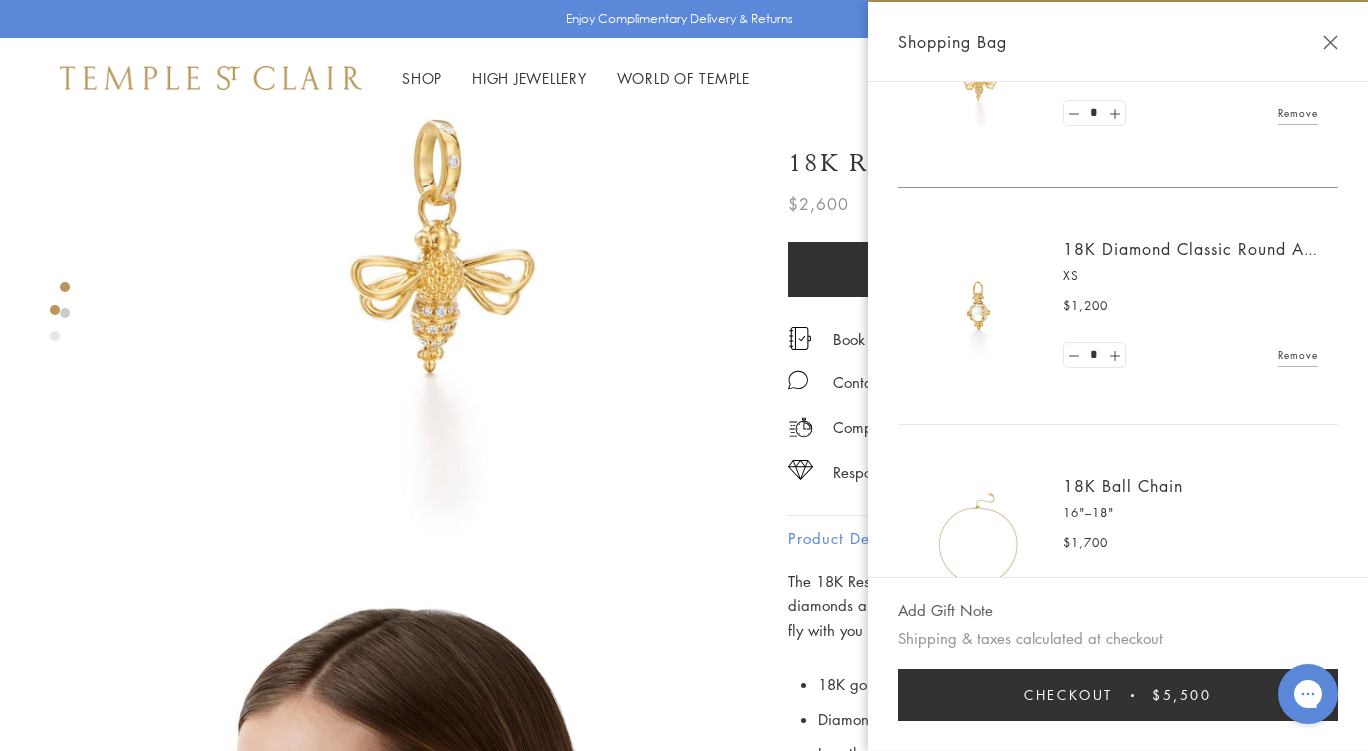 click at bounding box center [1330, 42] 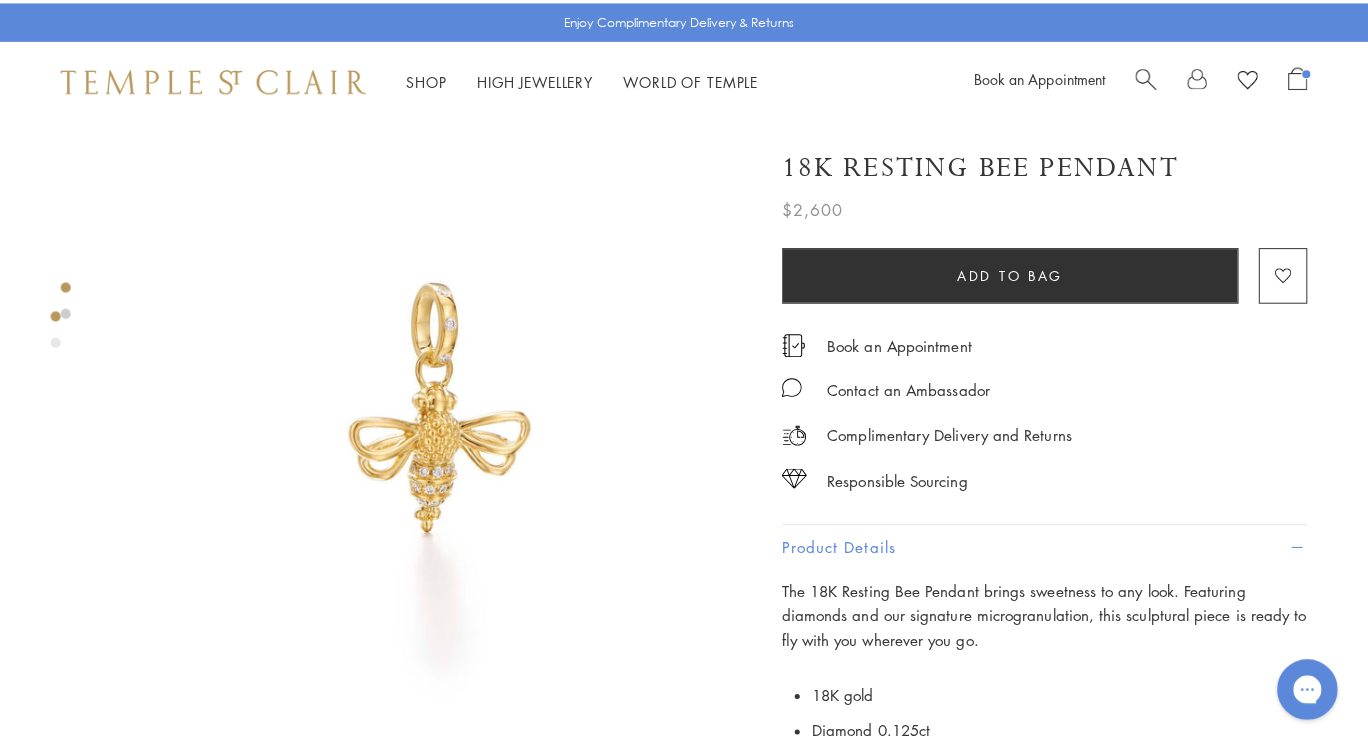 scroll, scrollTop: 0, scrollLeft: 0, axis: both 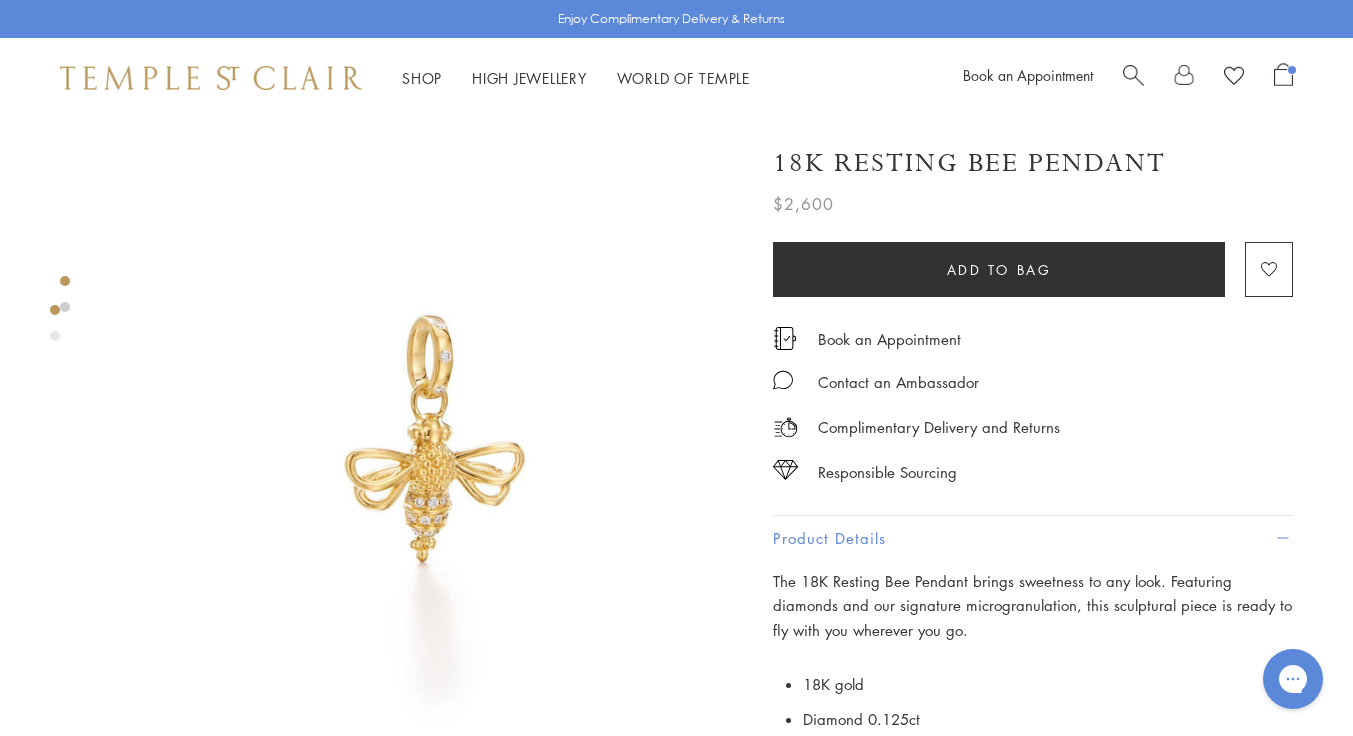 click at bounding box center (1133, 73) 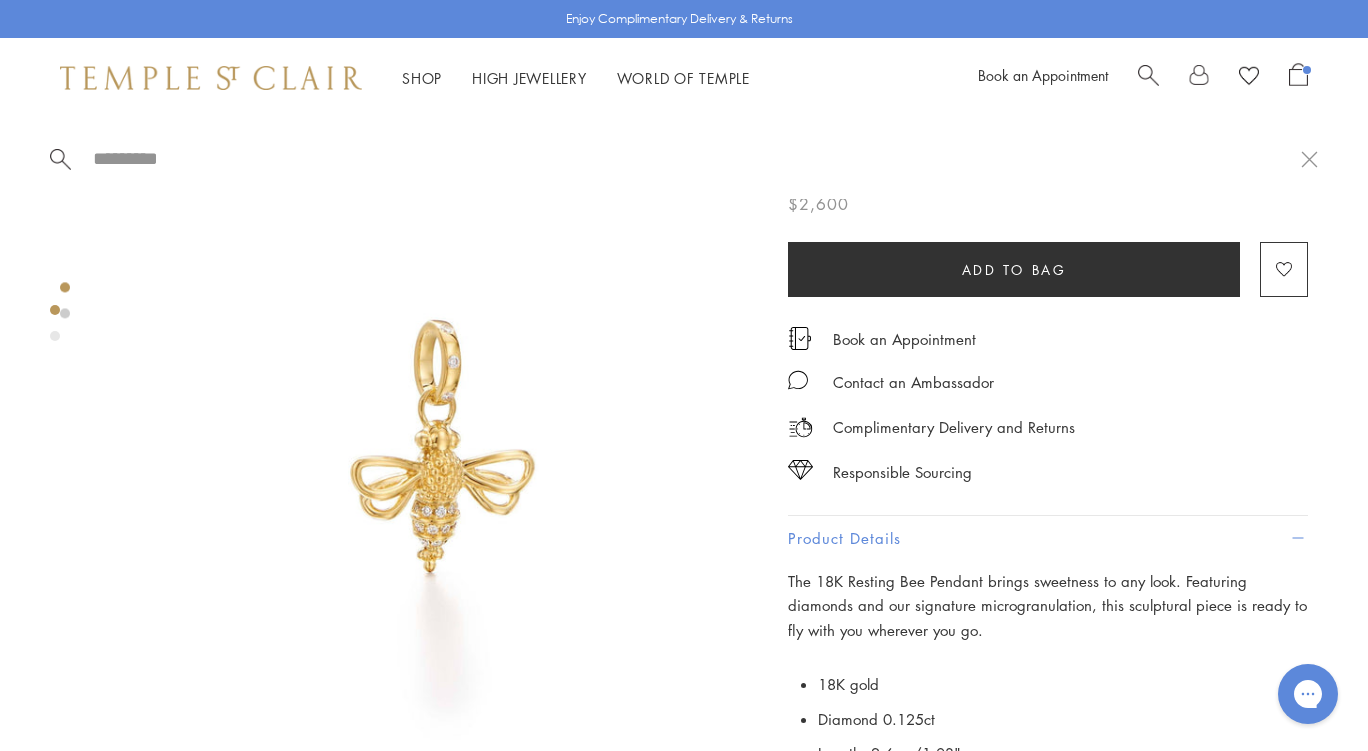 paste on "**********" 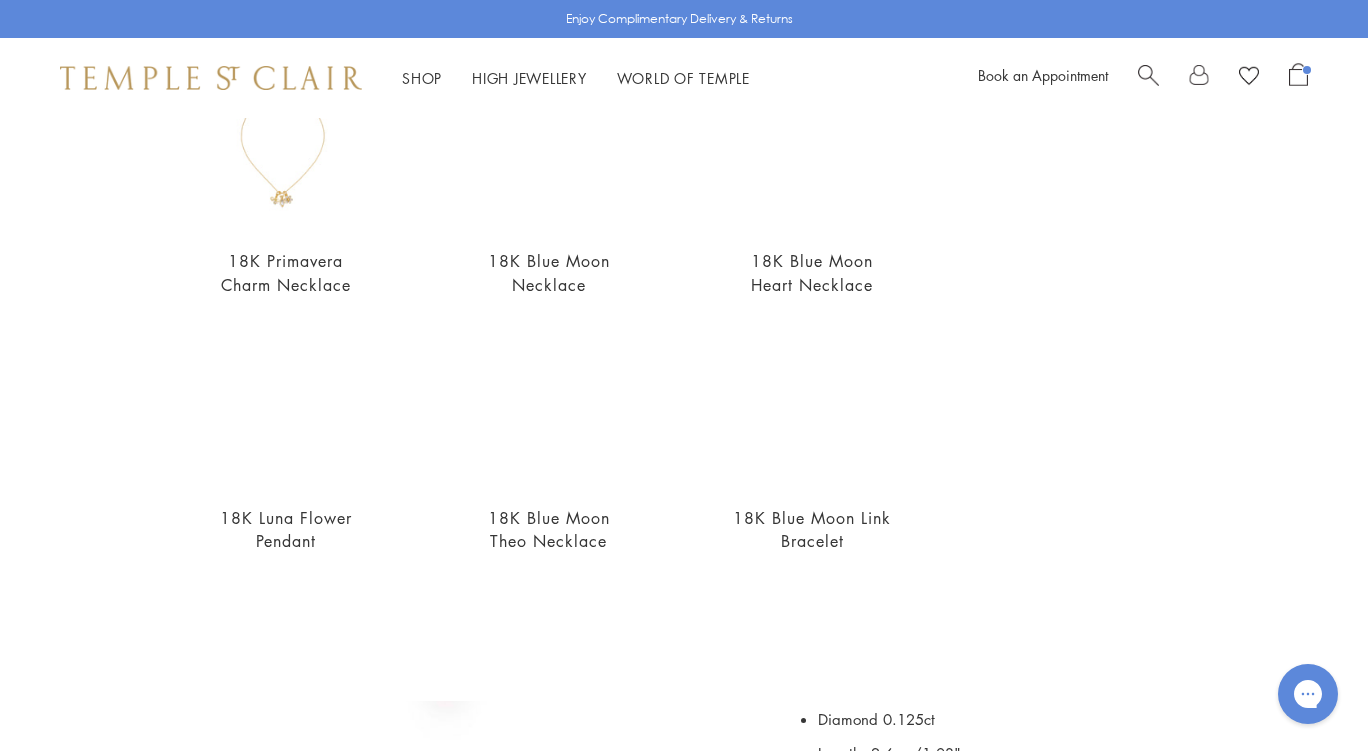 scroll, scrollTop: 600, scrollLeft: 0, axis: vertical 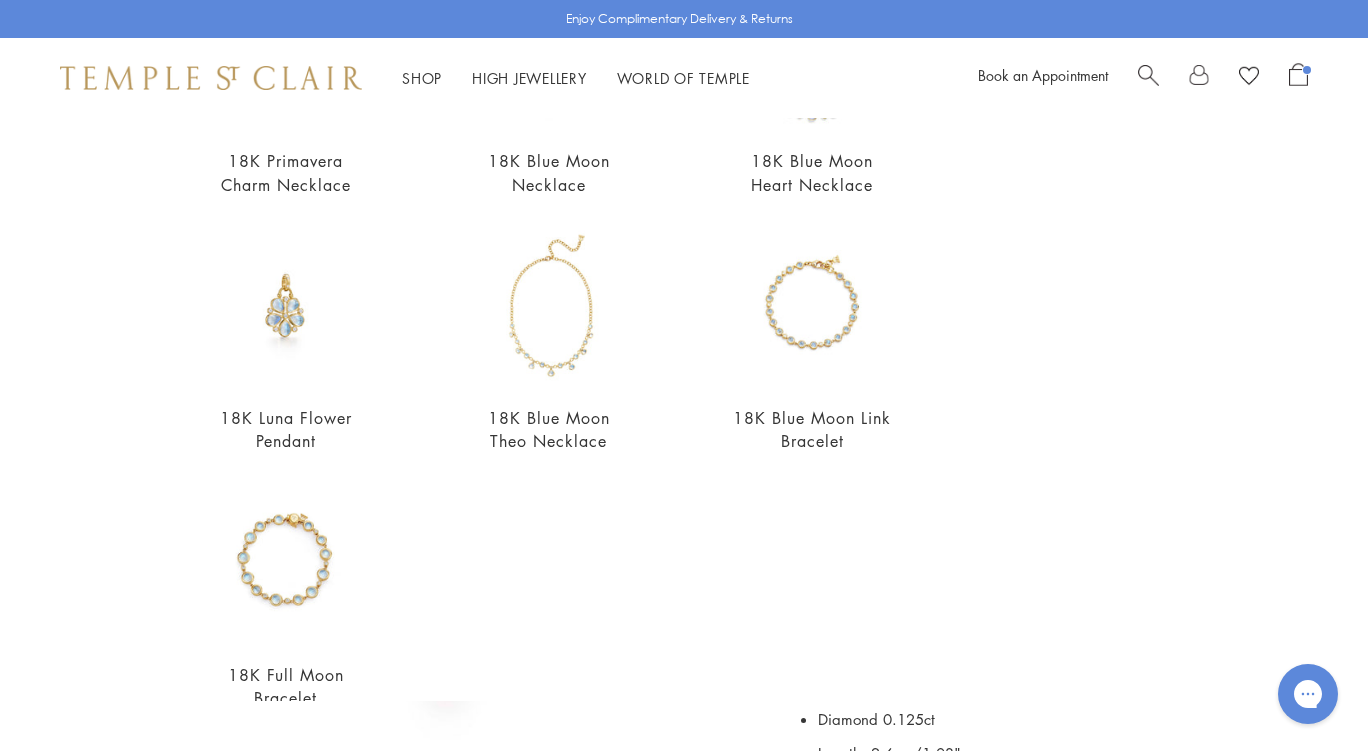 type on "**********" 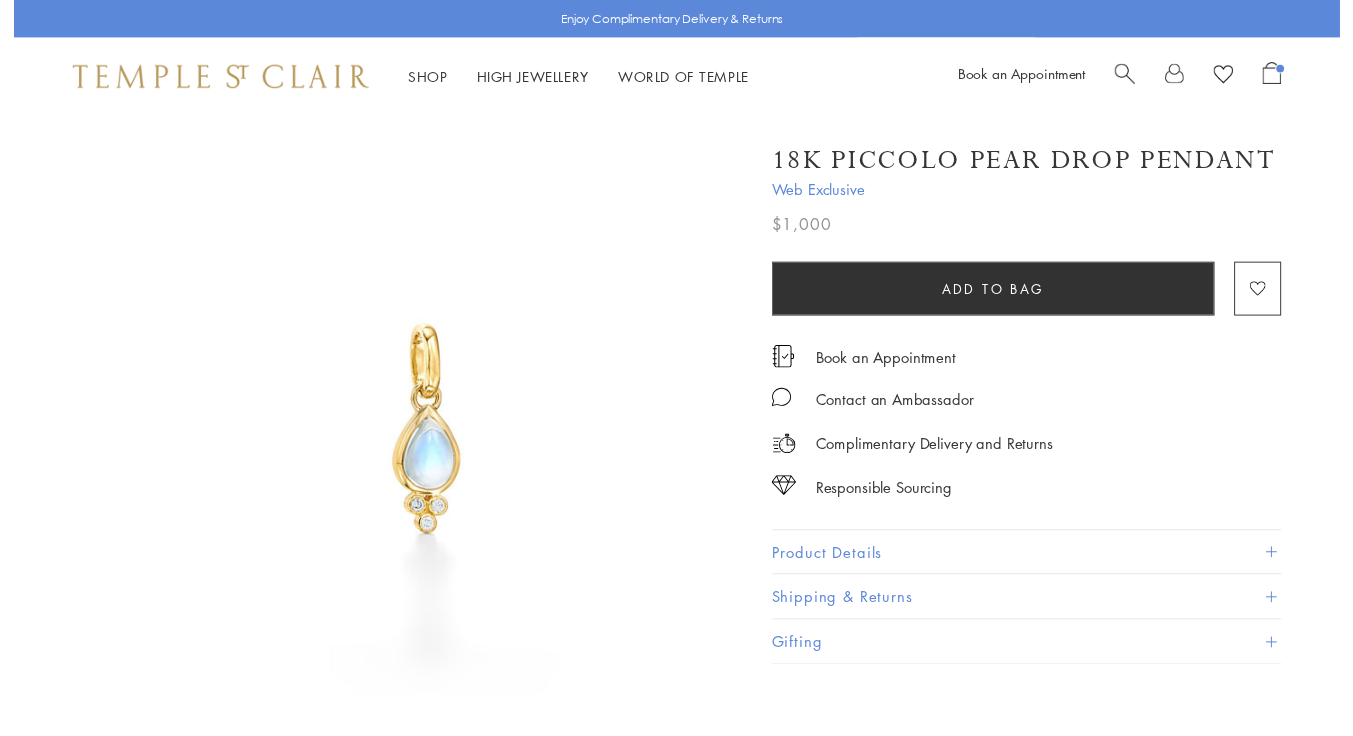 scroll, scrollTop: 0, scrollLeft: 0, axis: both 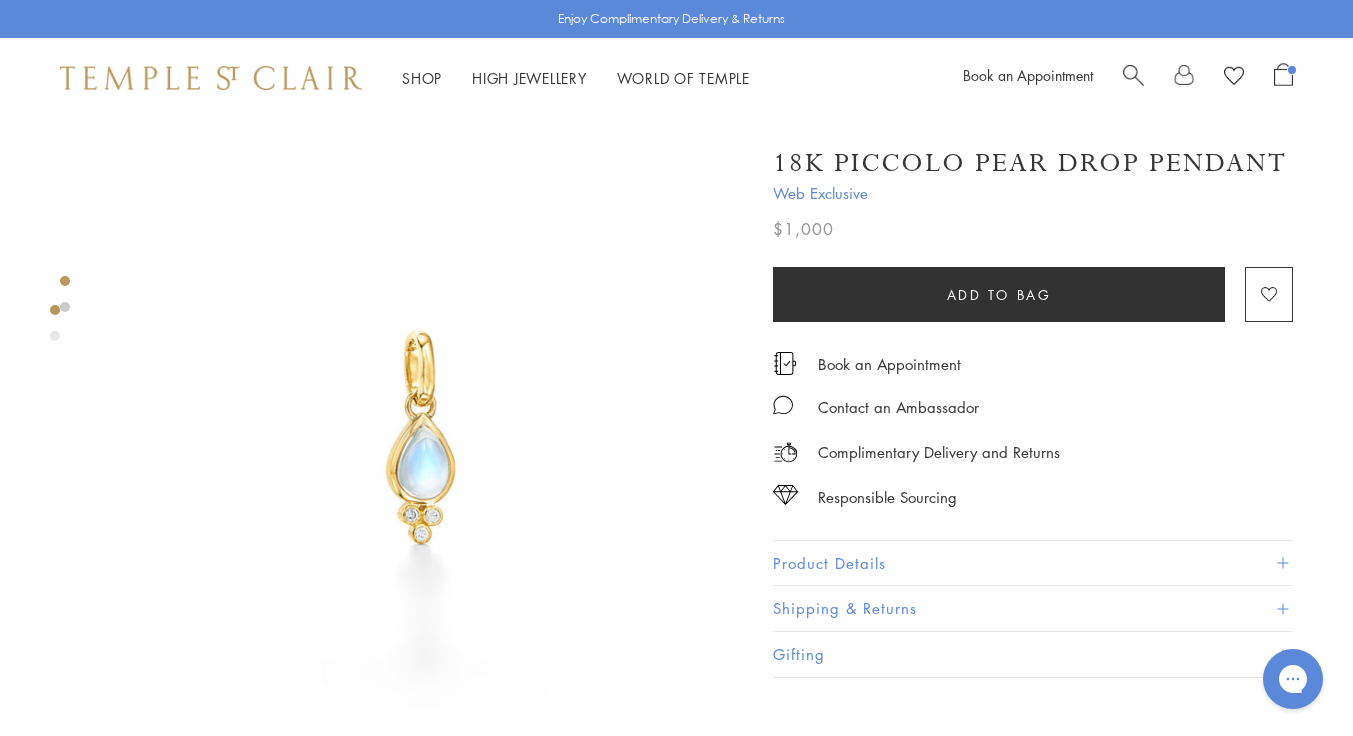 click at bounding box center [1283, 74] 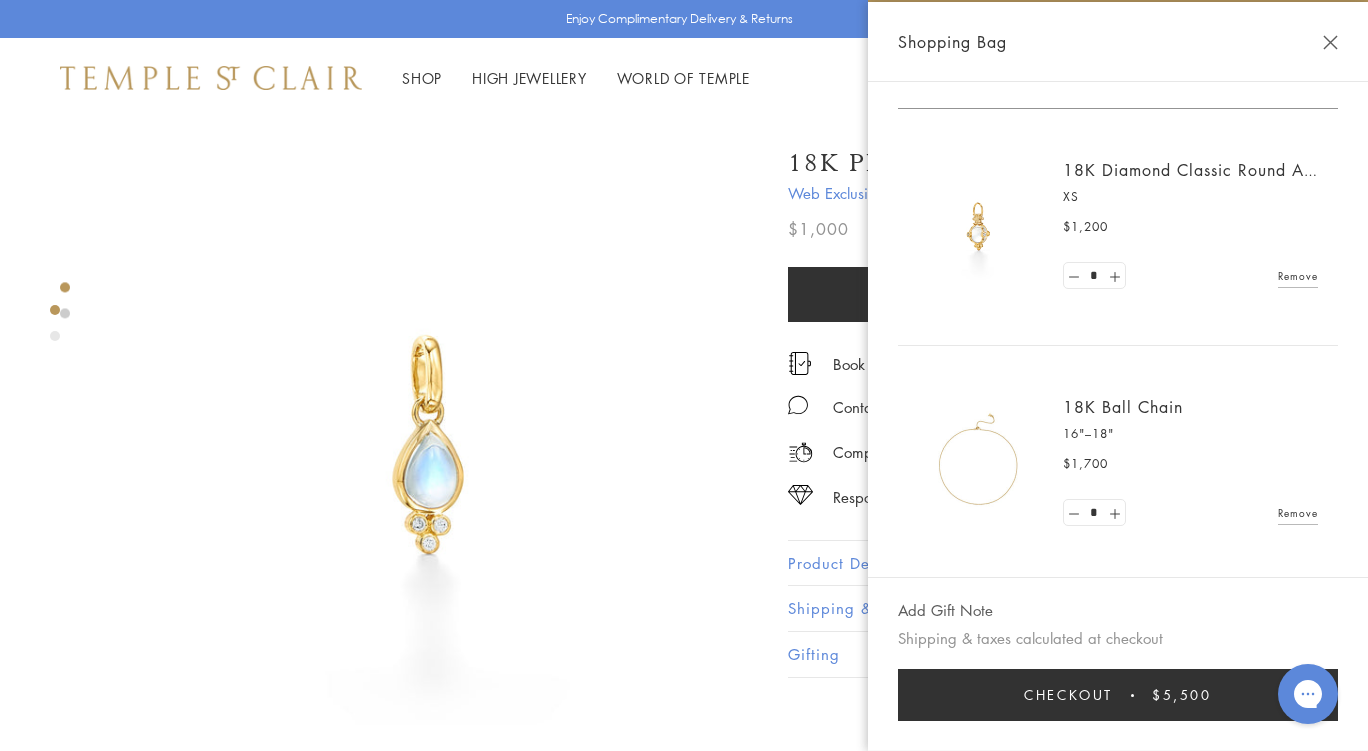 scroll, scrollTop: 0, scrollLeft: 0, axis: both 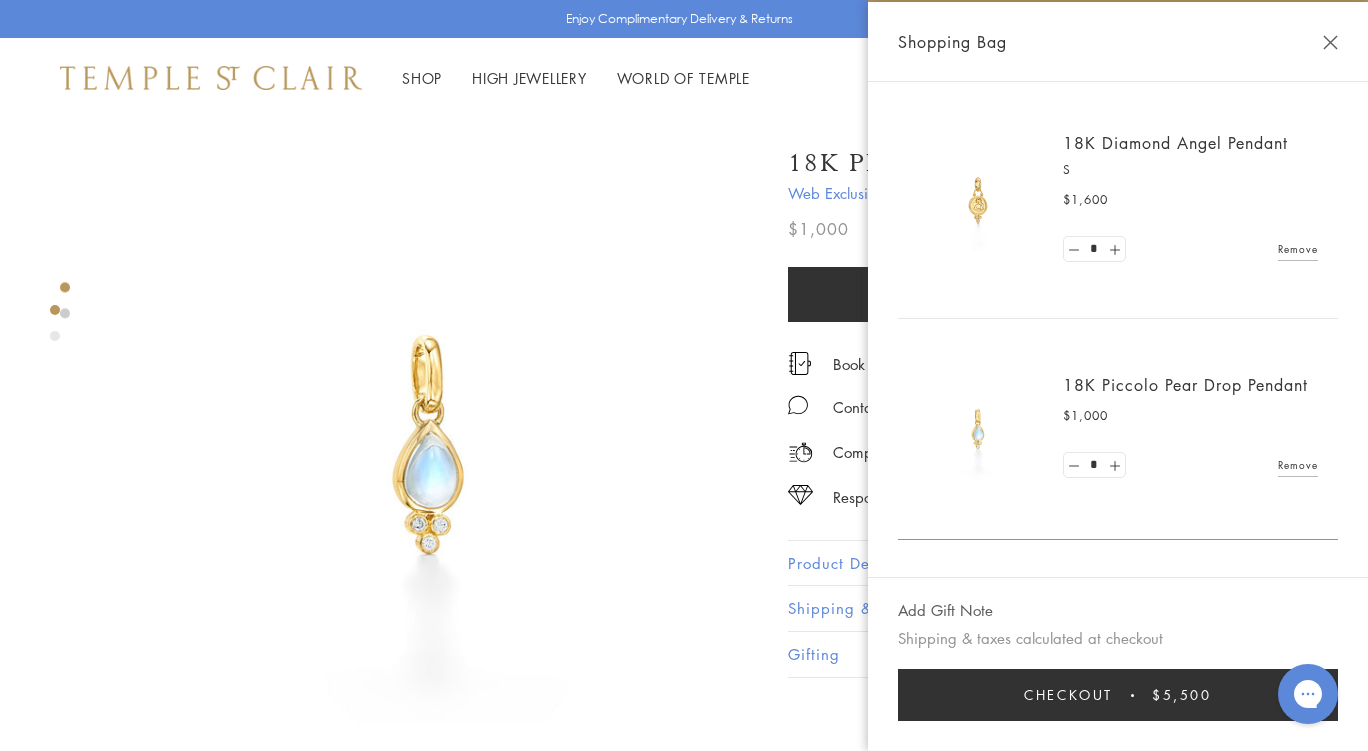 click on "Remove" at bounding box center [1298, 249] 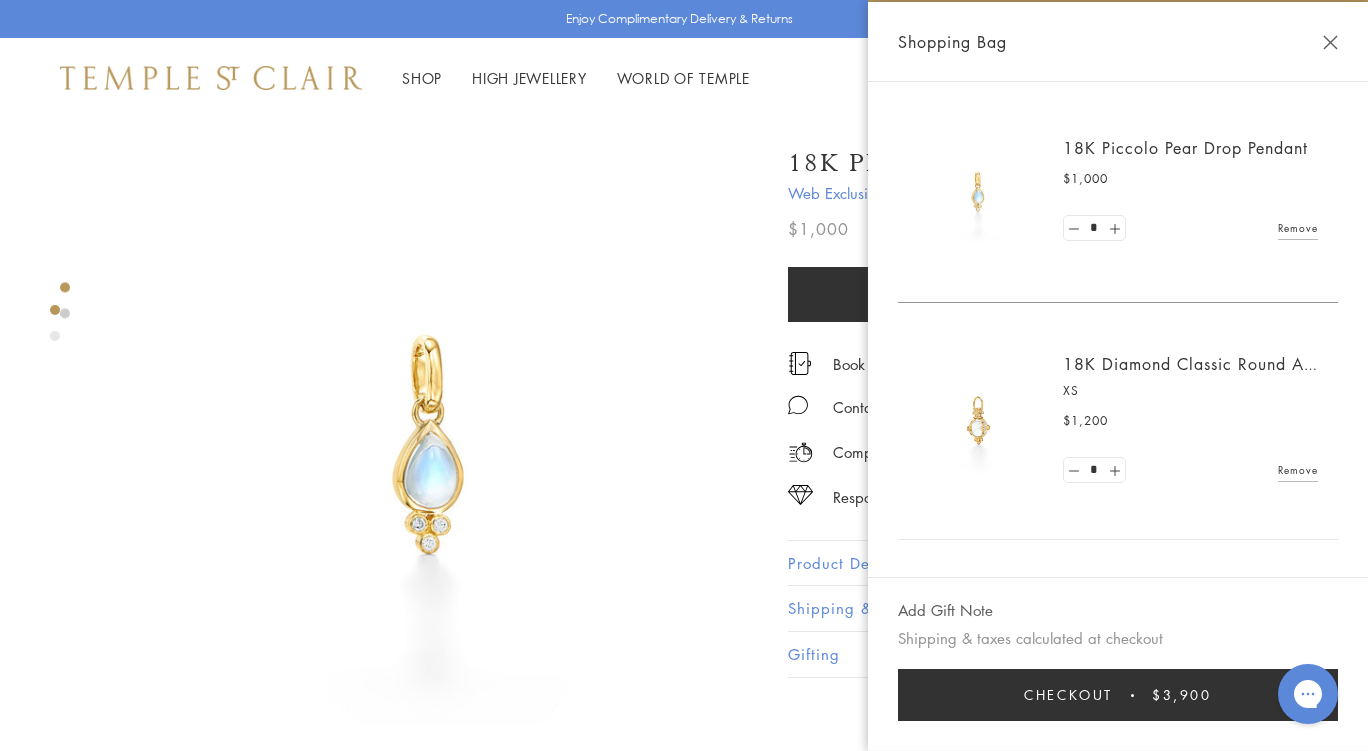 click on "Shopping Bag" at bounding box center (1118, 42) 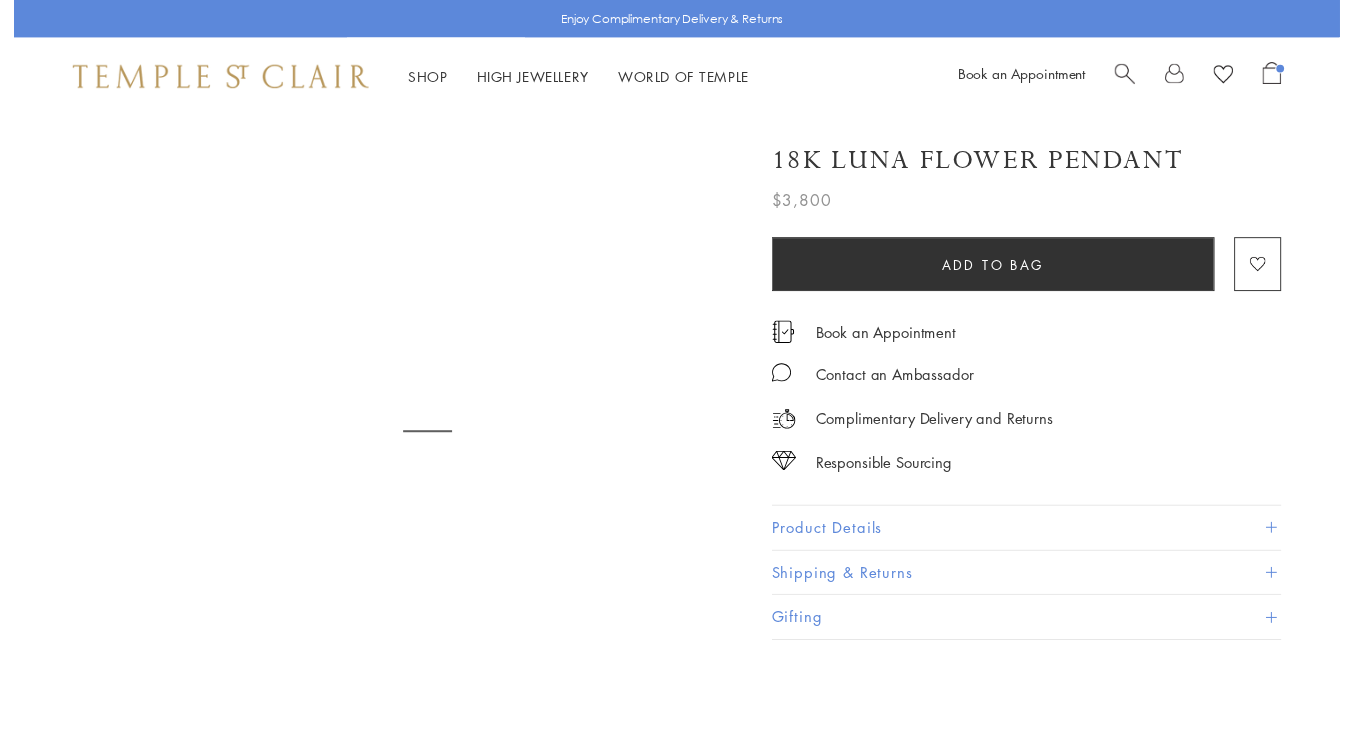 scroll, scrollTop: 0, scrollLeft: 0, axis: both 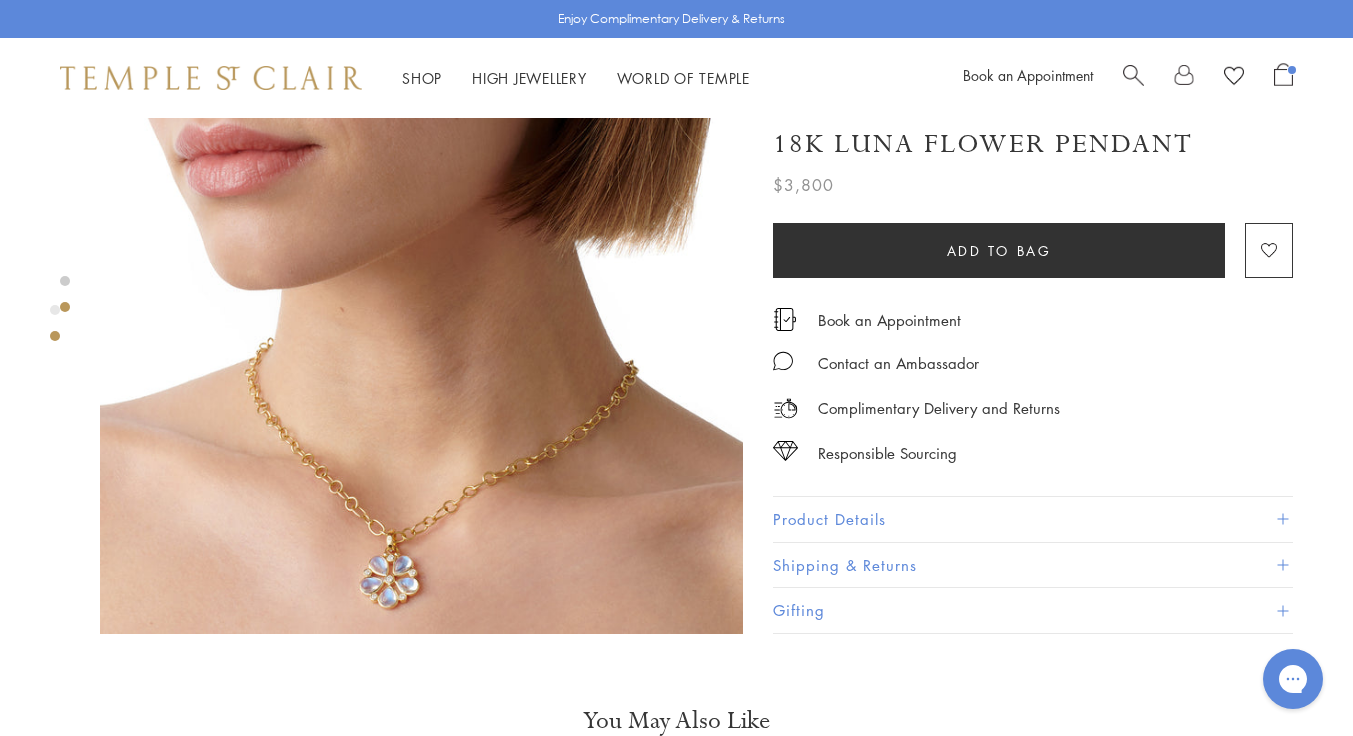 click on "Product Details" at bounding box center [1033, 519] 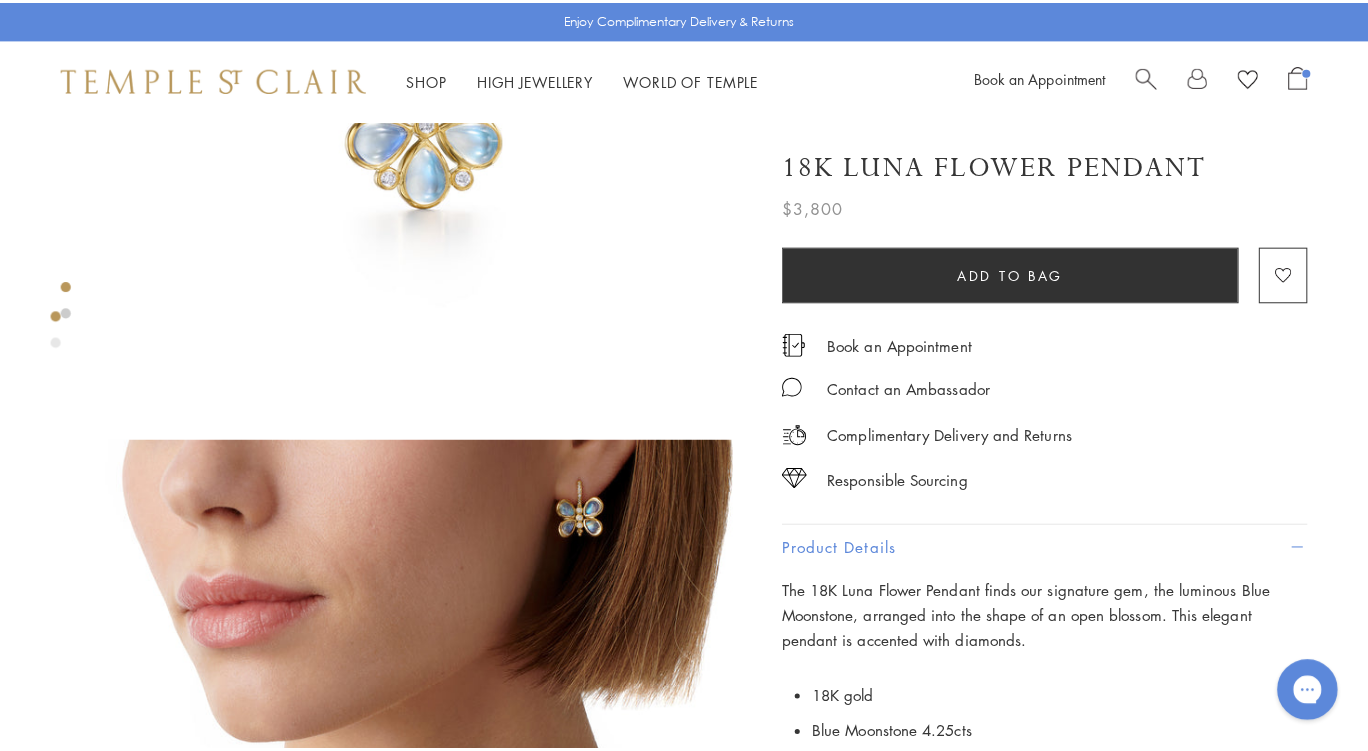 scroll, scrollTop: 200, scrollLeft: 0, axis: vertical 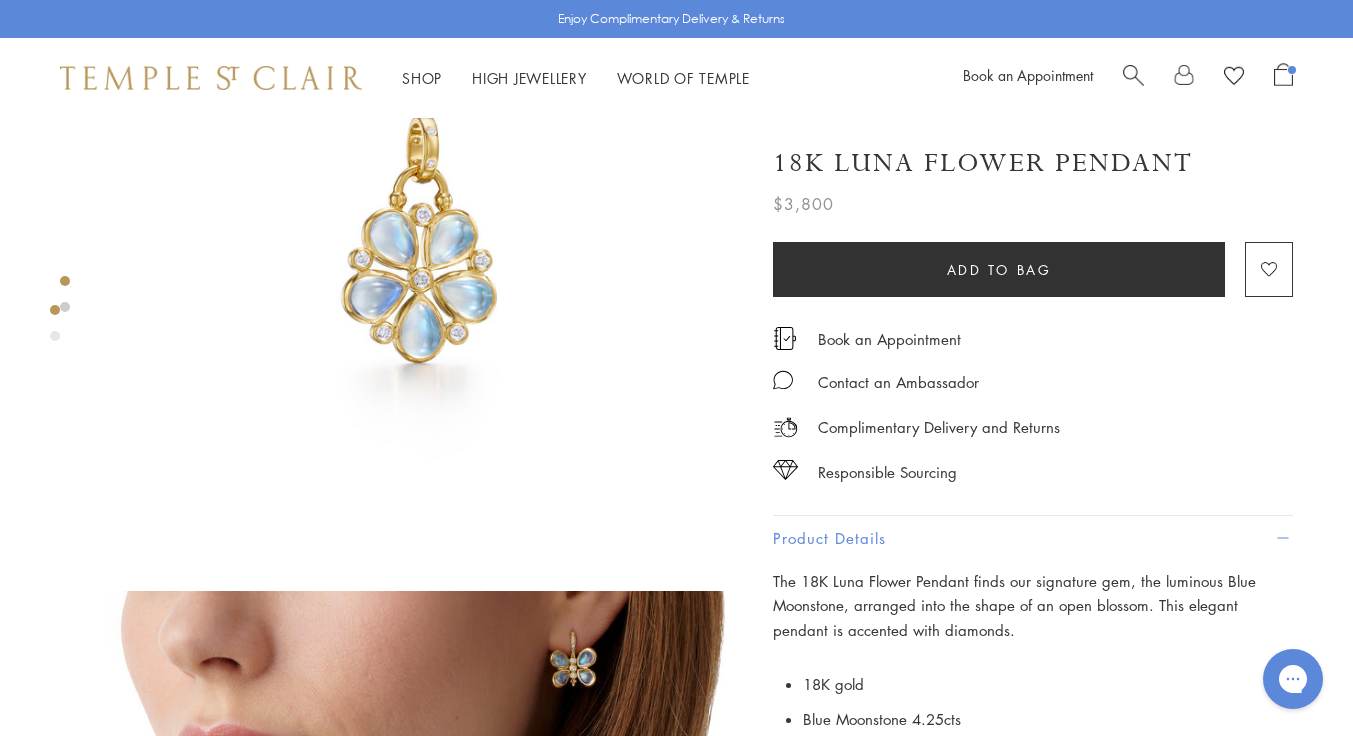 click at bounding box center (1283, 74) 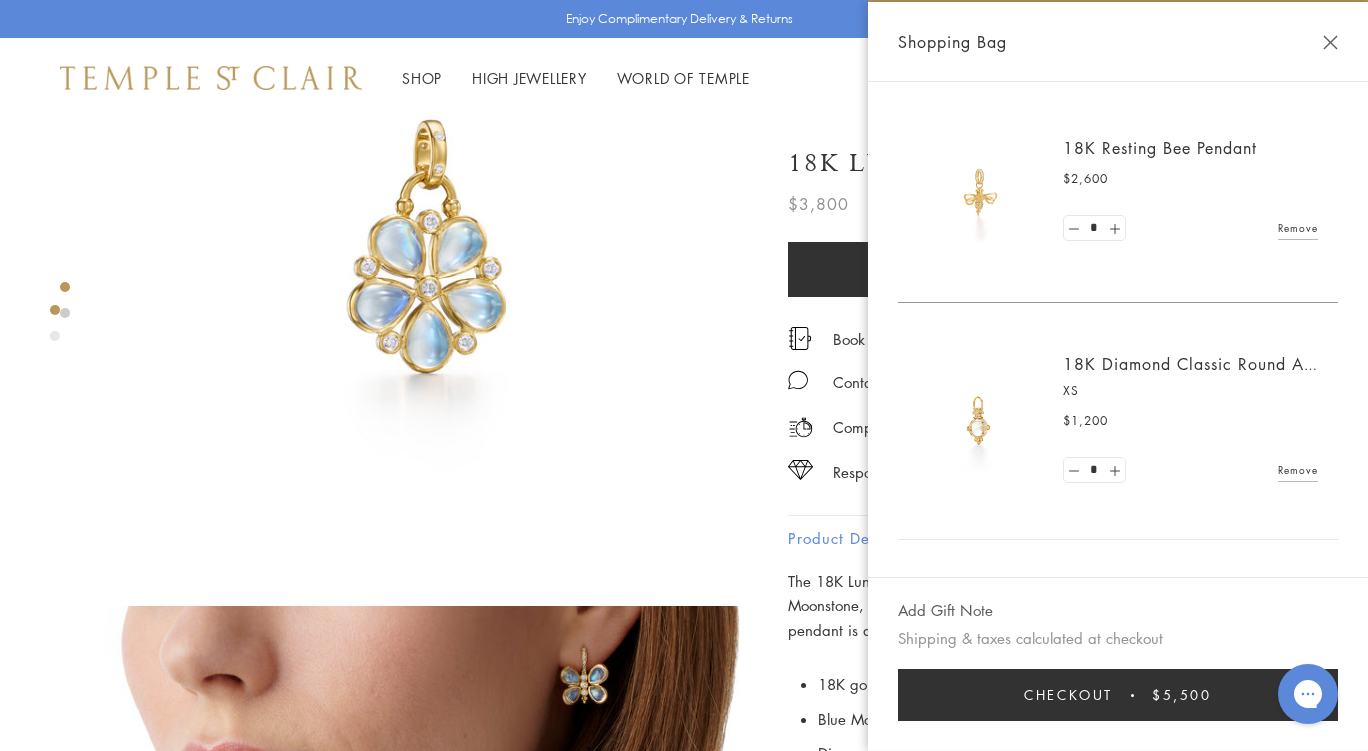 scroll, scrollTop: 194, scrollLeft: 0, axis: vertical 